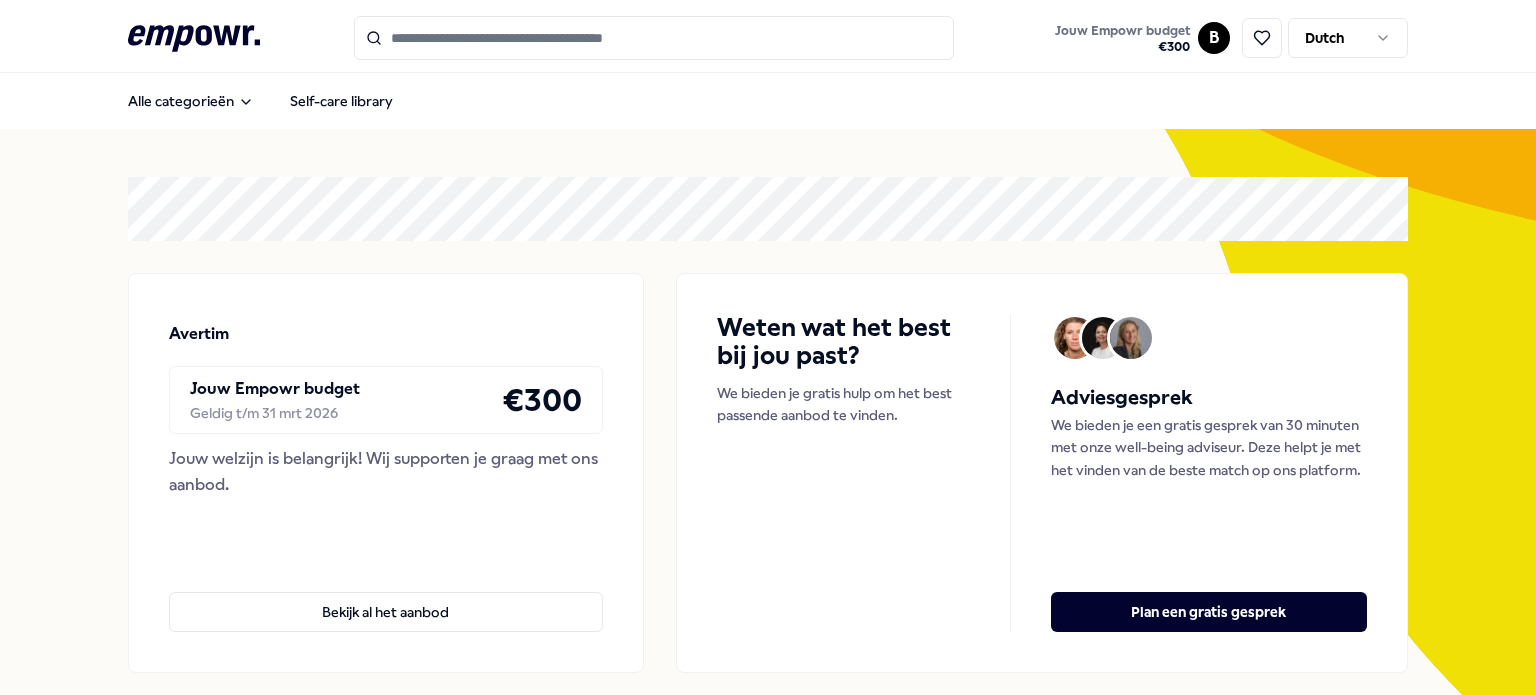 scroll, scrollTop: 0, scrollLeft: 0, axis: both 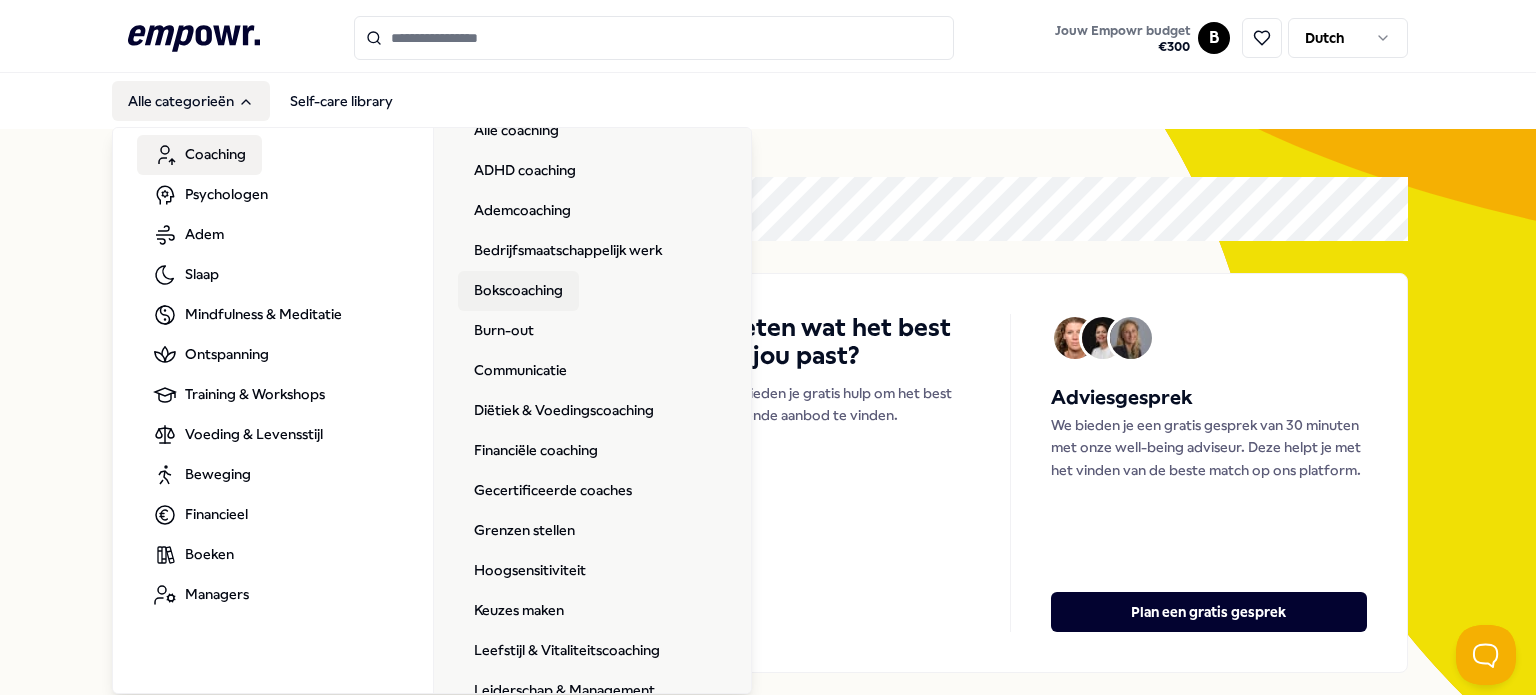 click on "Bokscoaching" at bounding box center (518, 291) 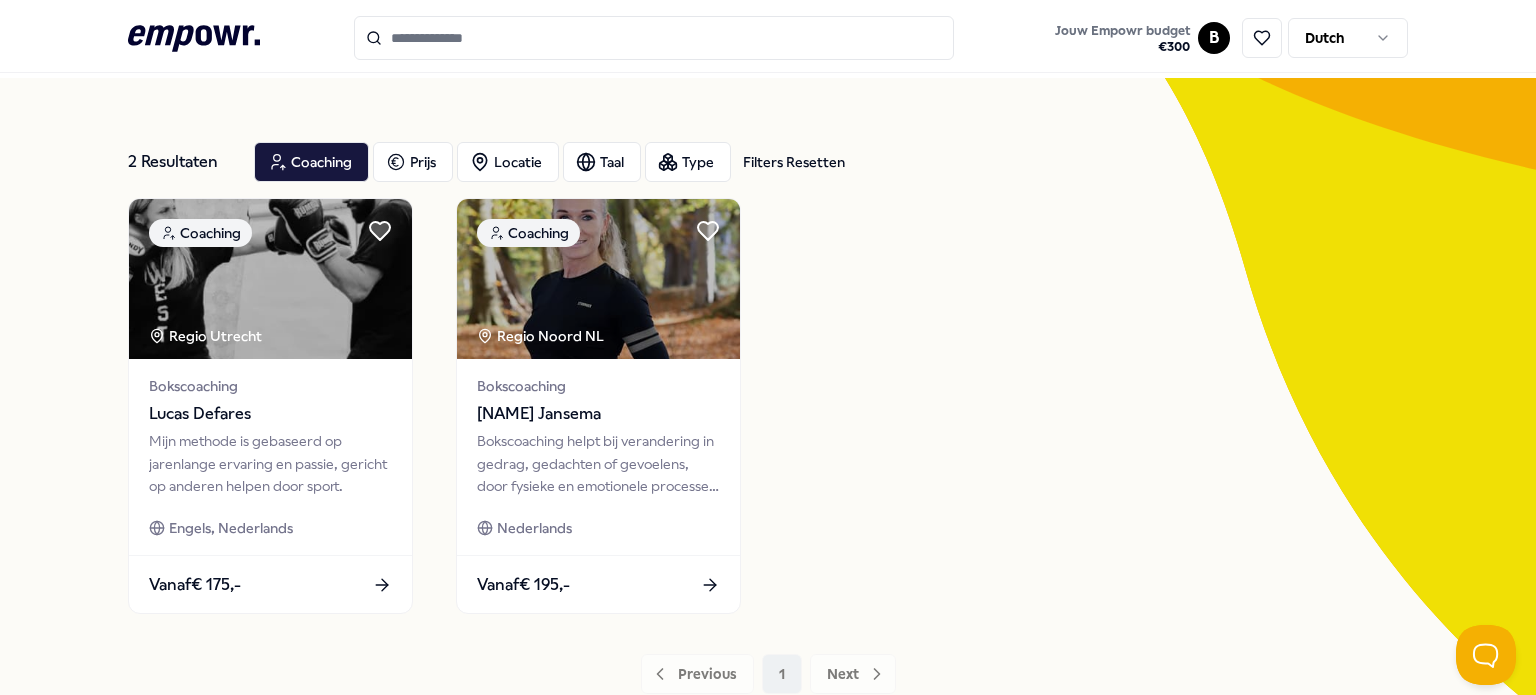 scroll, scrollTop: 6, scrollLeft: 0, axis: vertical 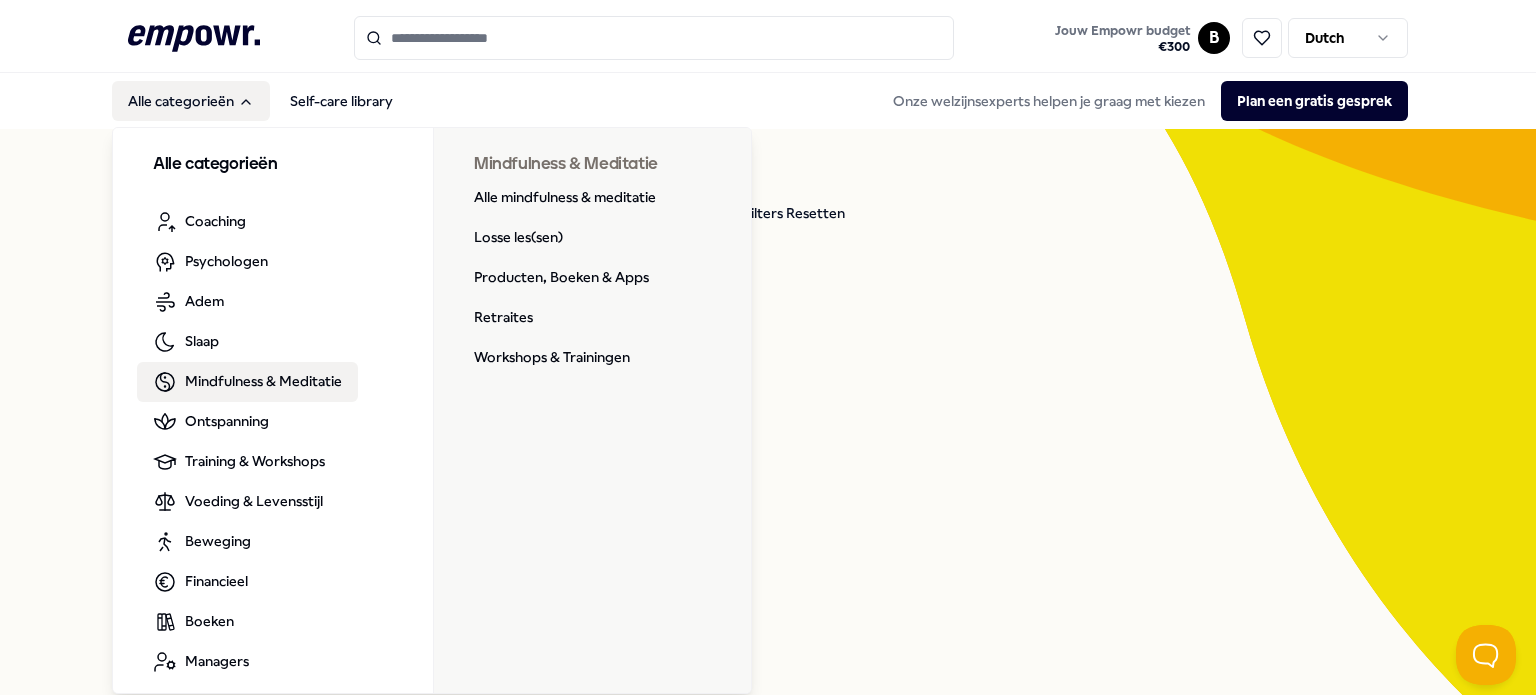 click on "Mindfulness & Meditatie" at bounding box center (263, 381) 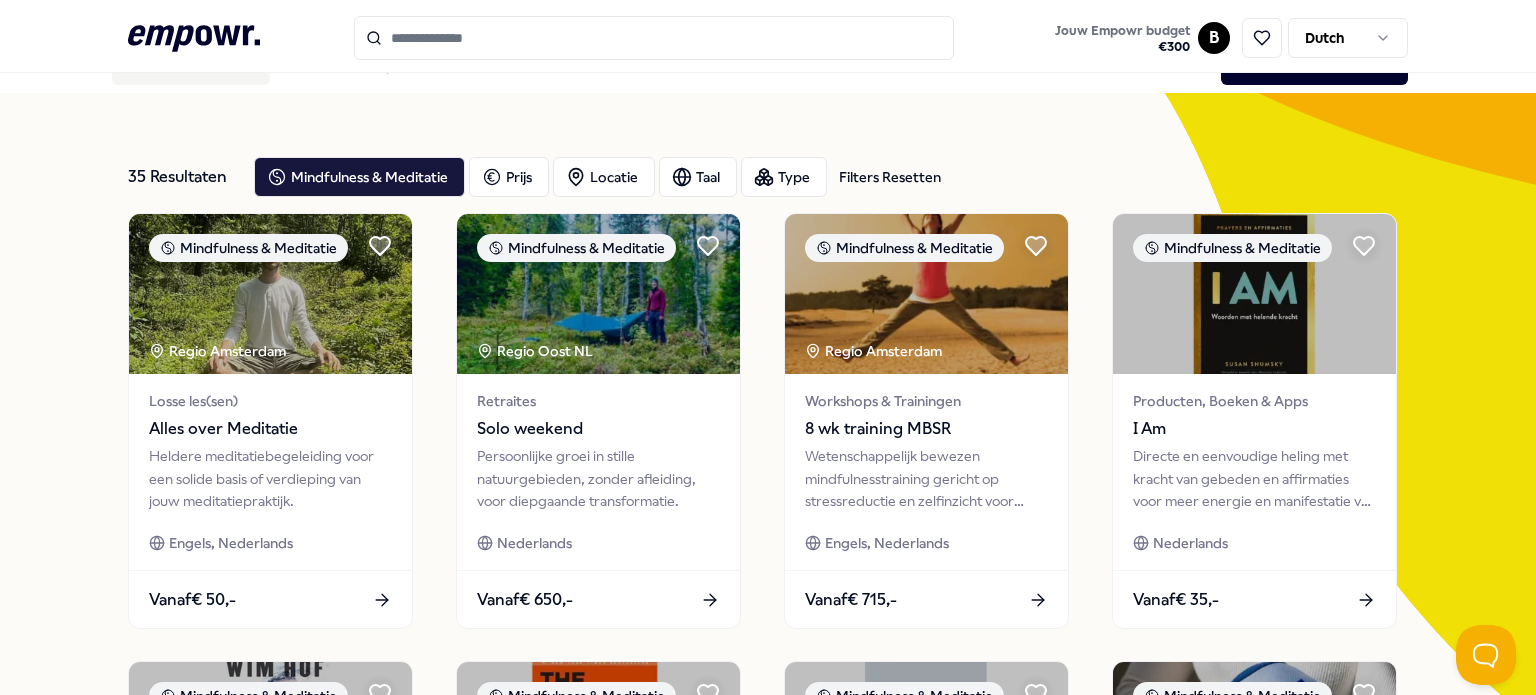 scroll, scrollTop: 32, scrollLeft: 0, axis: vertical 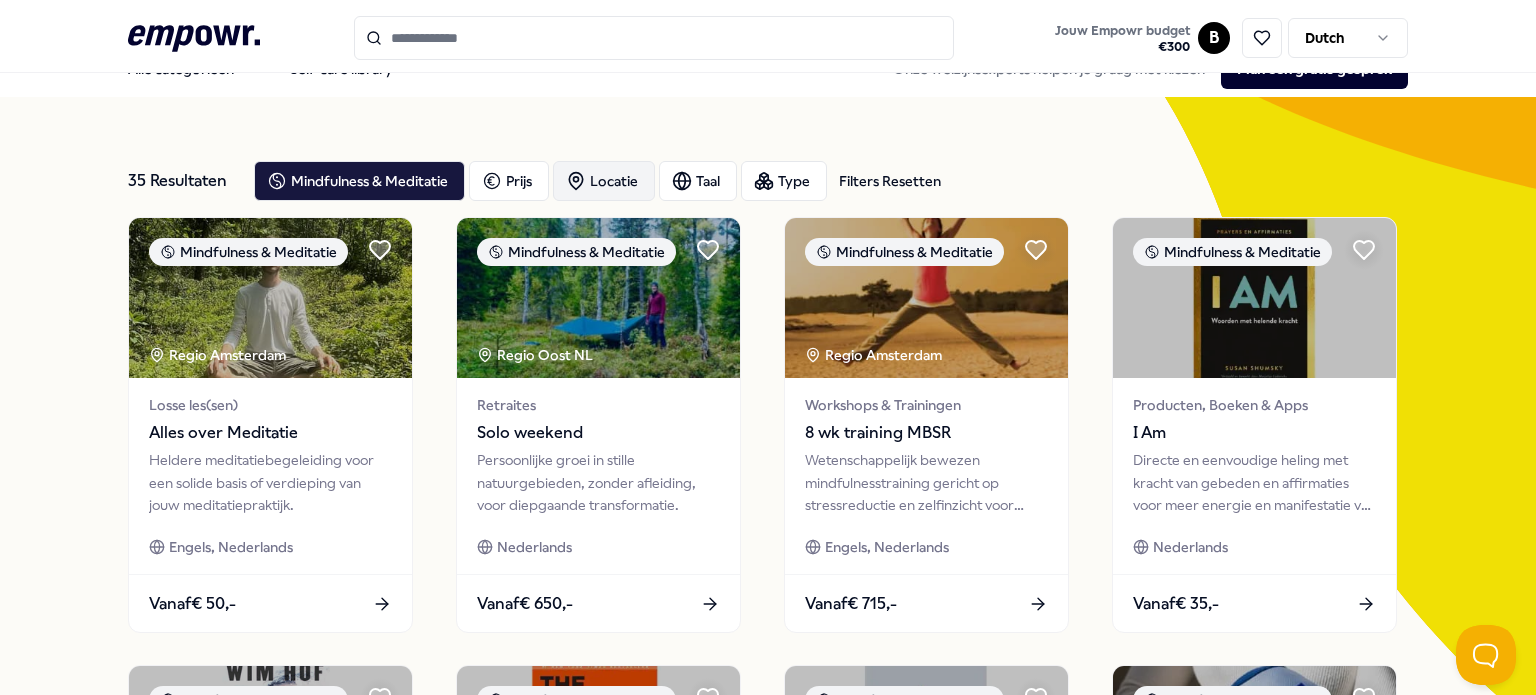 click on "Locatie" at bounding box center [604, 181] 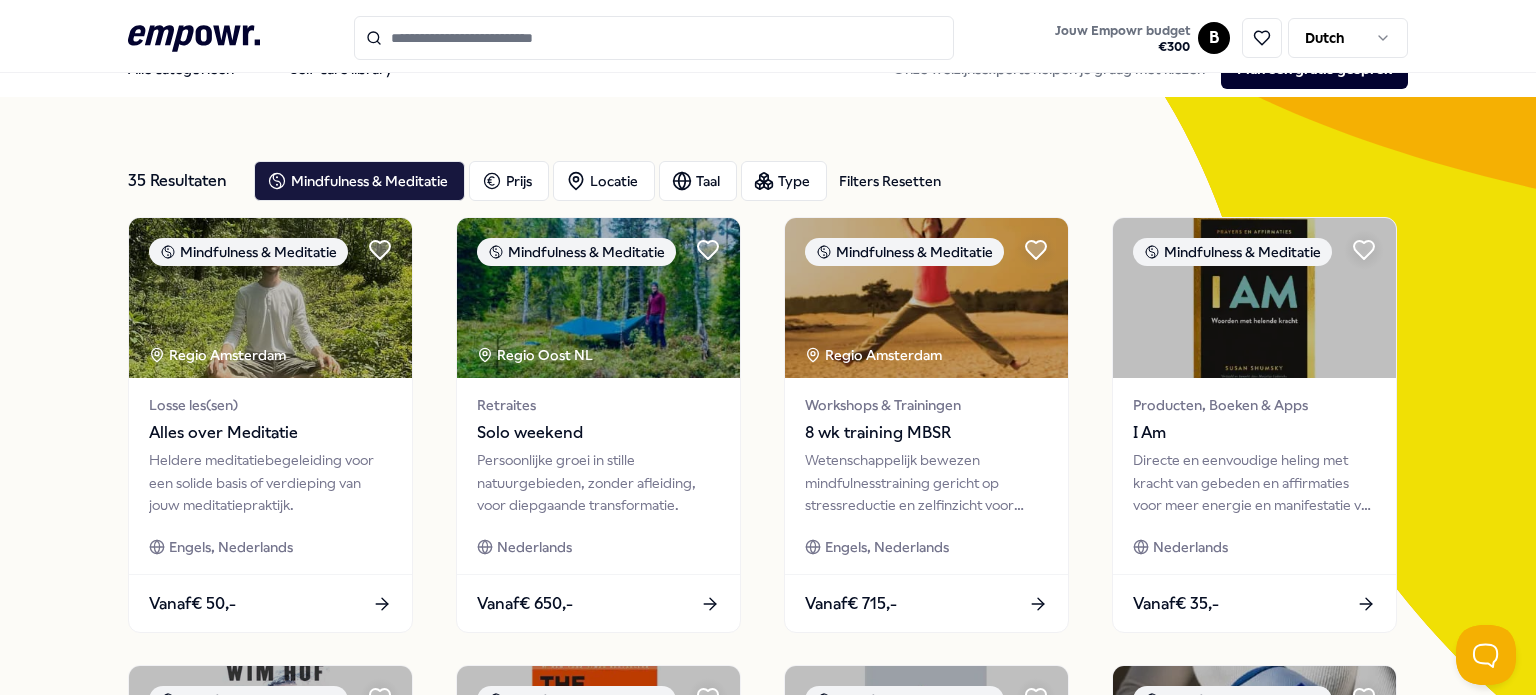 click on "35 Resultaten Filters Resetten Mindfulness & Meditatie Prijs Locatie Taal Type Filters Resetten Mindfulness & Meditatie Regio [CITY] Solo les(sen) Alles over Meditatie Heldere meditatiebegeleiding voor een solide basis of verdieping van jouw
meditatiepraktijk. Engels, Nederlands Vanaf € 50,- Mindfulness & Meditatie Regio Oost [STATE] Retraites Solo weekend Persoonlijke groei in stille natuurgebieden, zonder afleiding, voor diepgaande
transformatie. Nederlands Vanaf € 650,- Mindfulness & Meditatie Regio [CITY] Workshops & Trainingen 8 wk training MBSR Wetenschappelijk bewezen mindfulnesstraining gericht op stressreductie en
zelfinzicht voor persoonlijke groei en balans. Engels, Nederlands Vanaf € 715,- Mindfulness & Meditatie Producten, Boeken & Apps I Am Directe en eenvoudige heling met kracht van gebeden en affirmaties voor meer
energie en manifestatie van je dromen. Nederlands Vanaf € 35,- Mindfulness & Meditatie Producten, Boeken & Apps De Wim Hof methode Nederlands Vanaf 1" at bounding box center (768, 877) 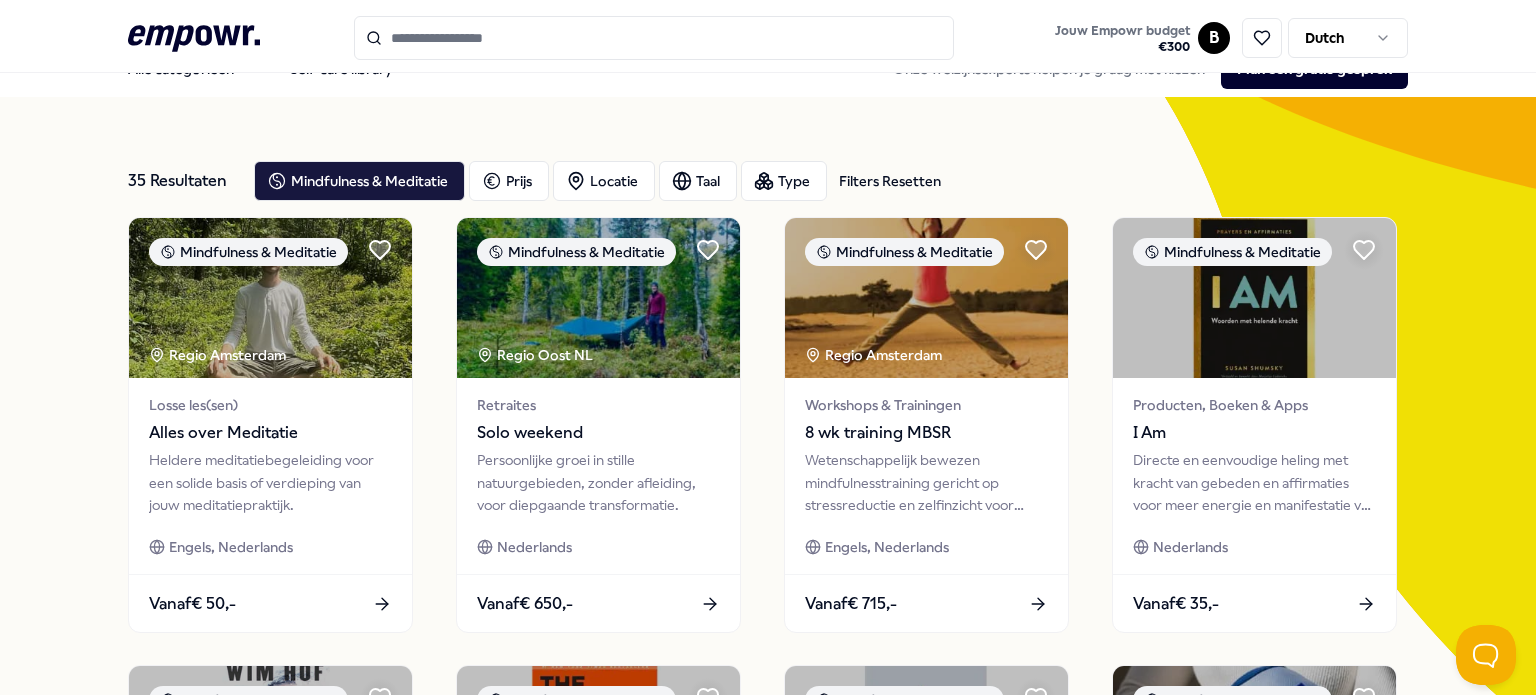 scroll, scrollTop: 0, scrollLeft: 0, axis: both 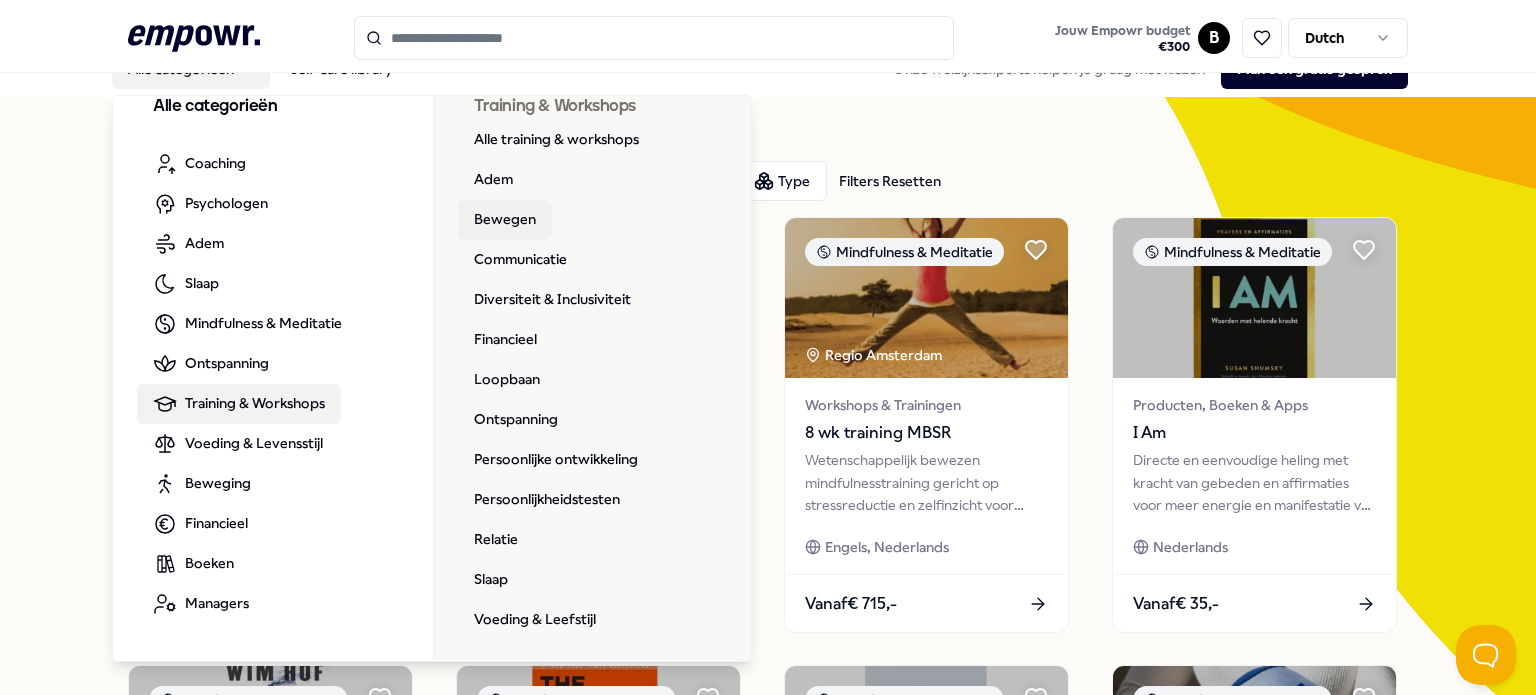 click on "Bewegen" at bounding box center (505, 220) 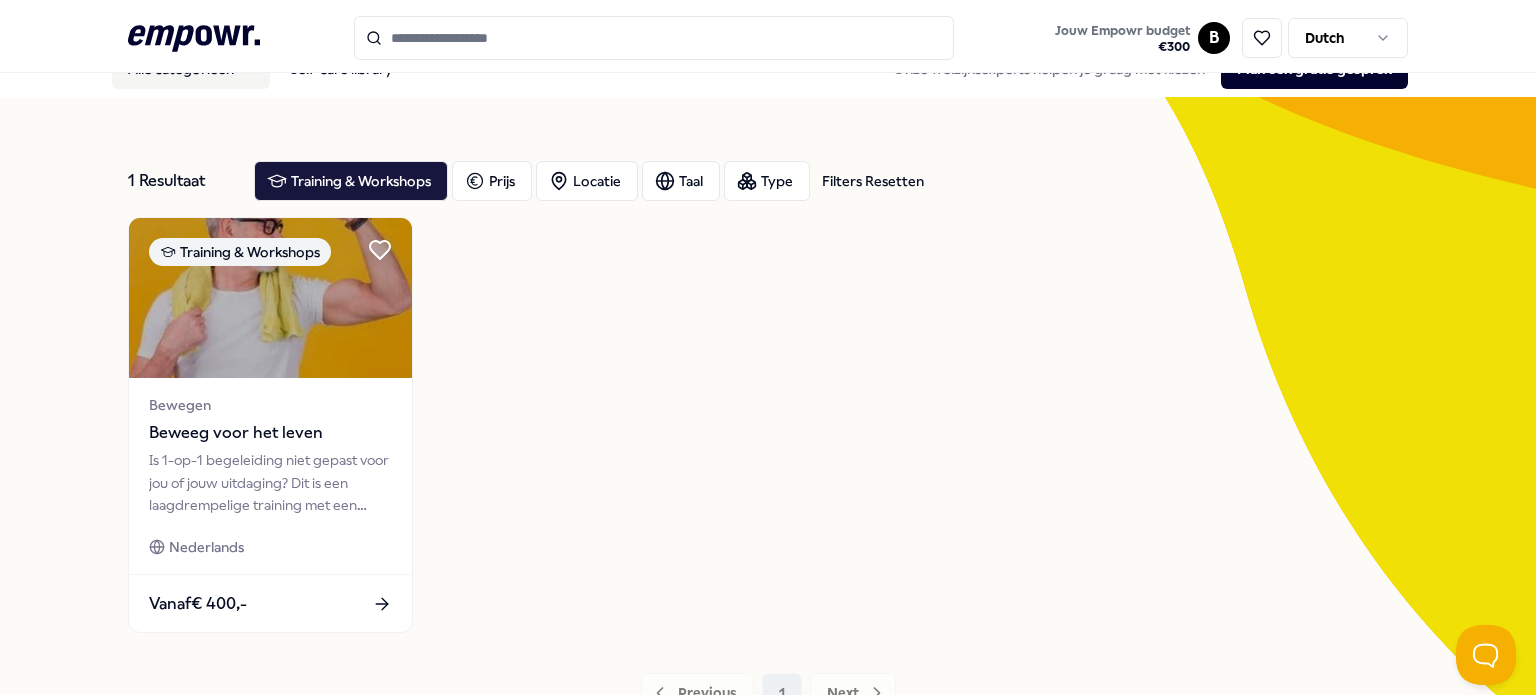 scroll, scrollTop: 0, scrollLeft: 0, axis: both 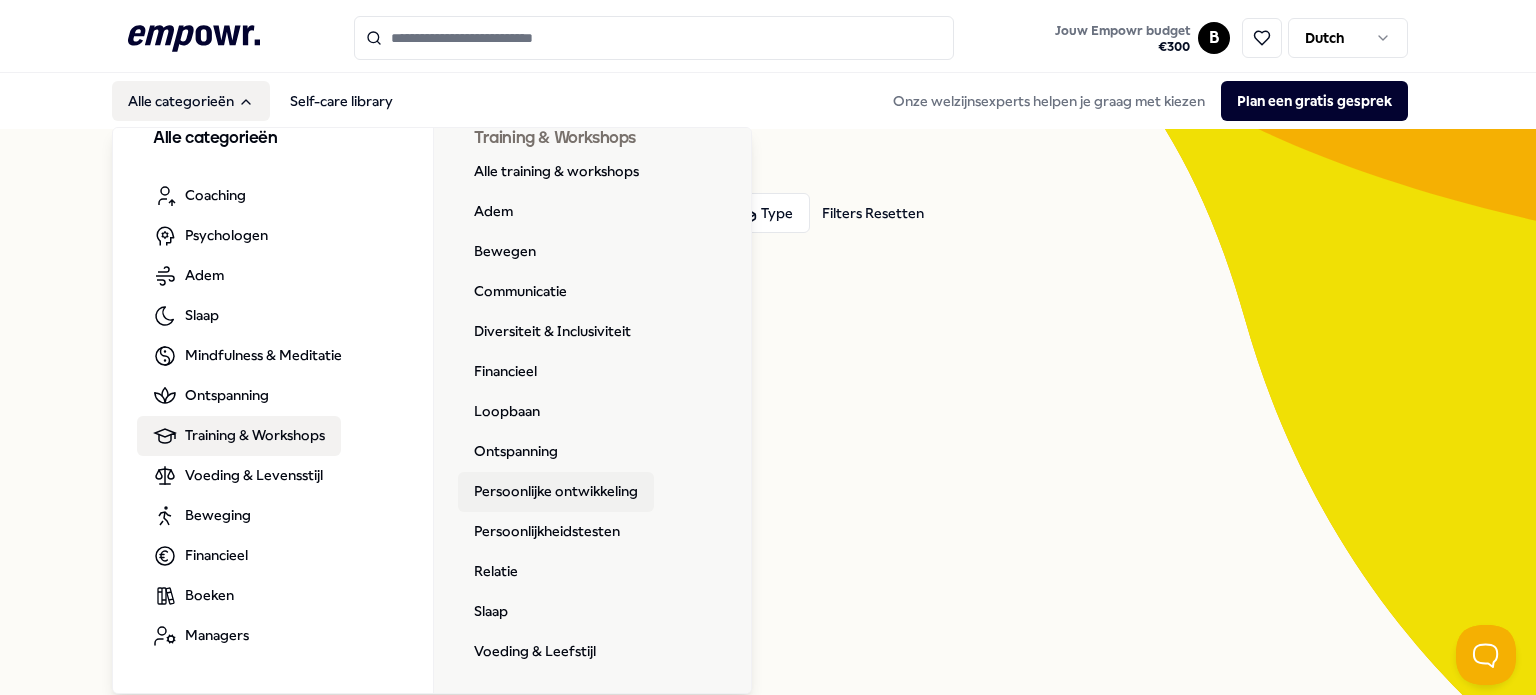 click on "Persoonlijke ontwikkeling" at bounding box center [556, 492] 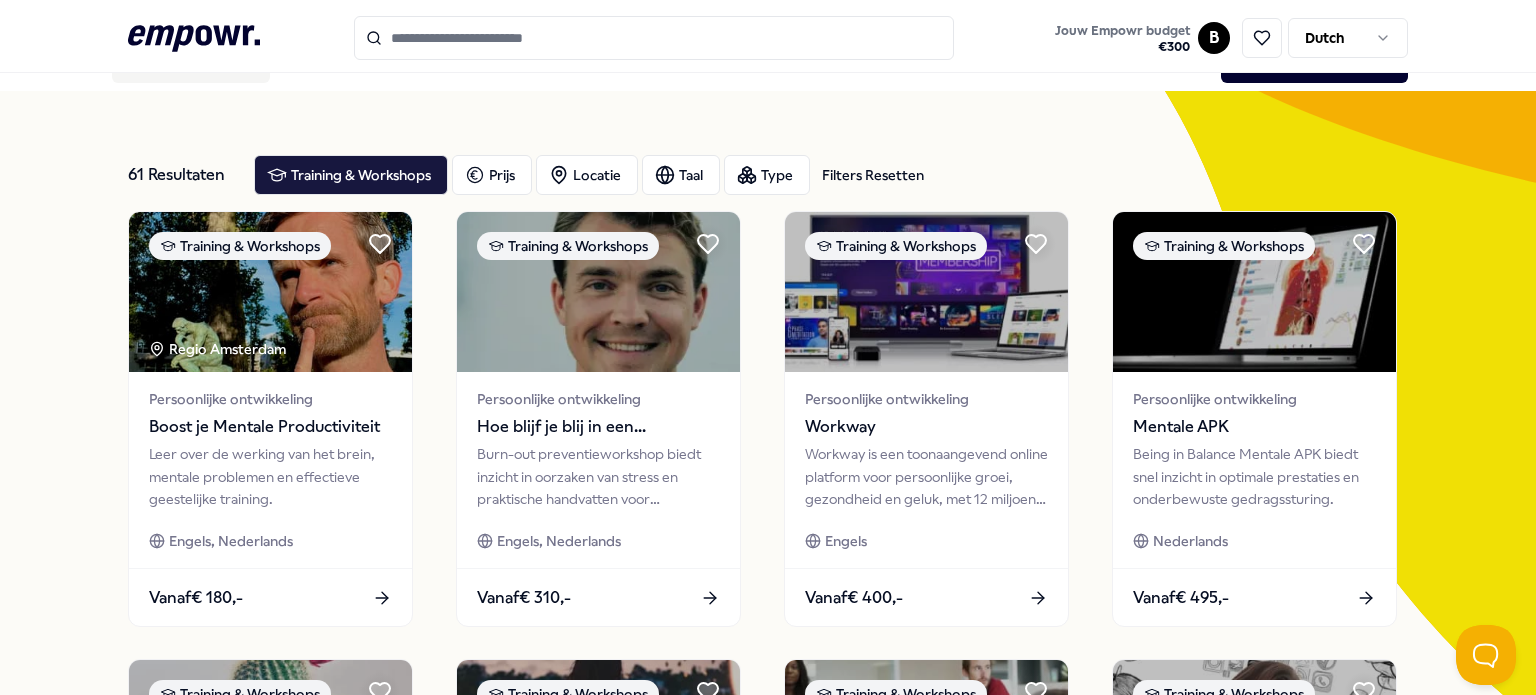 scroll, scrollTop: 0, scrollLeft: 0, axis: both 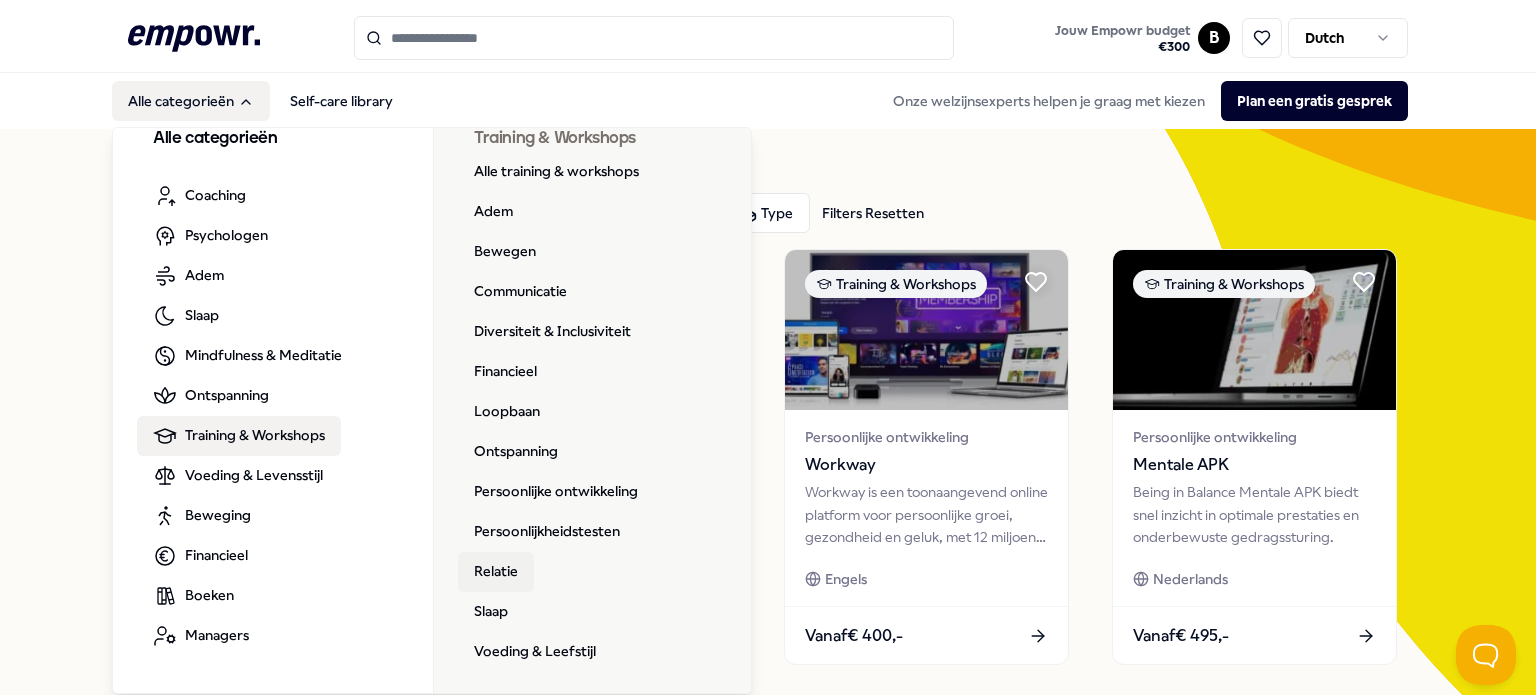 click on "Relatie" at bounding box center (496, 572) 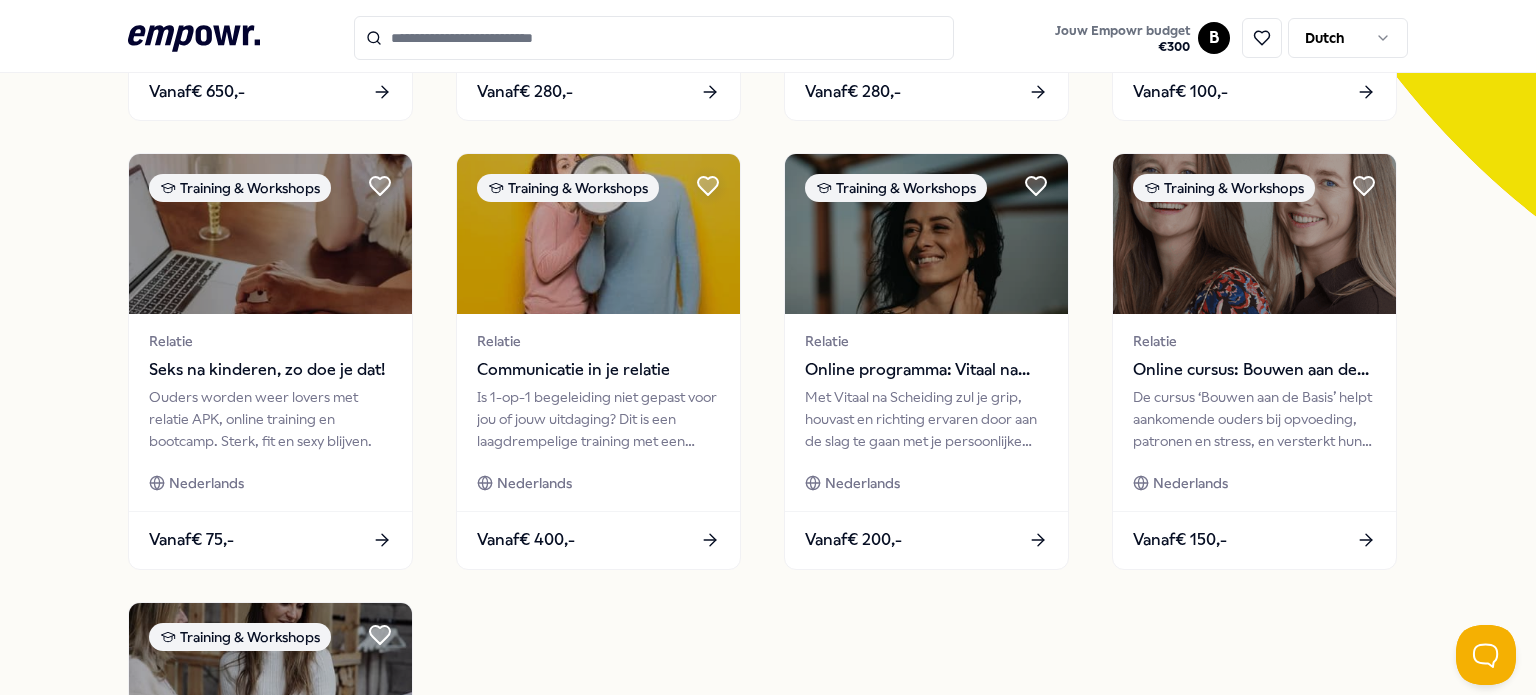 scroll, scrollTop: 544, scrollLeft: 0, axis: vertical 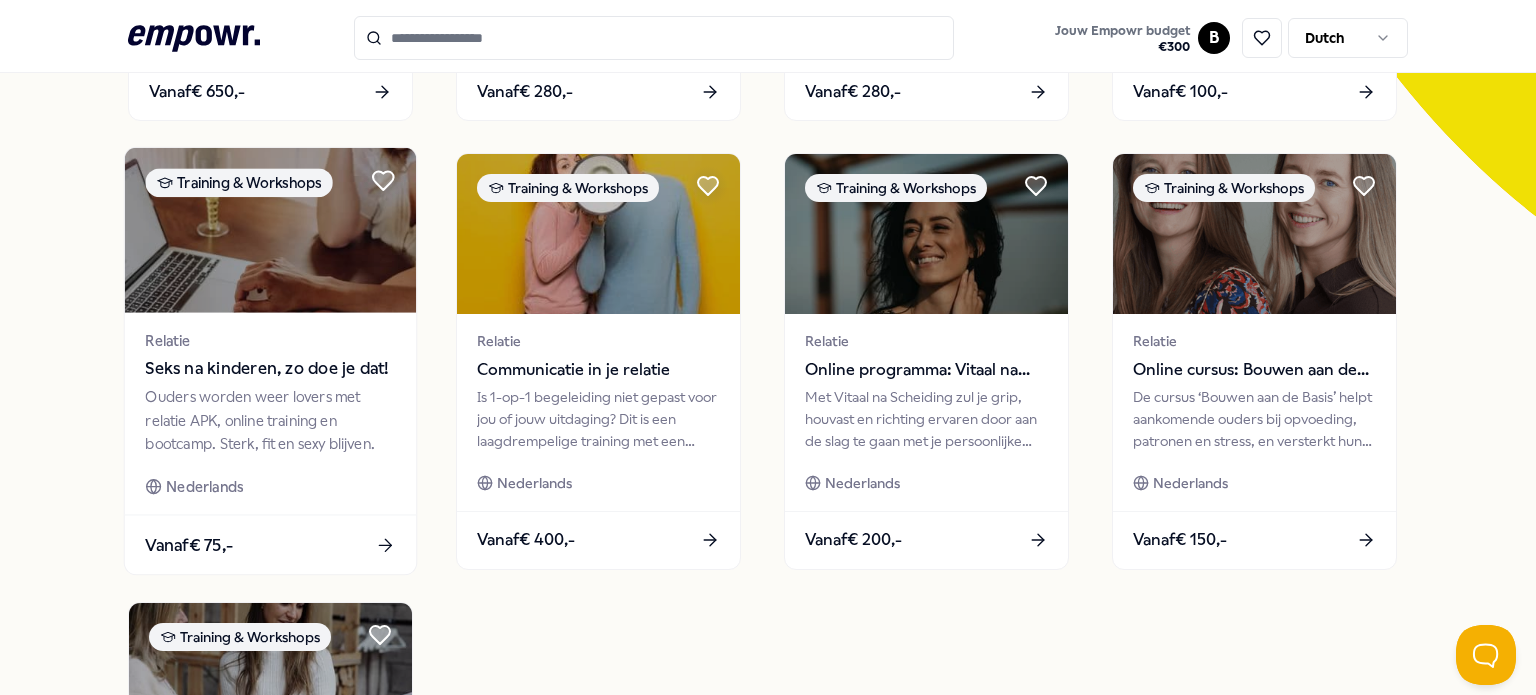 click on "Seks na kinderen, zo doe je dat!" at bounding box center [270, 369] 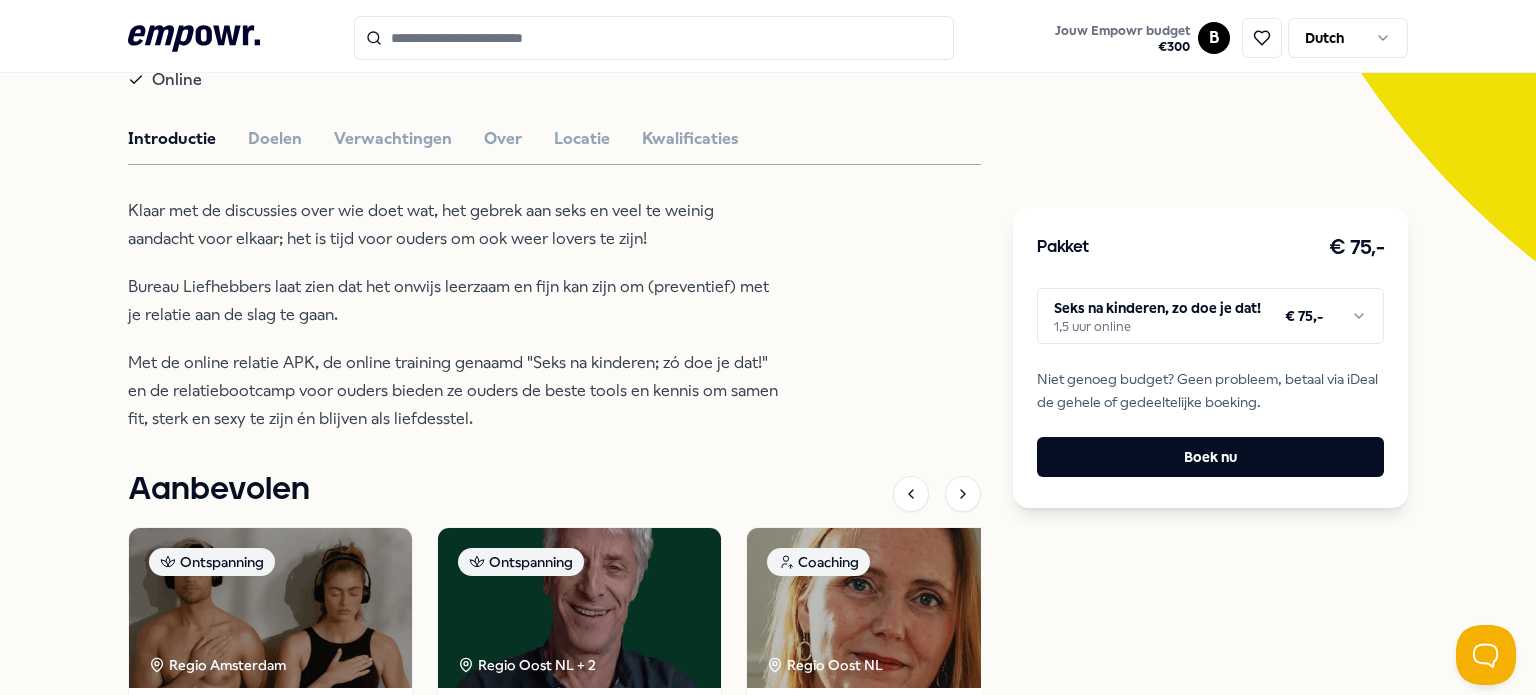 scroll, scrollTop: 500, scrollLeft: 0, axis: vertical 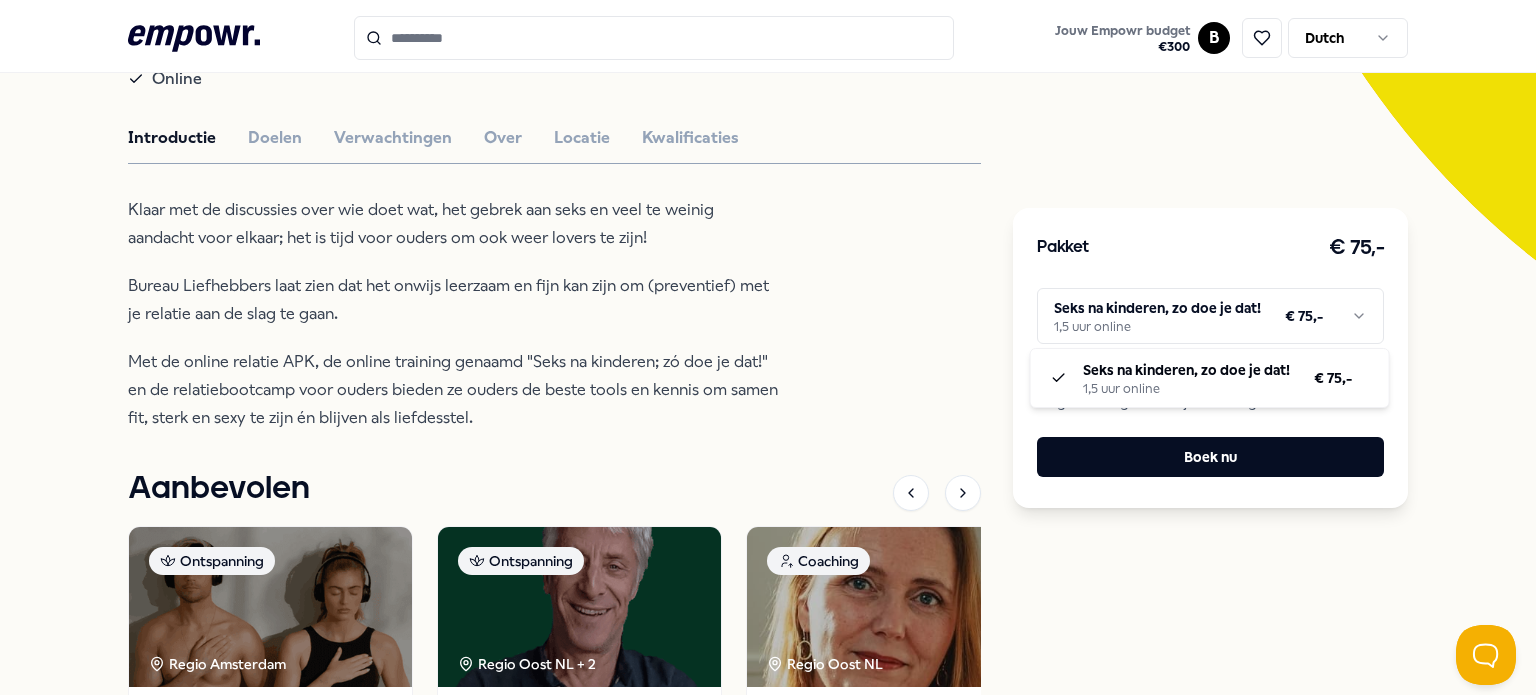 click on ".empowr-logo_svg__cls-1{fill:#03032f} Jouw Empowr budget € 300 B Dutch Alle categorieën Self-care library Terug Bureau Liefhebbers Training & Workshops Seks na kinderen, zo doe je dat! Ouders worden weer lovers met relatie APK, online training en bootcamp. Sterk, fit en sexy blijven. 3 jaar werk ervaring Gespecialiseerd in relatie coaching Online Nederlands Introductie Doelen Verwachtingen Over Locatie Kwalificaties Klaar met de discussies over wie doet wat, het gebrek aan seks en veel te weinig aandacht voor elkaar; het is tijd voor ouders om ook weer lovers te zijn! Bureau Liefhebbers laat zien dat het onwijs leerzaam en fijn kan zijn om (preventief) met je relatie aan de slag te gaan. Met de online relatie APK, de online training genaamd "Seks na kinderen; zó doe je dat!" en de relatiebootcamp voor ouders bieden ze ouders de beste tools en kennis om samen fit, sterk en sexy te zijn én blijven als liefdesstel. Aanbevolen Ontspanning Regio Amsterdam Renessence: Wellness & Mindfulness Vanaf + 2" at bounding box center [768, 347] 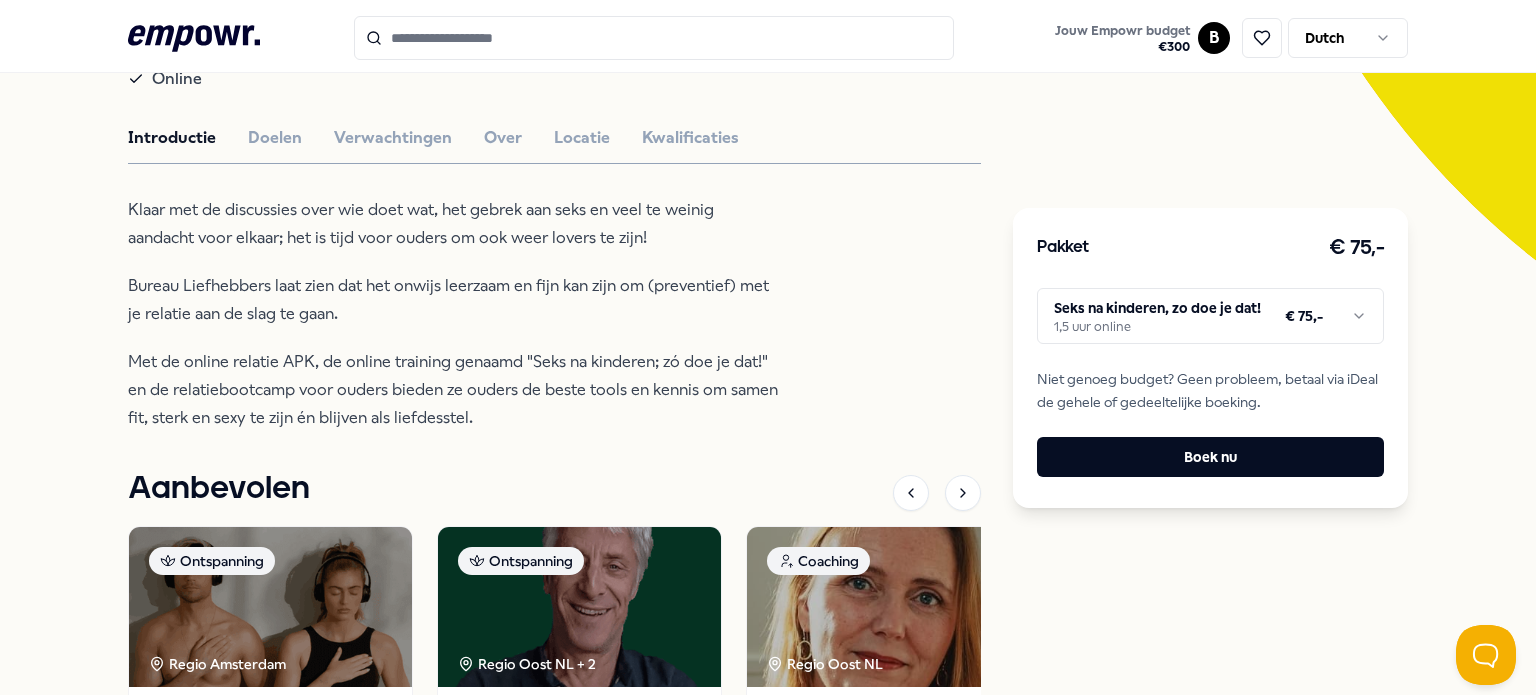 click on ".empowr-logo_svg__cls-1{fill:#03032f} Jouw Empowr budget € 300 B Dutch Alle categorieën Self-care library Terug Bureau Liefhebbers Training & Workshops Seks na kinderen, zo doe je dat! Ouders worden weer lovers met relatie APK, online training en bootcamp. Sterk, fit en sexy blijven. 3 jaar werk ervaring Gespecialiseerd in relatie coaching Online Nederlands Introductie Doelen Verwachtingen Over Locatie Kwalificaties Klaar met de discussies over wie doet wat, het gebrek aan seks en veel te weinig aandacht voor elkaar; het is tijd voor ouders om ook weer lovers te zijn! Bureau Liefhebbers laat zien dat het onwijs leerzaam en fijn kan zijn om (preventief) met je relatie aan de slag te gaan. Met de online relatie APK, de online training genaamd "Seks na kinderen; zó doe je dat!" en de relatiebootcamp voor ouders bieden ze ouders de beste tools en kennis om samen fit, sterk en sexy te zijn én blijven als liefdesstel. Aanbevolen Ontspanning Regio Amsterdam Renessence: Wellness & Mindfulness Vanaf + 2" at bounding box center [768, 347] 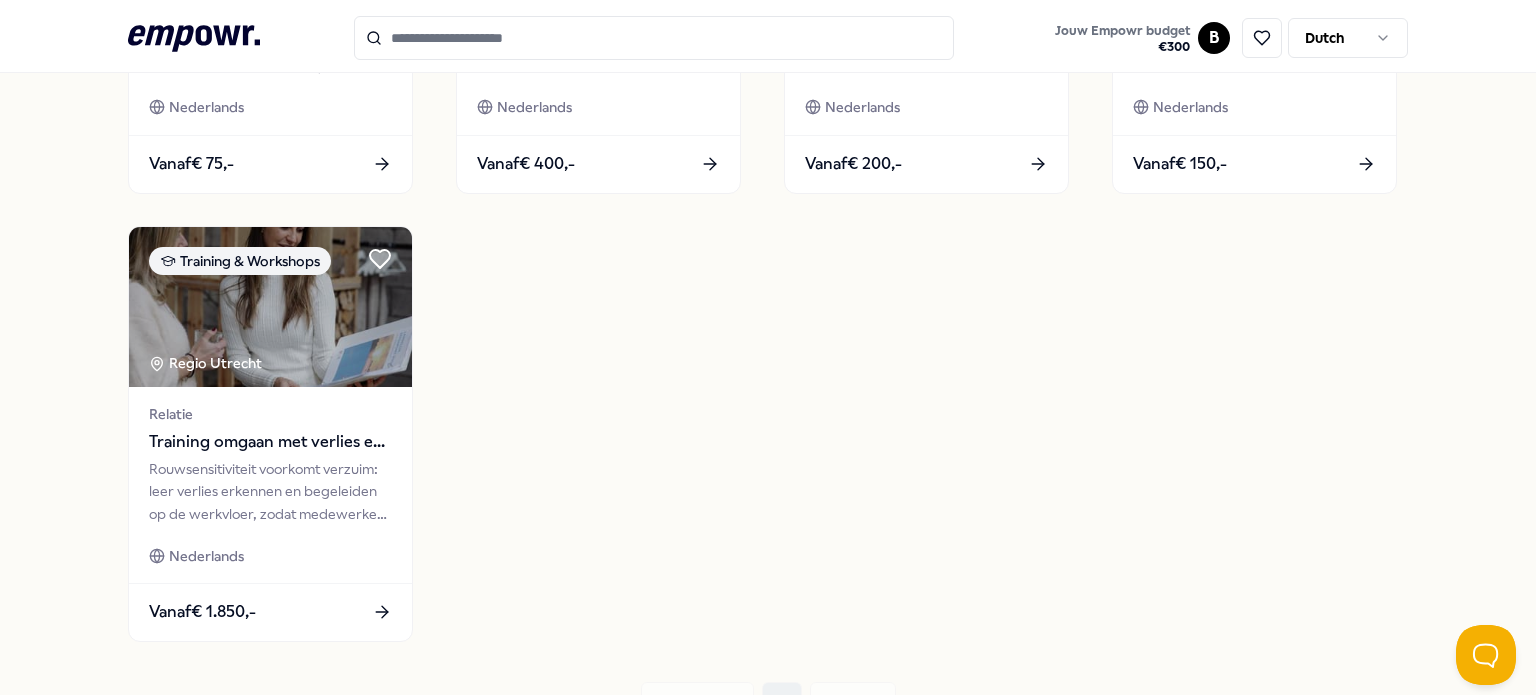 scroll, scrollTop: 960, scrollLeft: 0, axis: vertical 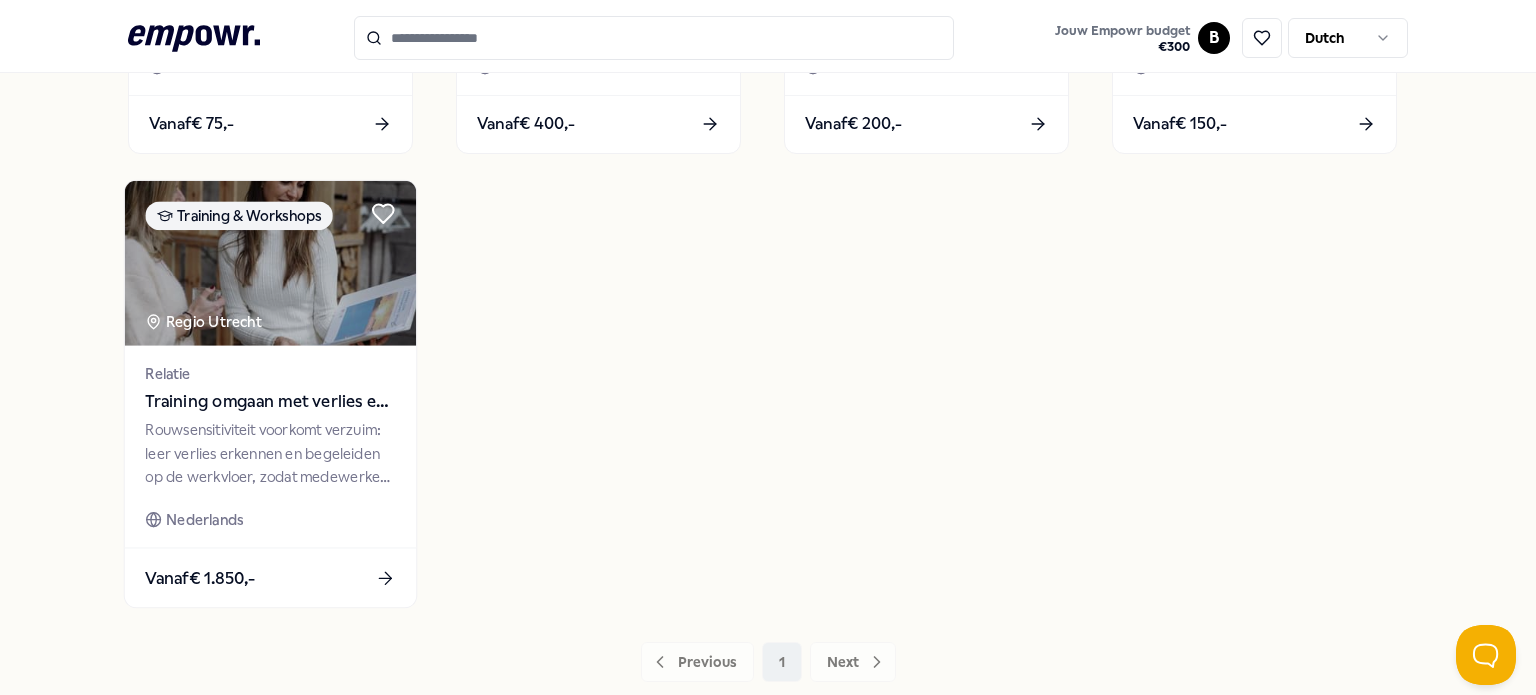 click on "Training omgaan met verlies en rouw" at bounding box center (270, 402) 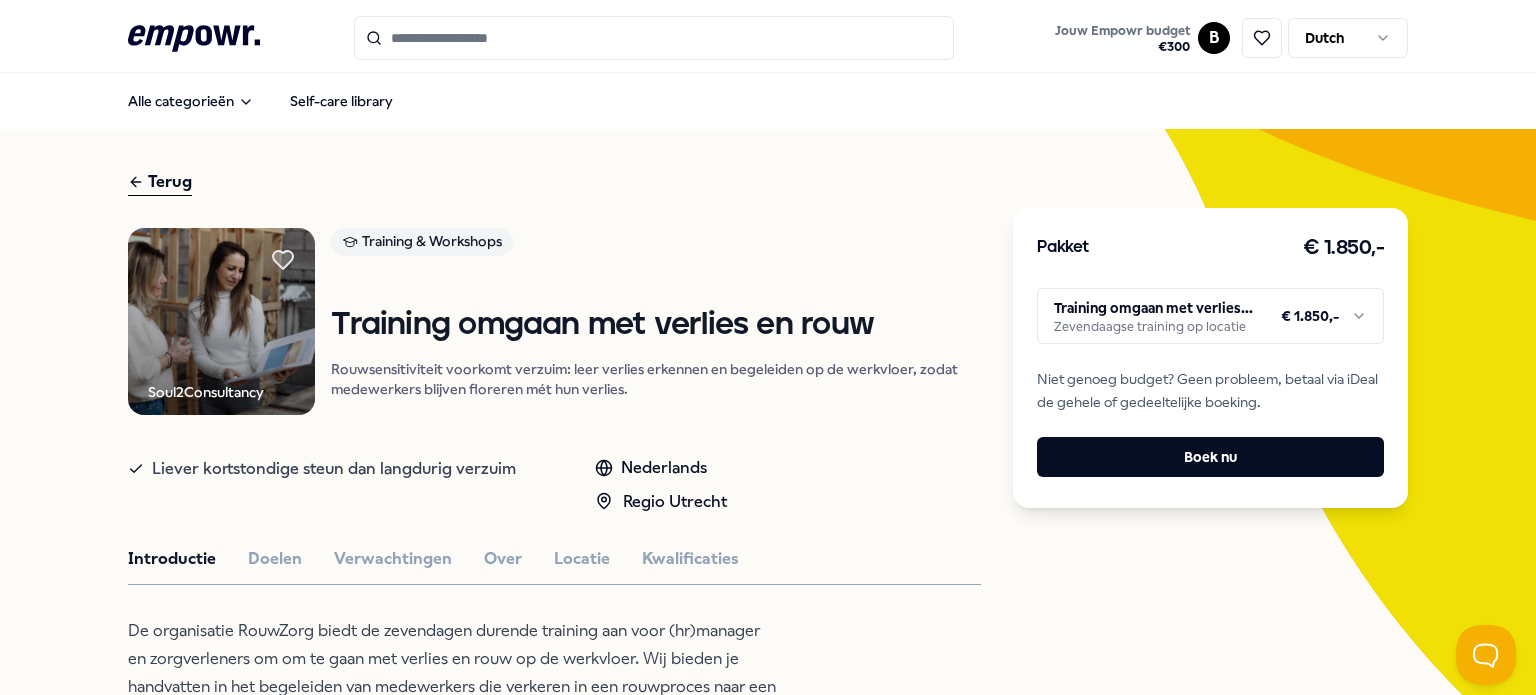scroll, scrollTop: 0, scrollLeft: 0, axis: both 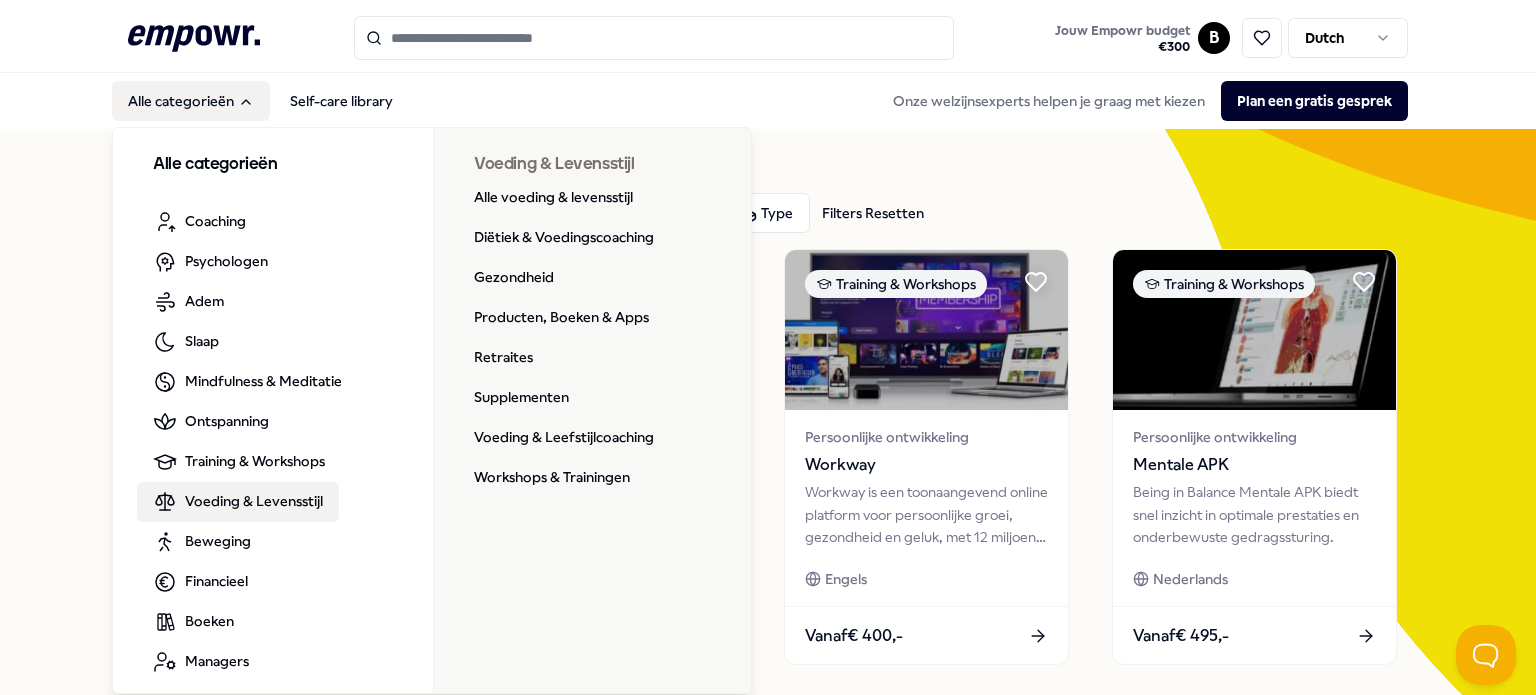 click on "Voeding & Levensstijl" at bounding box center (254, 501) 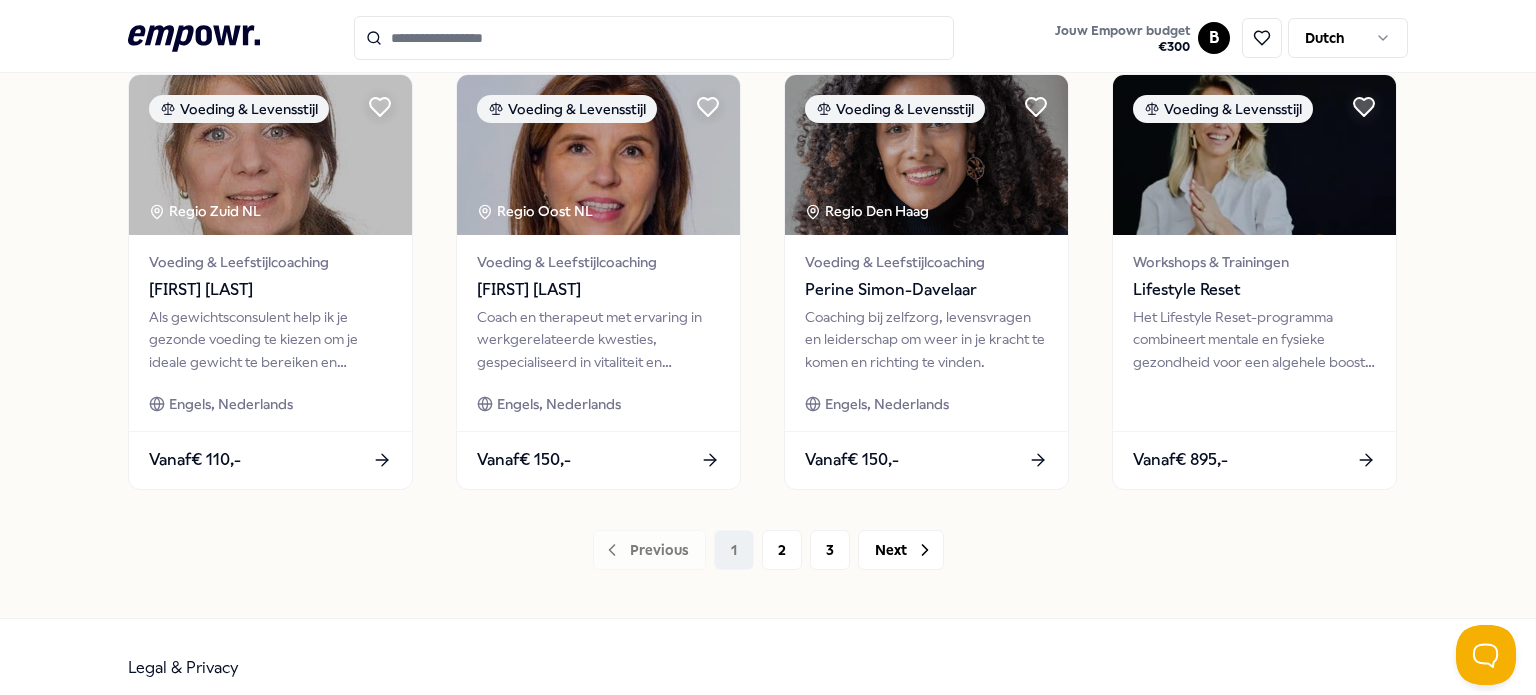 scroll, scrollTop: 1092, scrollLeft: 0, axis: vertical 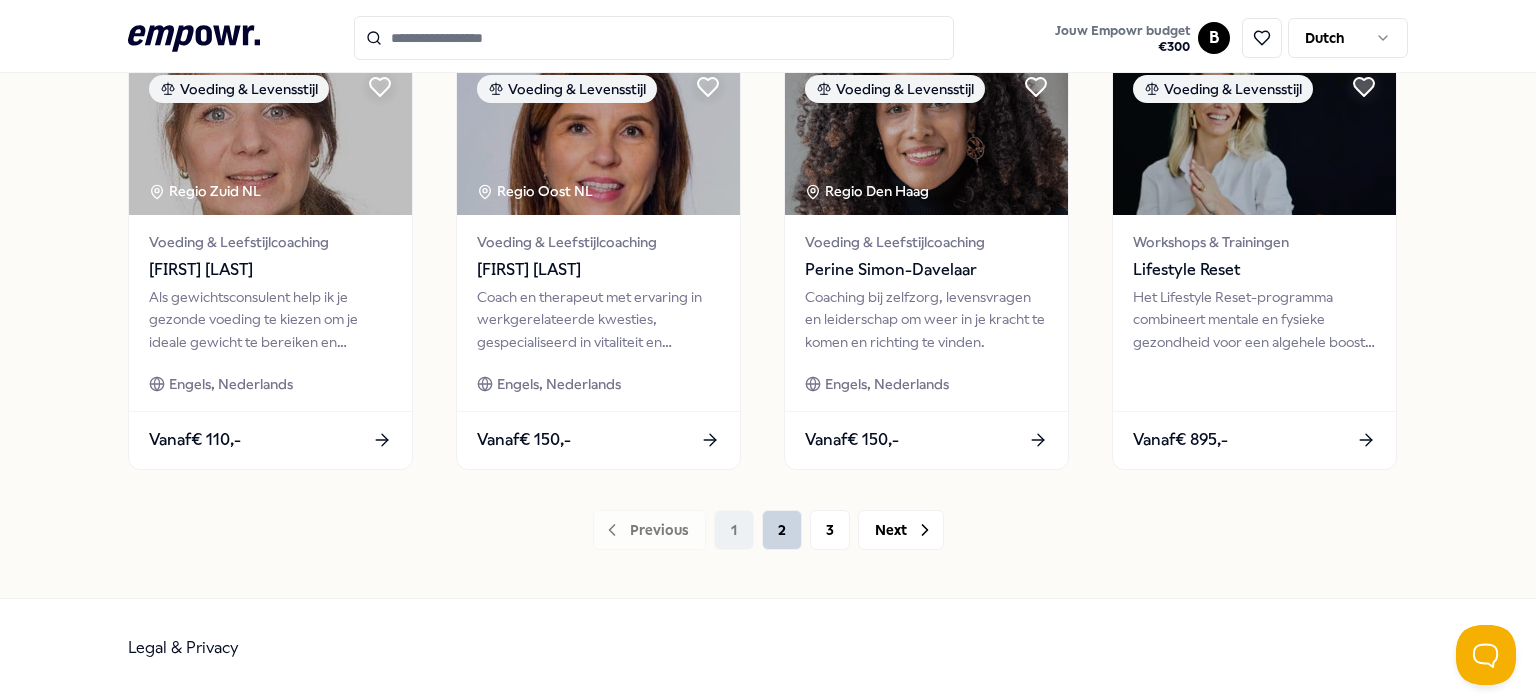 click on "2" at bounding box center [782, 530] 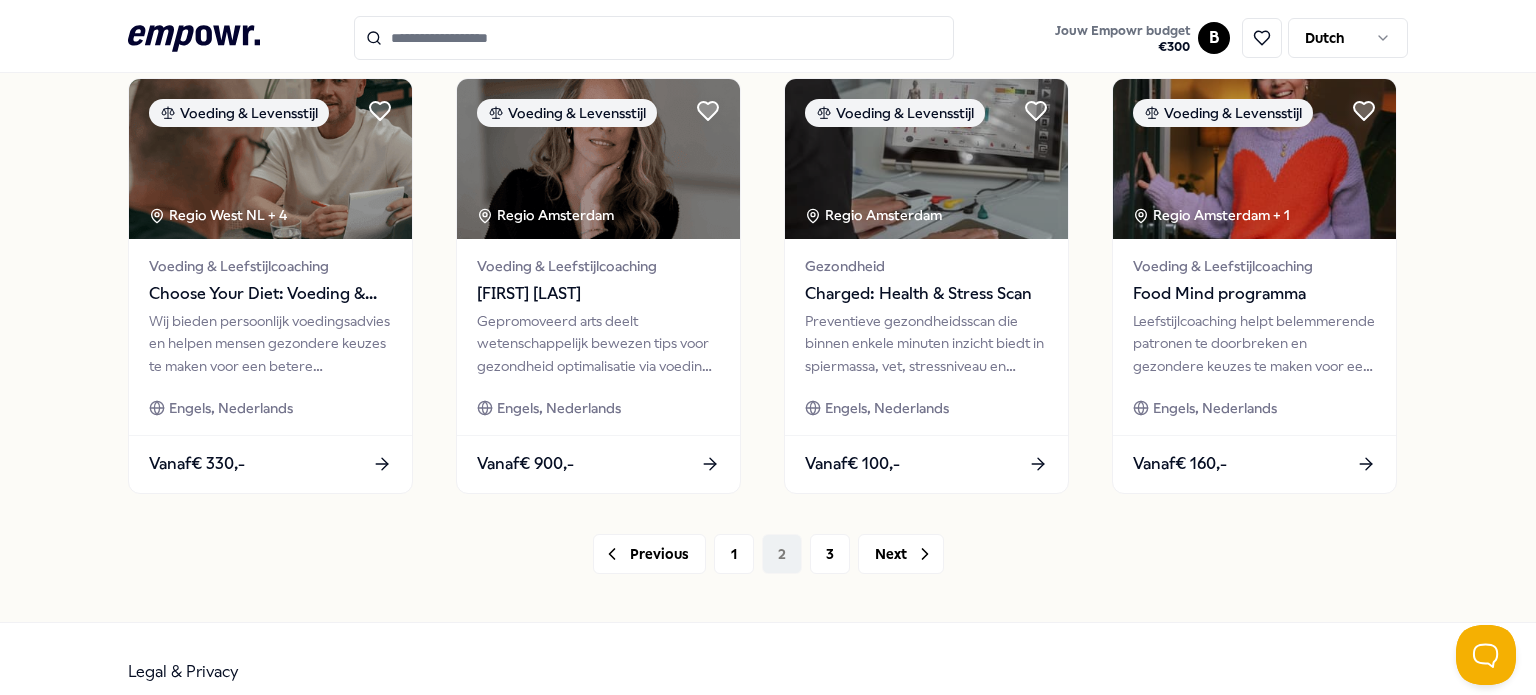 scroll, scrollTop: 1092, scrollLeft: 0, axis: vertical 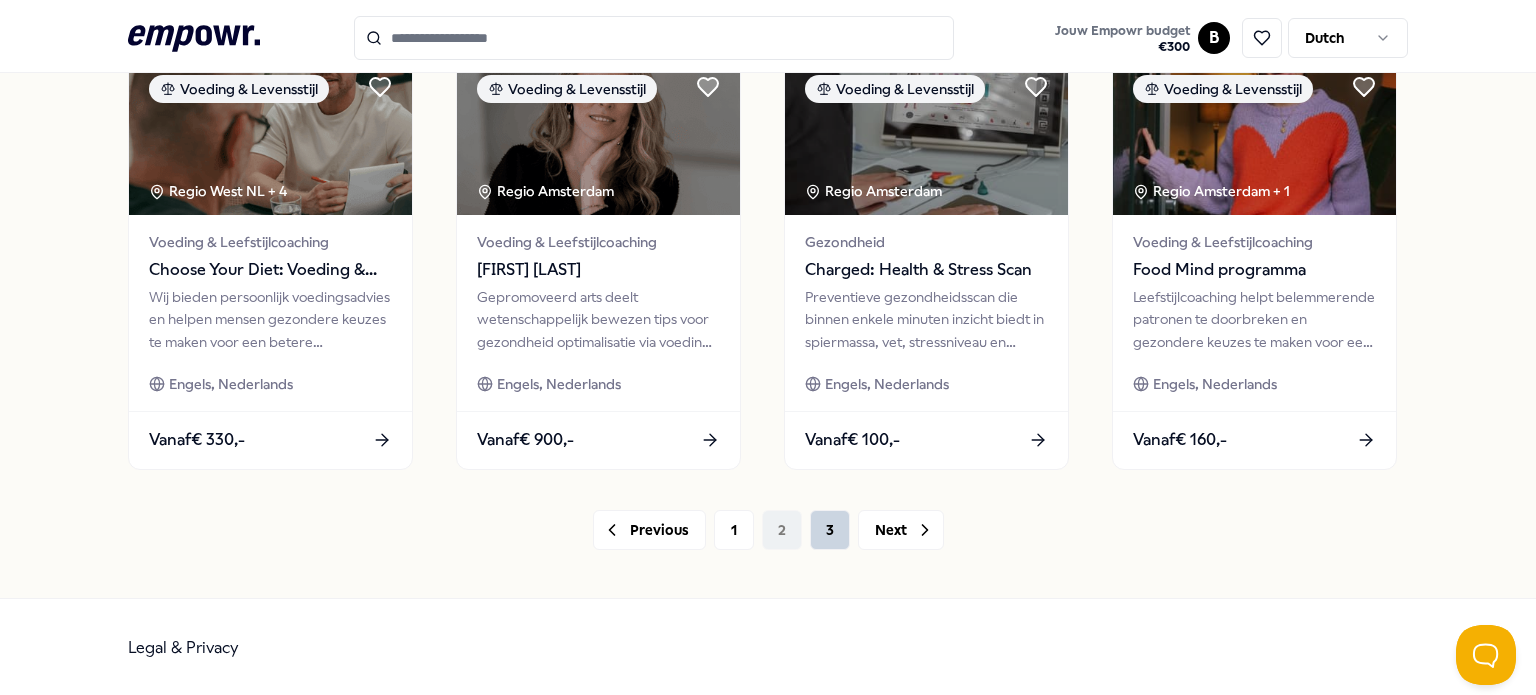 click on "3" at bounding box center [830, 530] 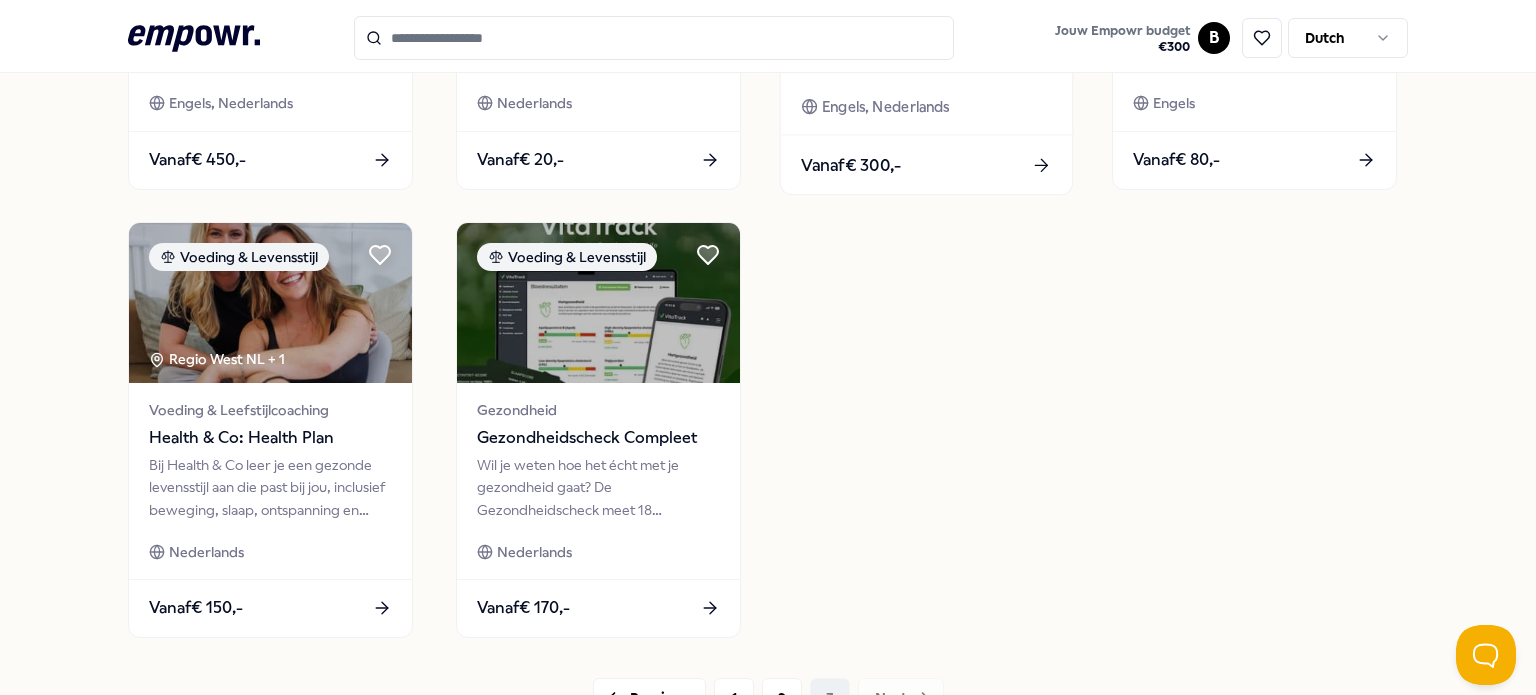 scroll, scrollTop: 925, scrollLeft: 0, axis: vertical 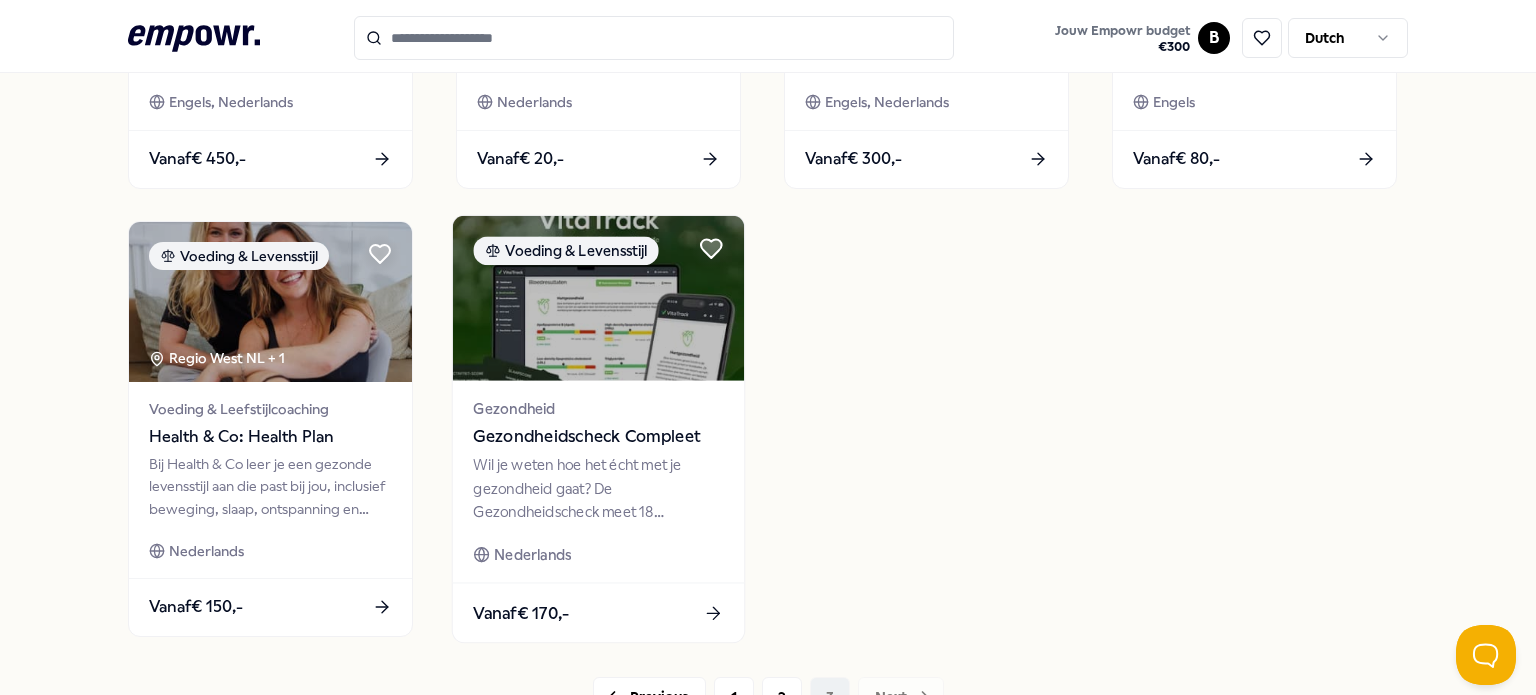 click on "Gezondheid  Gezondheidscheck Compleet Wil je weten hoe het écht met je gezondheid gaat? De Gezondheidscheck meet 18
biomarkers voor een compleet inzicht. Nederlands" at bounding box center [598, 481] 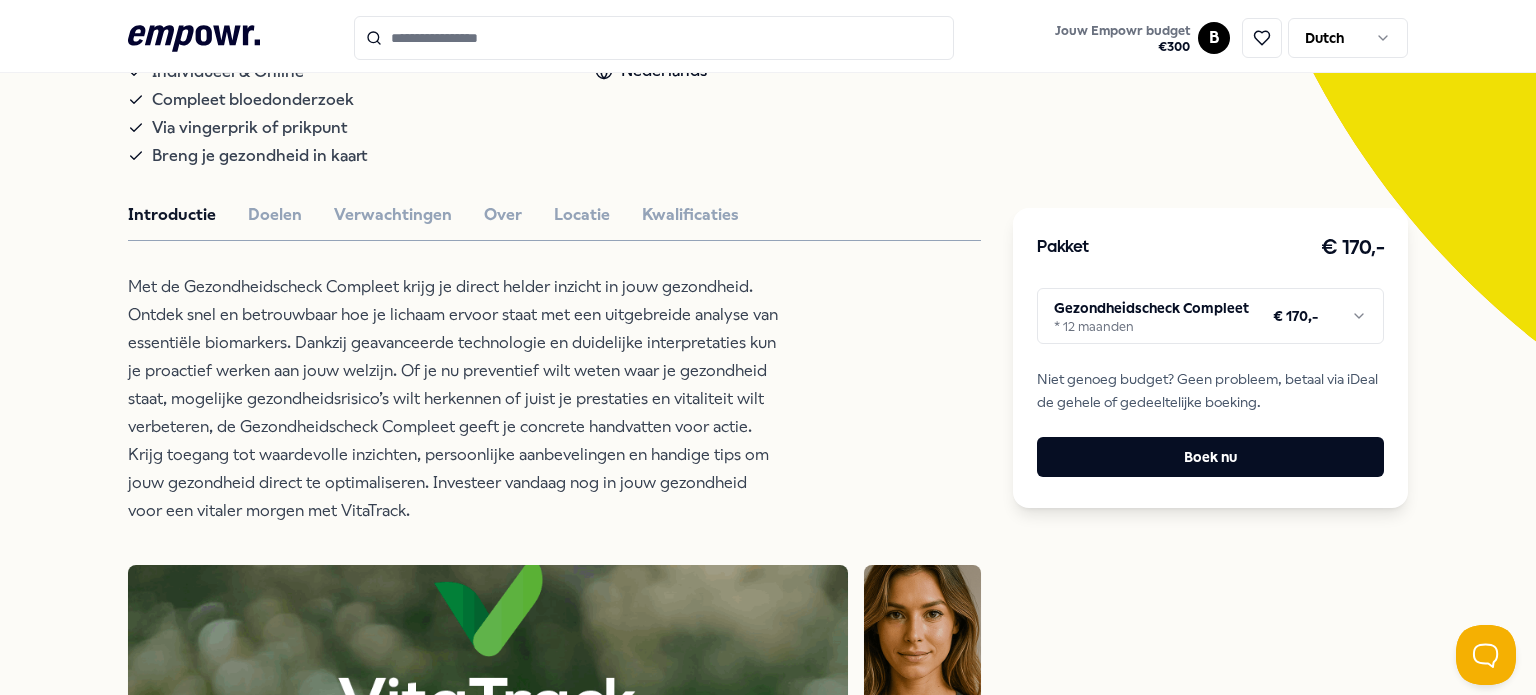 scroll, scrollTop: 420, scrollLeft: 0, axis: vertical 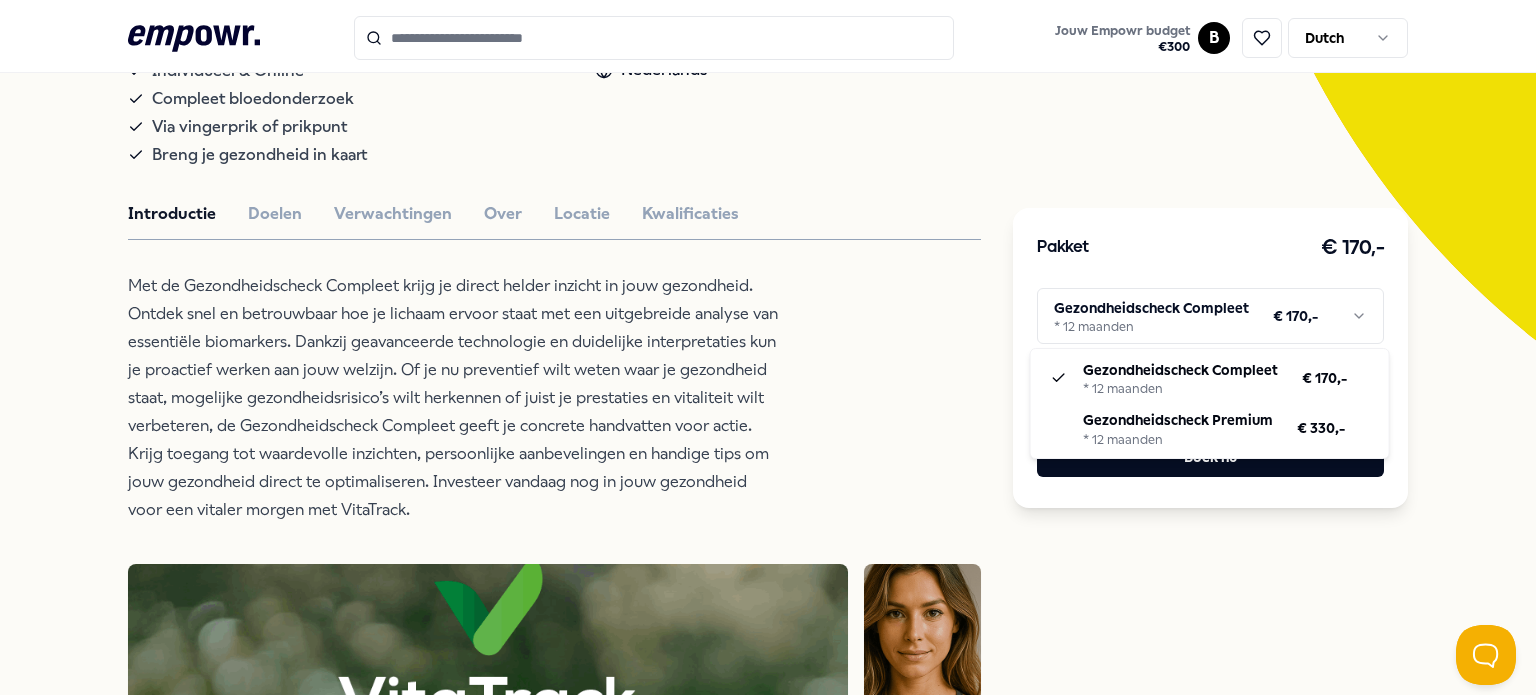 click on ".empowr-logo_svg__cls-1{fill:#03032f} Jouw Empowr budget € 300 B Dutch Alle categorieën Self-care library Terug VitaTrack Voeding & Levensstijl Gezondheidscheck Compleet Wil je weten hoe het écht met je gezondheid gaat? De Gezondheidscheck meet 18 biomarkers voor een compleet inzicht. Individueel & Online Compleet bloedonderzoek Via vingerprik of prikpunt Breng je gezondheid in kaart Nederlands Introductie Doelen Verwachtingen Over Locatie Kwalificaties Beoordelingen Ik wilde al een tijdje een compleet bloedonderzoek laten doen, maar wist niet waar ik moest beginnen. Via VitaTrack was het super makkelijk geregeld. De uitslagen waren overzichtelijk en ik kreeg duidelijke tips wat ik kon verbeteren. Ik voel me serieus fitter sinds ik wat dingen heb aangepast! [FIRST] [LAST] Deze check is echt een investering in jezelf. De analyses zijn gedetailleerd en je weet gelijk wat je kan doen om je waardes te verbeteren. Ik ga dit zeker elk jaar herhalen. [FIRST] Aanbevolen Voeding & Levensstijl Online Nederlands Vanaf" at bounding box center [768, 347] 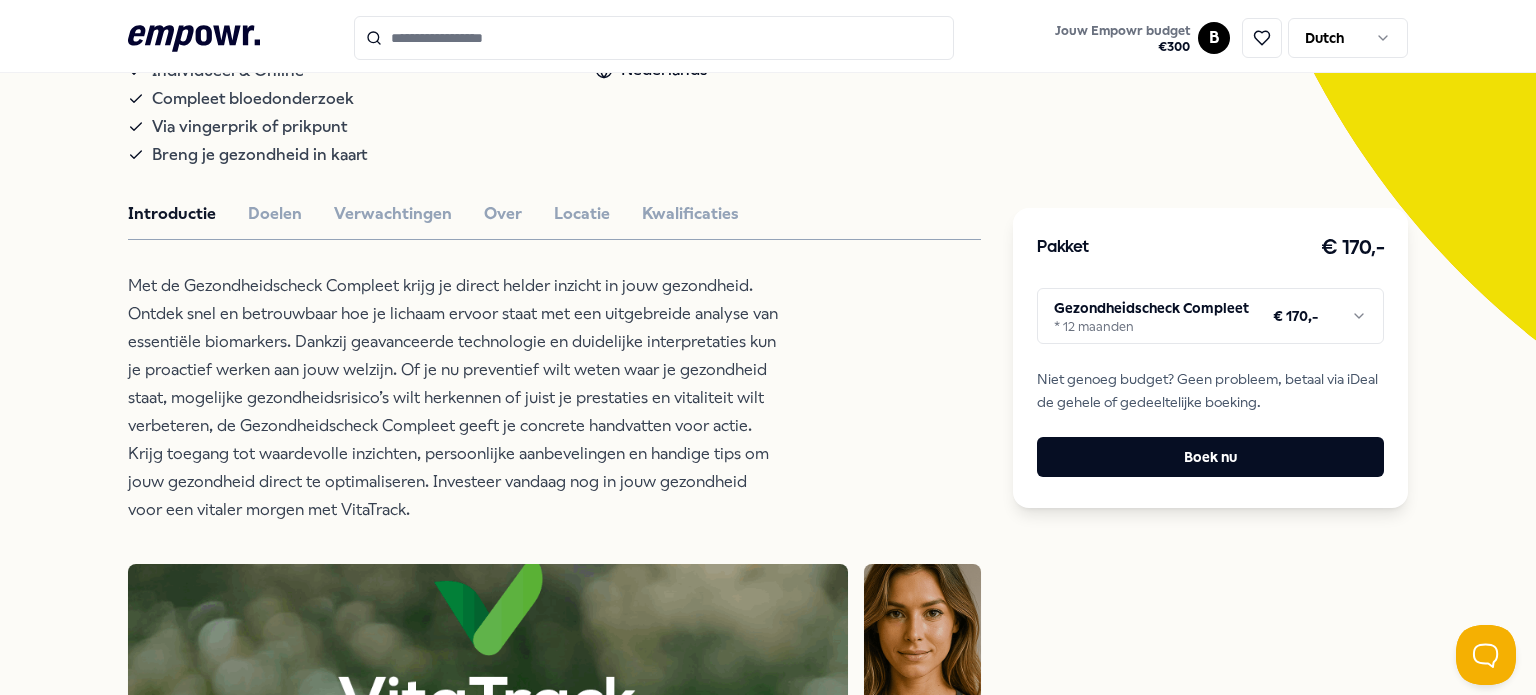 click on ".empowr-logo_svg__cls-1{fill:#03032f} Jouw Empowr budget € 300 B Dutch Alle categorieën Self-care library Terug VitaTrack Voeding & Levensstijl Gezondheidscheck Compleet Wil je weten hoe het écht met je gezondheid gaat? De Gezondheidscheck meet 18 biomarkers voor een compleet inzicht. Individueel & Online Compleet bloedonderzoek Via vingerprik of prikpunt Breng je gezondheid in kaart Nederlands Introductie Doelen Verwachtingen Over Locatie Kwalificaties Beoordelingen Ik wilde al een tijdje een compleet bloedonderzoek laten doen, maar wist niet waar ik moest beginnen. Via VitaTrack was het super makkelijk geregeld. De uitslagen waren overzichtelijk en ik kreeg duidelijke tips wat ik kon verbeteren. Ik voel me serieus fitter sinds ik wat dingen heb aangepast! [FIRST] [LAST] Deze check is echt een investering in jezelf. De analyses zijn gedetailleerd en je weet gelijk wat je kan doen om je waardes te verbeteren. Ik ga dit zeker elk jaar herhalen. [FIRST] Aanbevolen Voeding & Levensstijl Online Nederlands Vanaf" at bounding box center (768, 347) 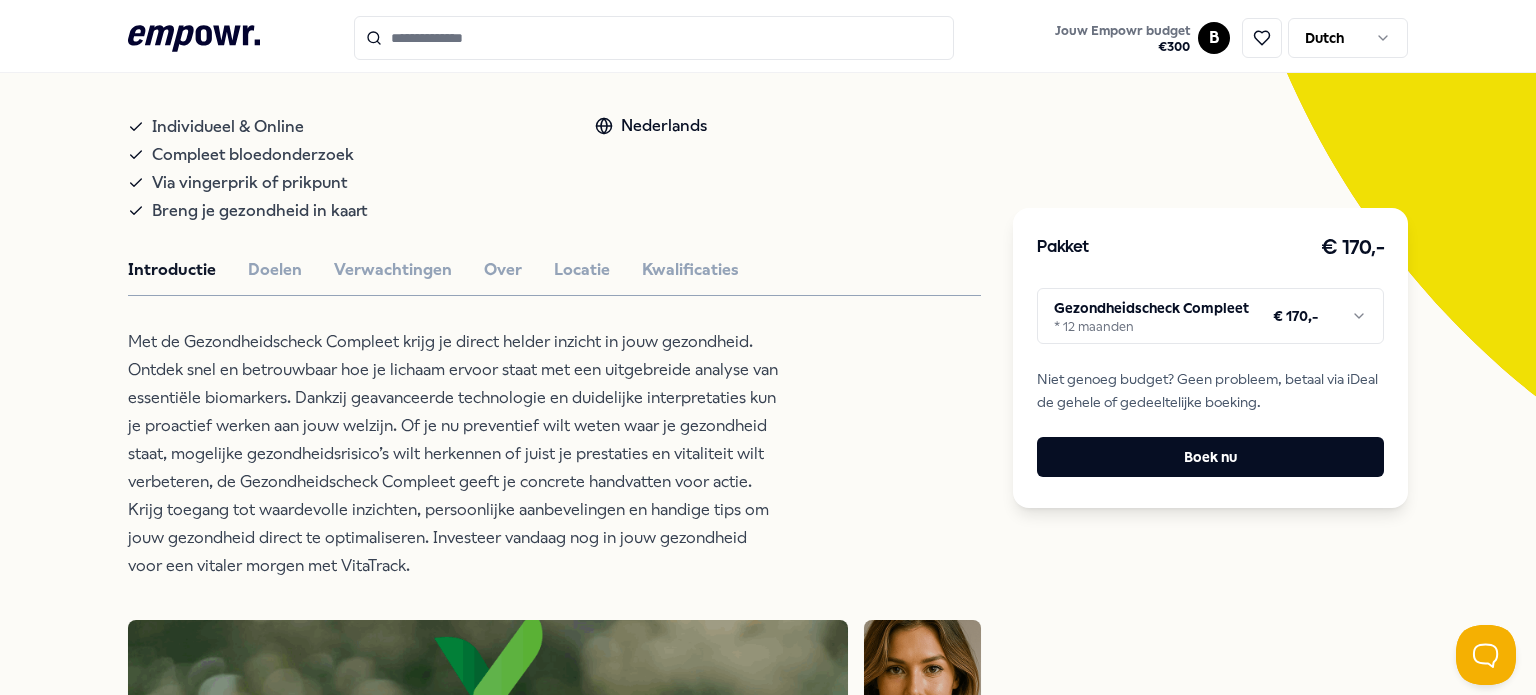 scroll, scrollTop: 444, scrollLeft: 0, axis: vertical 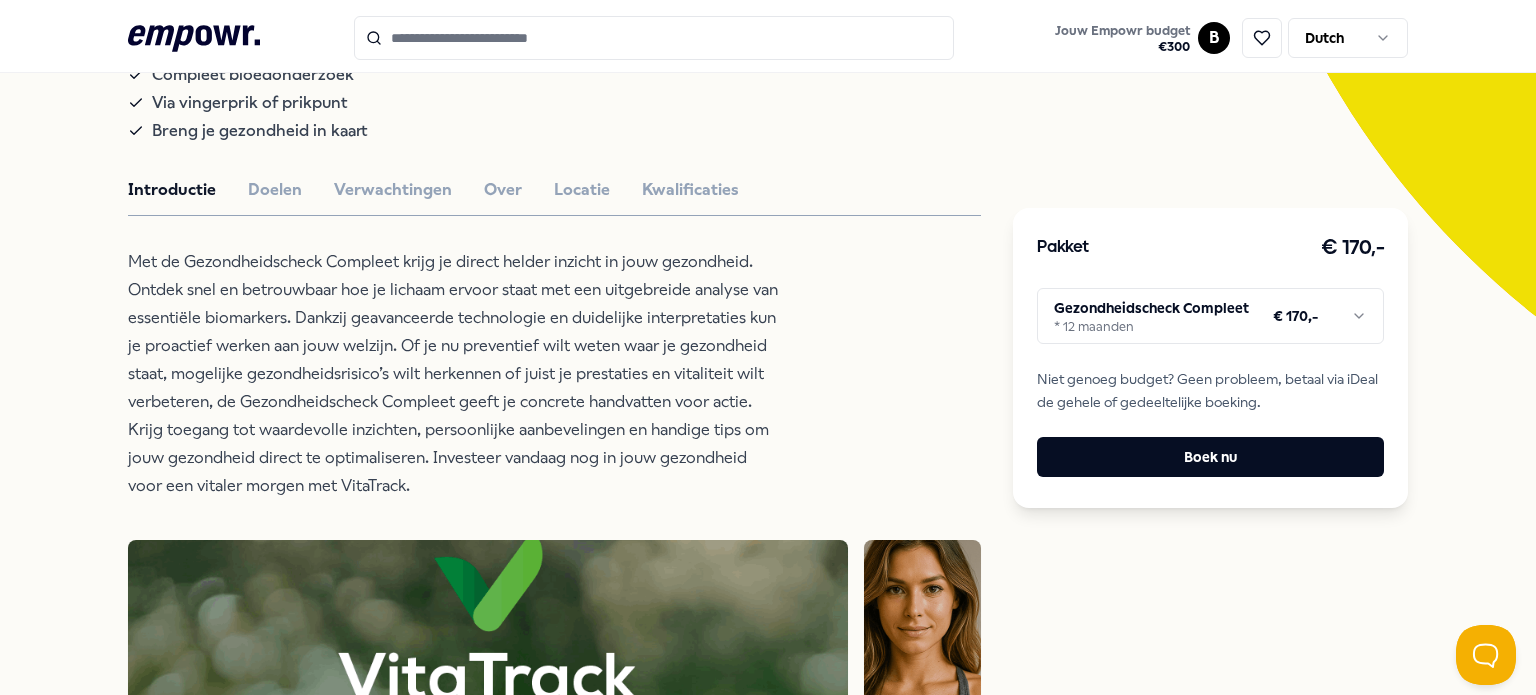 click on "Met de Gezondheidscheck Compleet krijg je direct helder inzicht in jouw gezondheid. Ontdek snel en betrouwbaar hoe je lichaam ervoor staat met een uitgebreide analyse van essentiële biomarkers. Dankzij geavanceerde technologie en duidelijke interpretaties kun je proactief werken aan jouw welzijn. Of je nu preventief wilt weten waar je gezondheid staat, mogelijke gezondheidsrisico’s wilt herkennen of juist je prestaties en vitaliteit wilt verbeteren, de Gezondheidscheck Compleet geeft je concrete handvatten voor actie. Krijg toegang tot waardevolle inzichten, persoonlijke aanbevelingen en handige tips om jouw gezondheid direct te optimaliseren. Investeer vandaag nog in jouw gezondheid voor een vitaler morgen met VitaTrack." at bounding box center [453, 374] 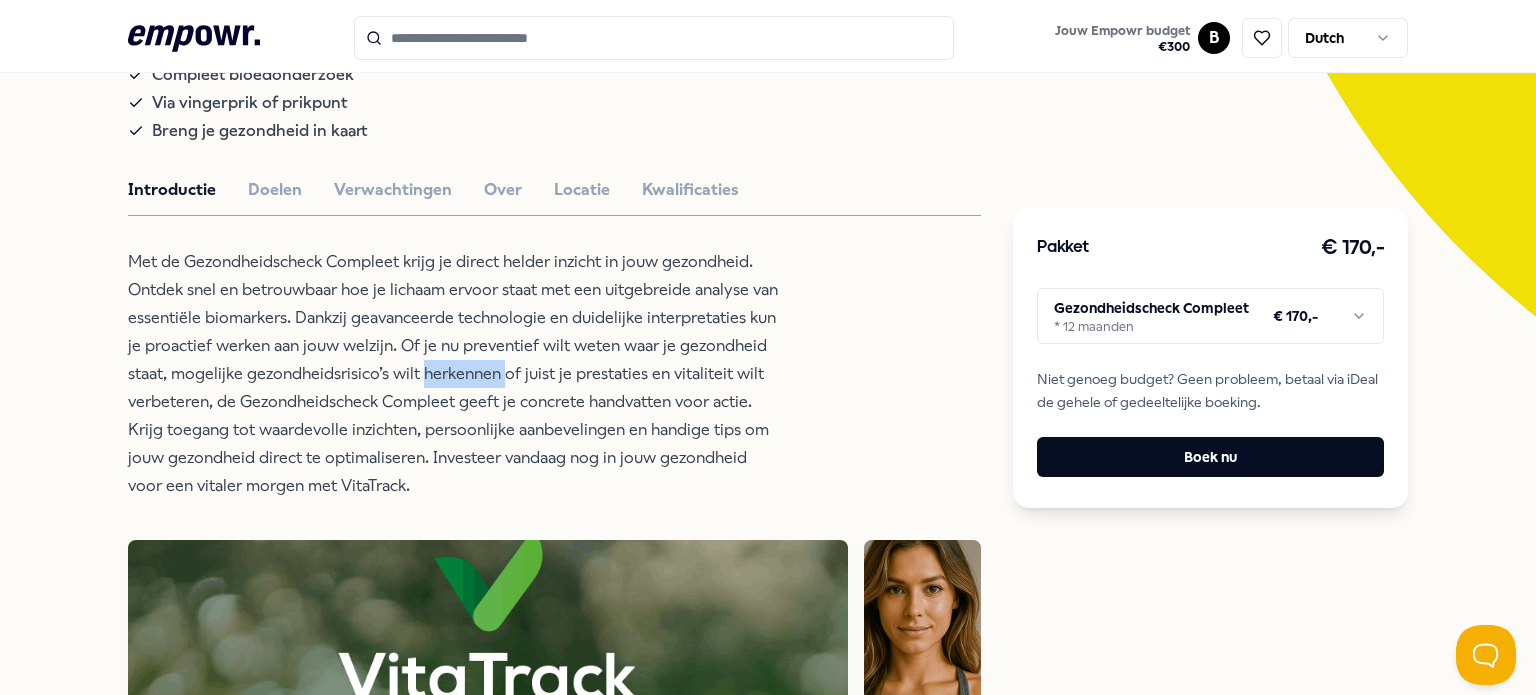 click on "Met de Gezondheidscheck Compleet krijg je direct helder inzicht in jouw gezondheid. Ontdek snel en betrouwbaar hoe je lichaam ervoor staat met een uitgebreide analyse van essentiële biomarkers. Dankzij geavanceerde technologie en duidelijke interpretaties kun je proactief werken aan jouw welzijn. Of je nu preventief wilt weten waar je gezondheid staat, mogelijke gezondheidsrisico’s wilt herkennen of juist je prestaties en vitaliteit wilt verbeteren, de Gezondheidscheck Compleet geeft je concrete handvatten voor actie. Krijg toegang tot waardevolle inzichten, persoonlijke aanbevelingen en handige tips om jouw gezondheid direct te optimaliseren. Investeer vandaag nog in jouw gezondheid voor een vitaler morgen met VitaTrack." at bounding box center (453, 374) 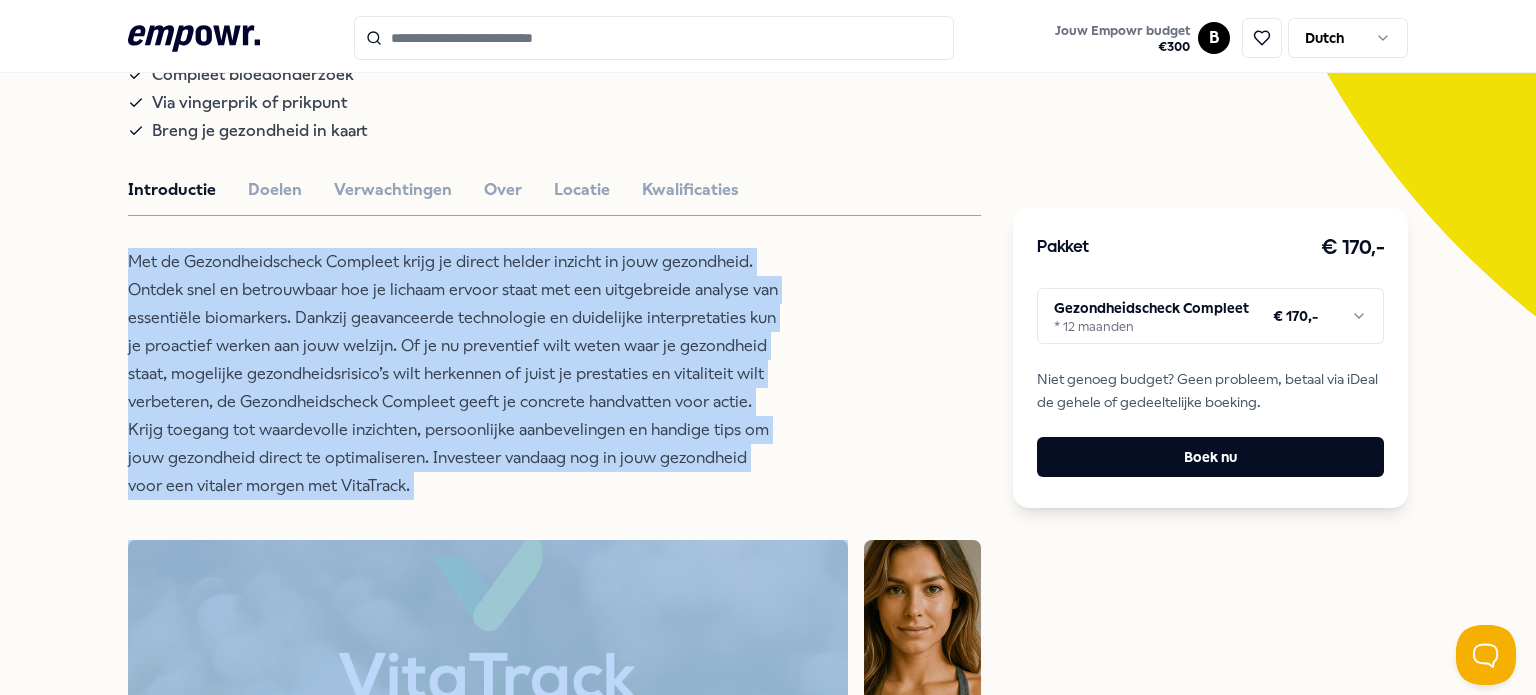 click on "Met de Gezondheidscheck Compleet krijg je direct helder inzicht in jouw gezondheid. Ontdek snel en betrouwbaar hoe je lichaam ervoor staat met een uitgebreide analyse van essentiële biomarkers. Dankzij geavanceerde technologie en duidelijke interpretaties kun je proactief werken aan jouw welzijn. Of je nu preventief wilt weten waar je gezondheid staat, mogelijke gezondheidsrisico’s wilt herkennen of juist je prestaties en vitaliteit wilt verbeteren, de Gezondheidscheck Compleet geeft je concrete handvatten voor actie. Krijg toegang tot waardevolle inzichten, persoonlijke aanbevelingen en handige tips om jouw gezondheid direct te optimaliseren. Investeer vandaag nog in jouw gezondheid voor een vitaler morgen met VitaTrack." at bounding box center [453, 374] 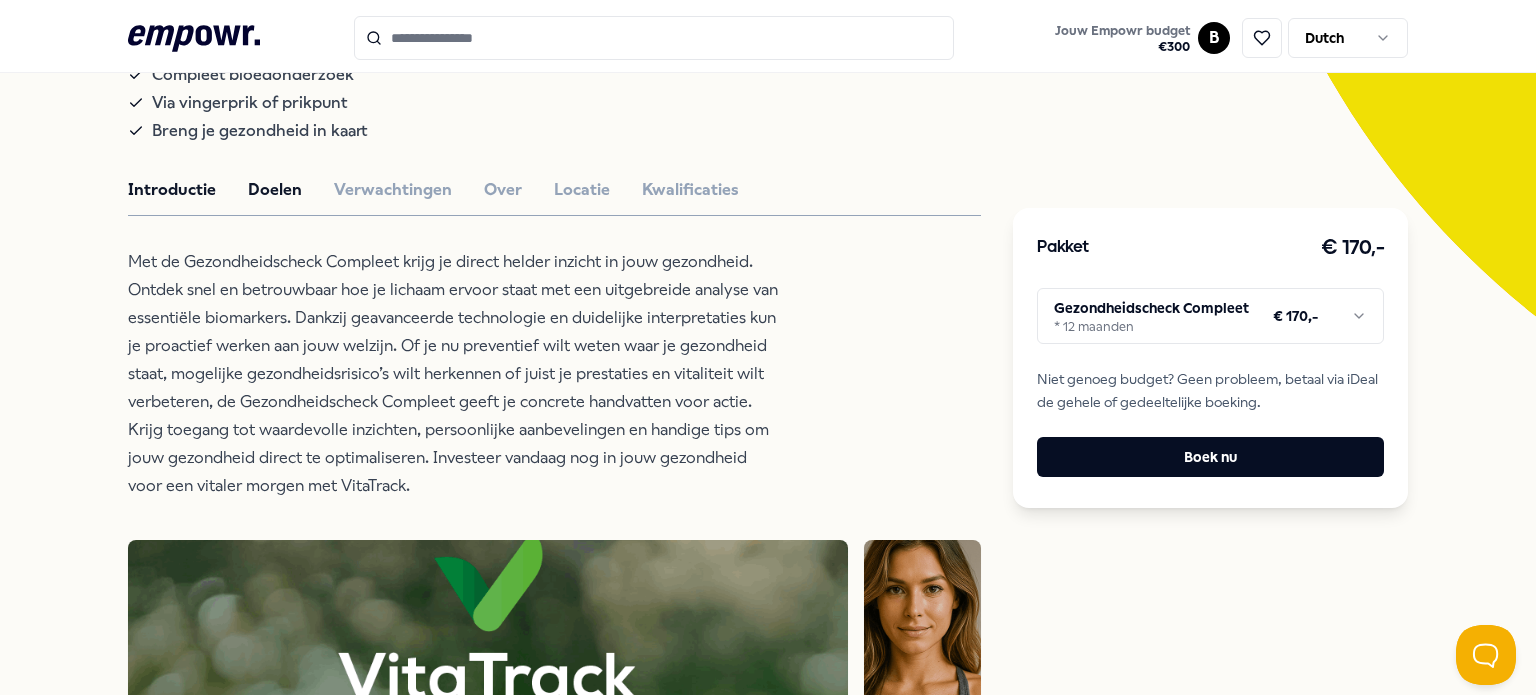 click on "Doelen" at bounding box center (275, 190) 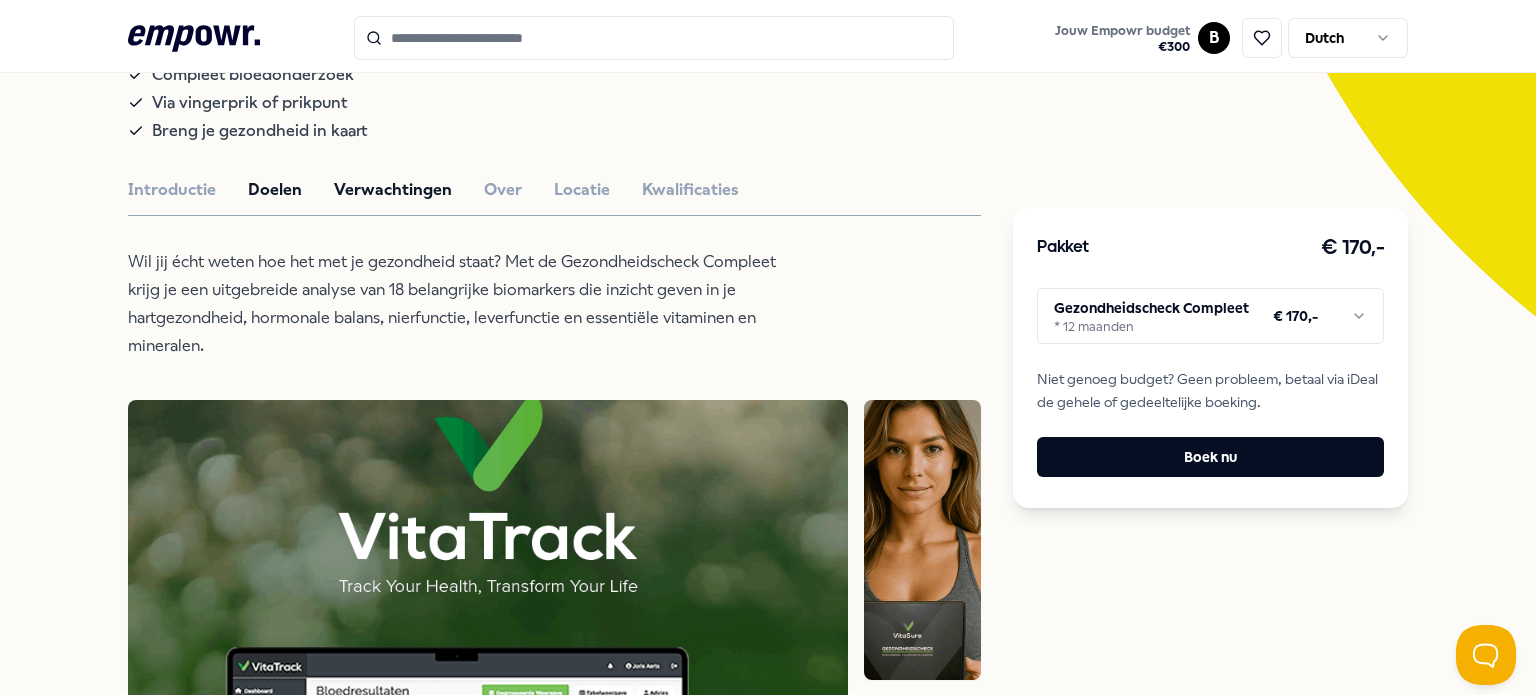 click on "Verwachtingen" at bounding box center [393, 190] 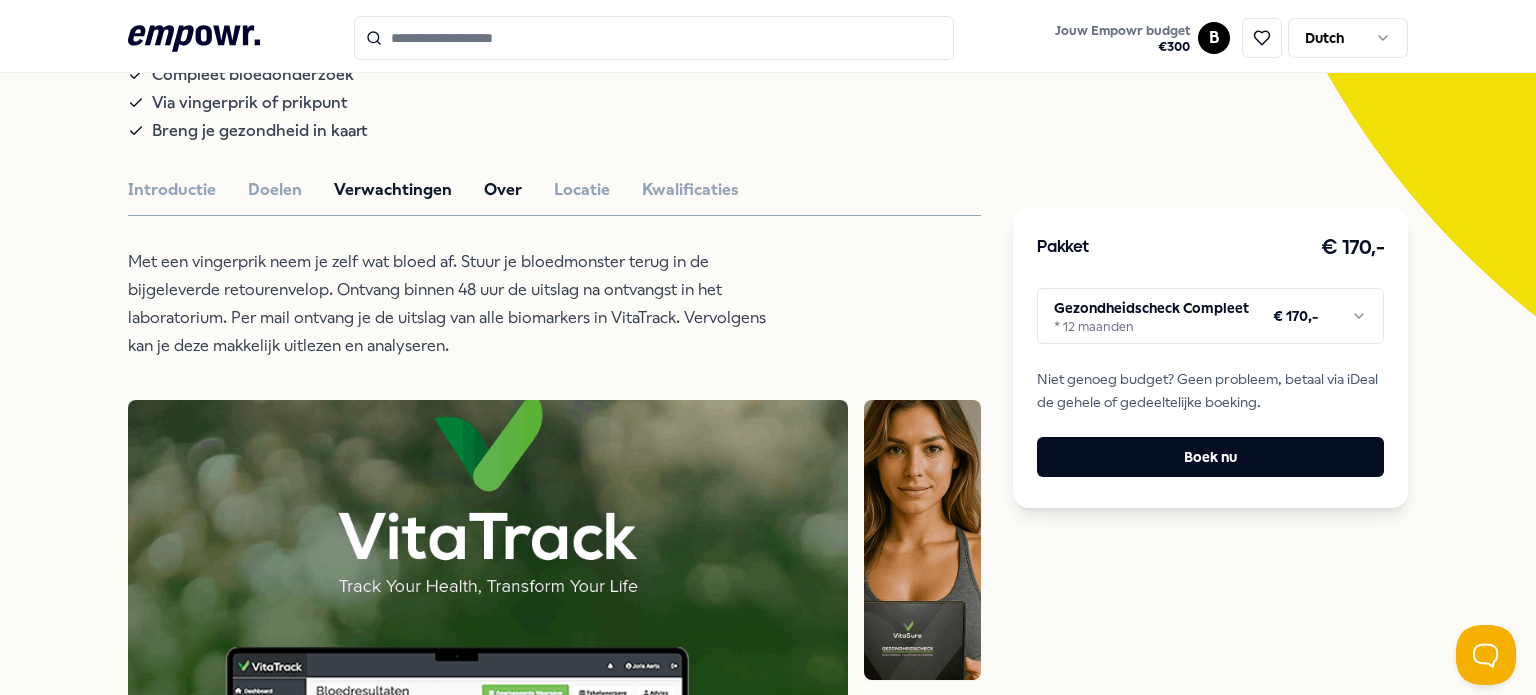 click on "Over" at bounding box center (503, 190) 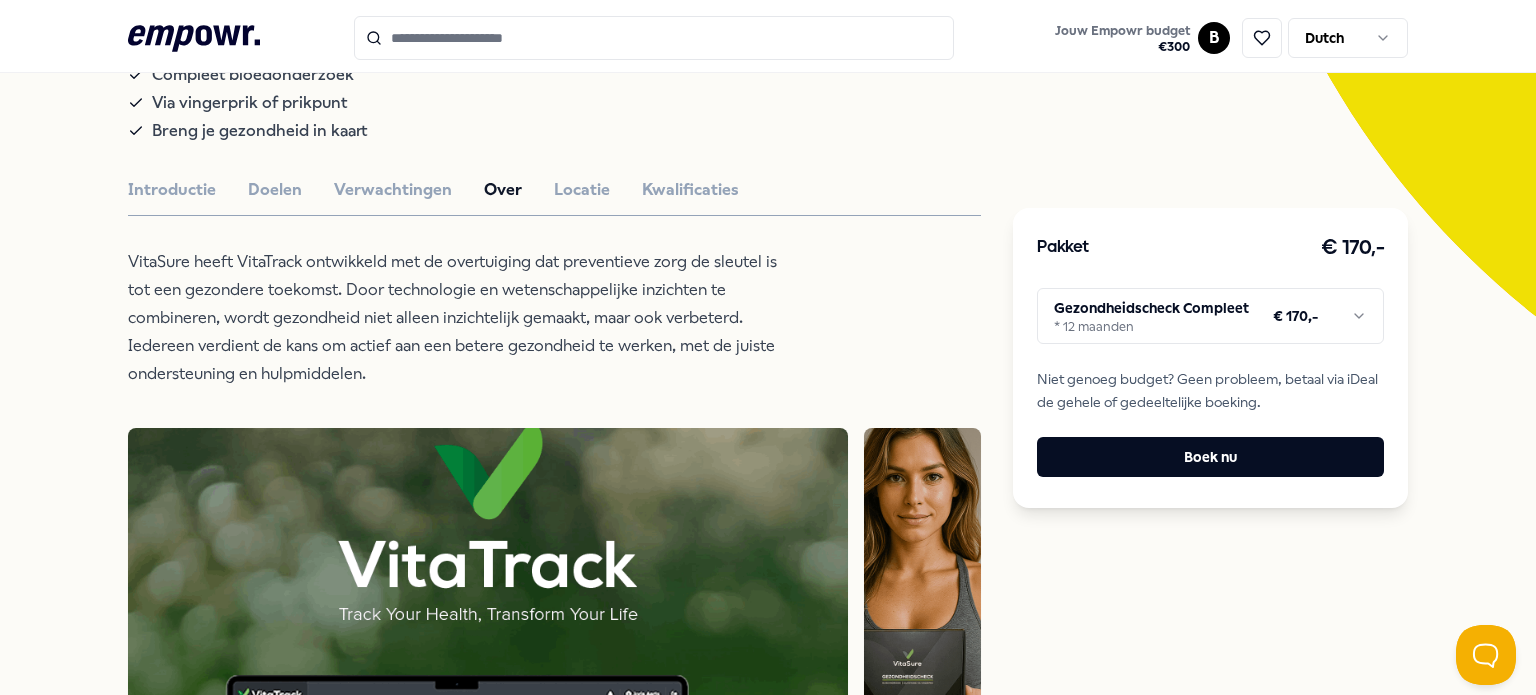 click on "VitaSure heeft VitaTrack ontwikkeld met de overtuiging dat preventieve zorg de sleutel is tot een gezondere toekomst. Door technologie en wetenschappelijke inzichten te combineren, wordt gezondheid niet alleen inzichtelijk gemaakt, maar ook verbeterd. Iedereen verdient de kans om actief aan een betere gezondheid te werken, met de juiste ondersteuning en hulpmiddelen." at bounding box center [453, 318] 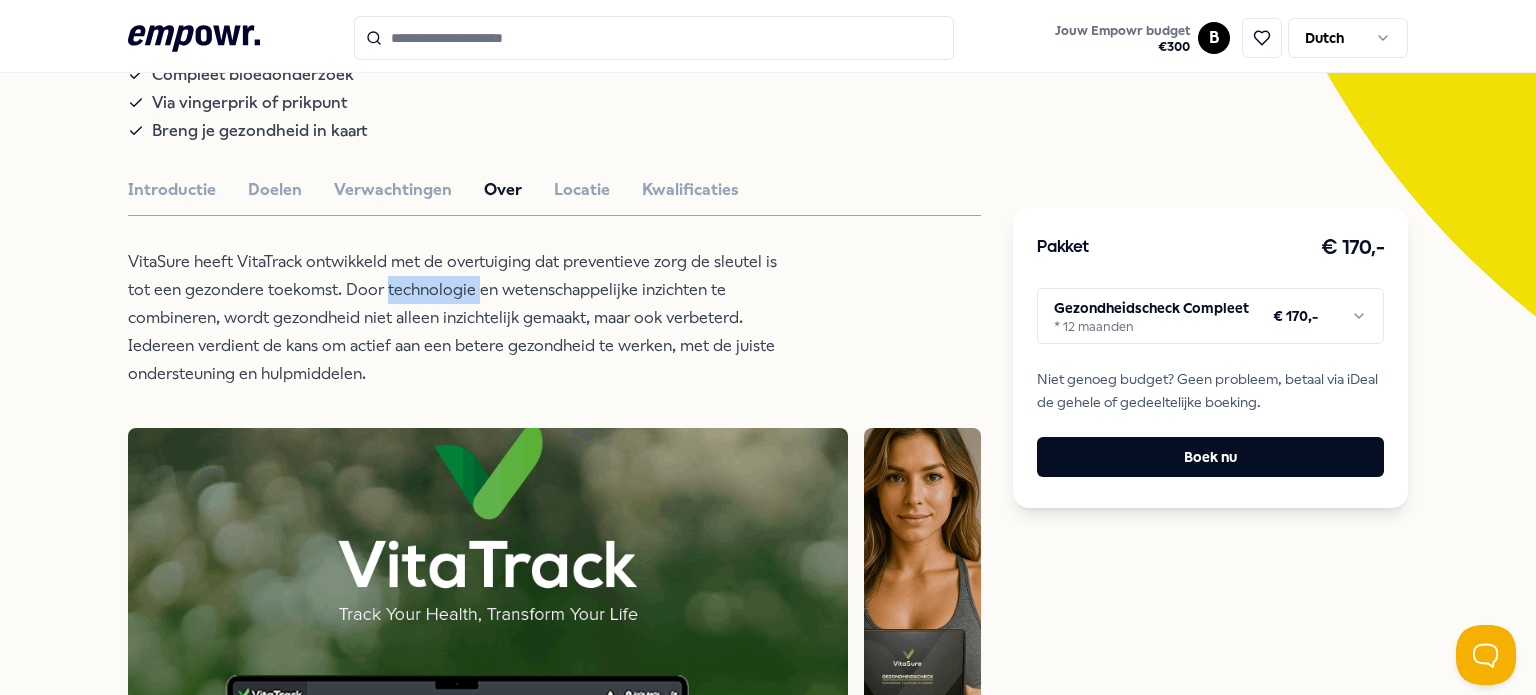 click on "VitaSure heeft VitaTrack ontwikkeld met de overtuiging dat preventieve zorg de sleutel is tot een gezondere toekomst. Door technologie en wetenschappelijke inzichten te combineren, wordt gezondheid niet alleen inzichtelijk gemaakt, maar ook verbeterd. Iedereen verdient de kans om actief aan een betere gezondheid te werken, met de juiste ondersteuning en hulpmiddelen." at bounding box center (453, 318) 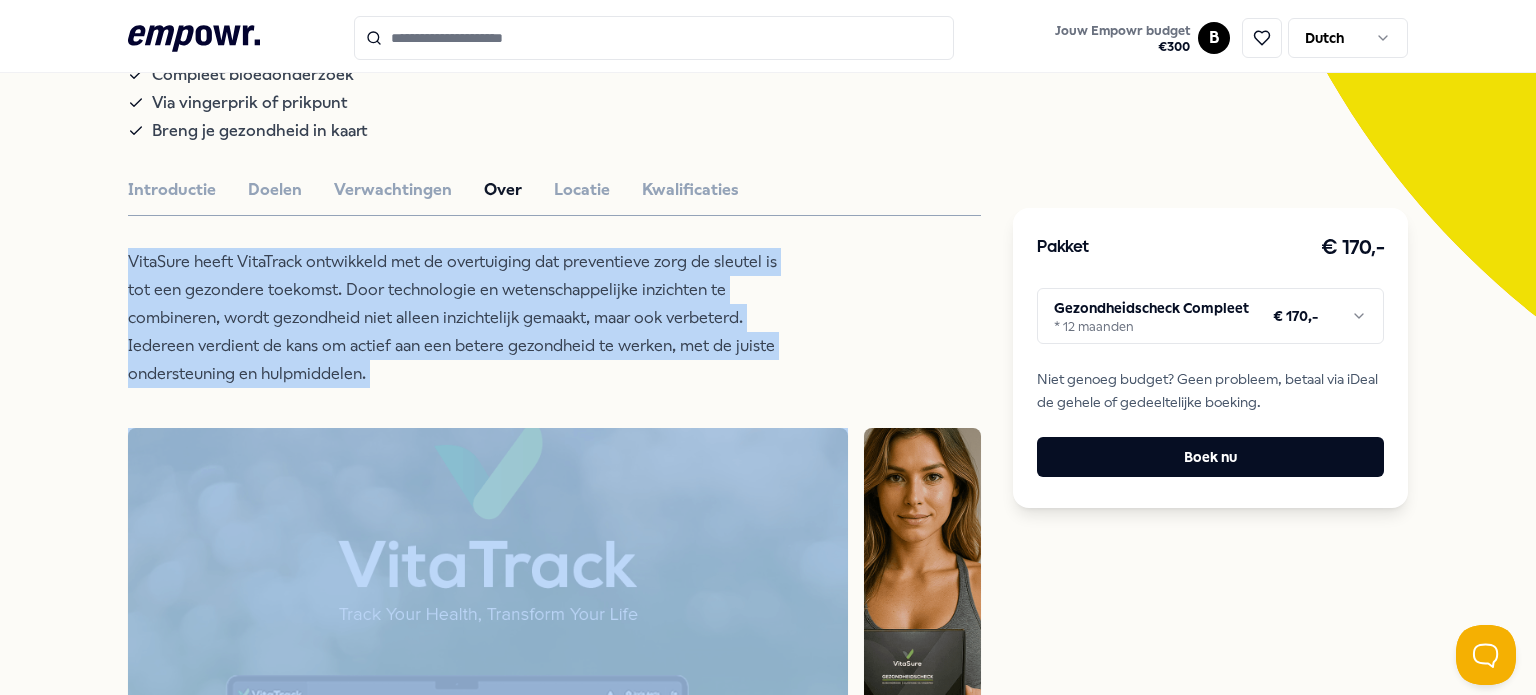 click on "VitaSure heeft VitaTrack ontwikkeld met de overtuiging dat preventieve zorg de sleutel is tot een gezondere toekomst. Door technologie en wetenschappelijke inzichten te combineren, wordt gezondheid niet alleen inzichtelijk gemaakt, maar ook verbeterd. Iedereen verdient de kans om actief aan een betere gezondheid te werken, met de juiste ondersteuning en hulpmiddelen." at bounding box center [453, 318] 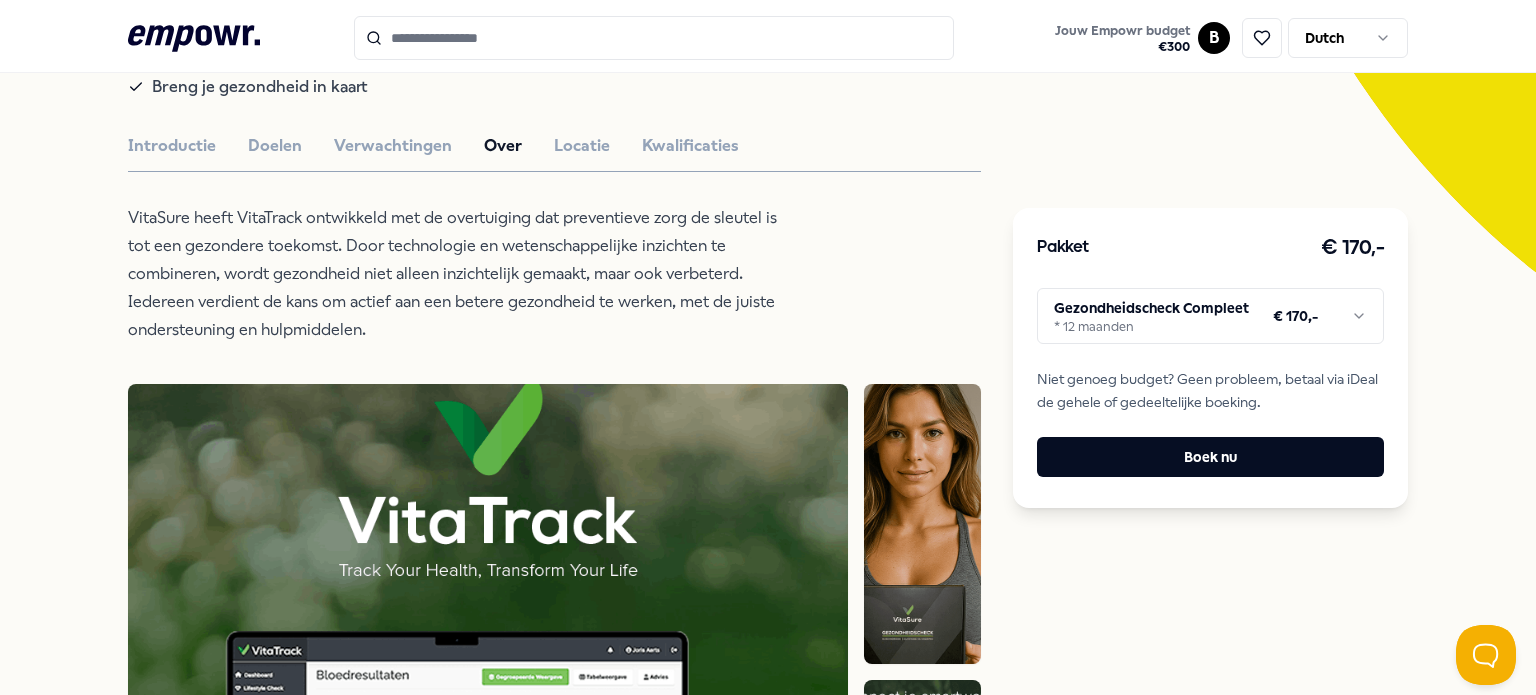 scroll, scrollTop: 491, scrollLeft: 0, axis: vertical 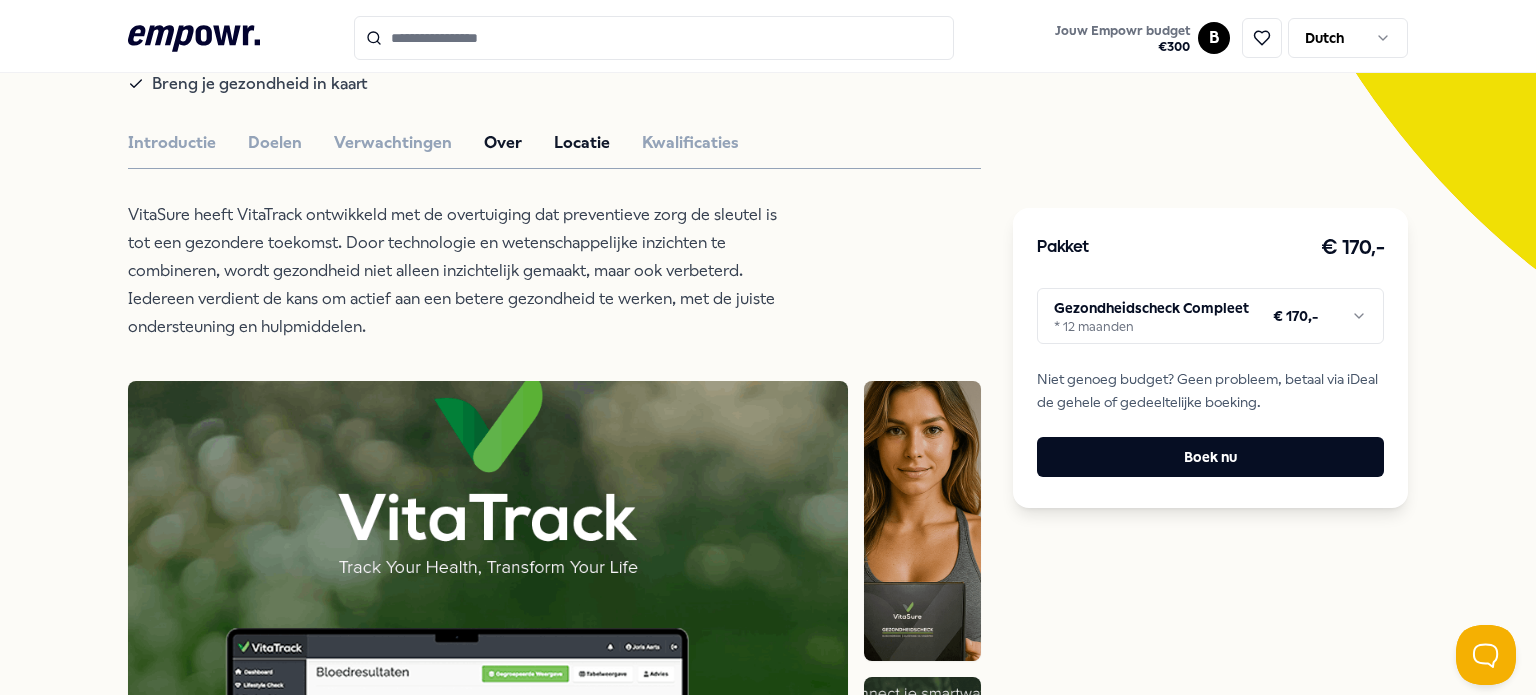 click on "Locatie" at bounding box center (582, 143) 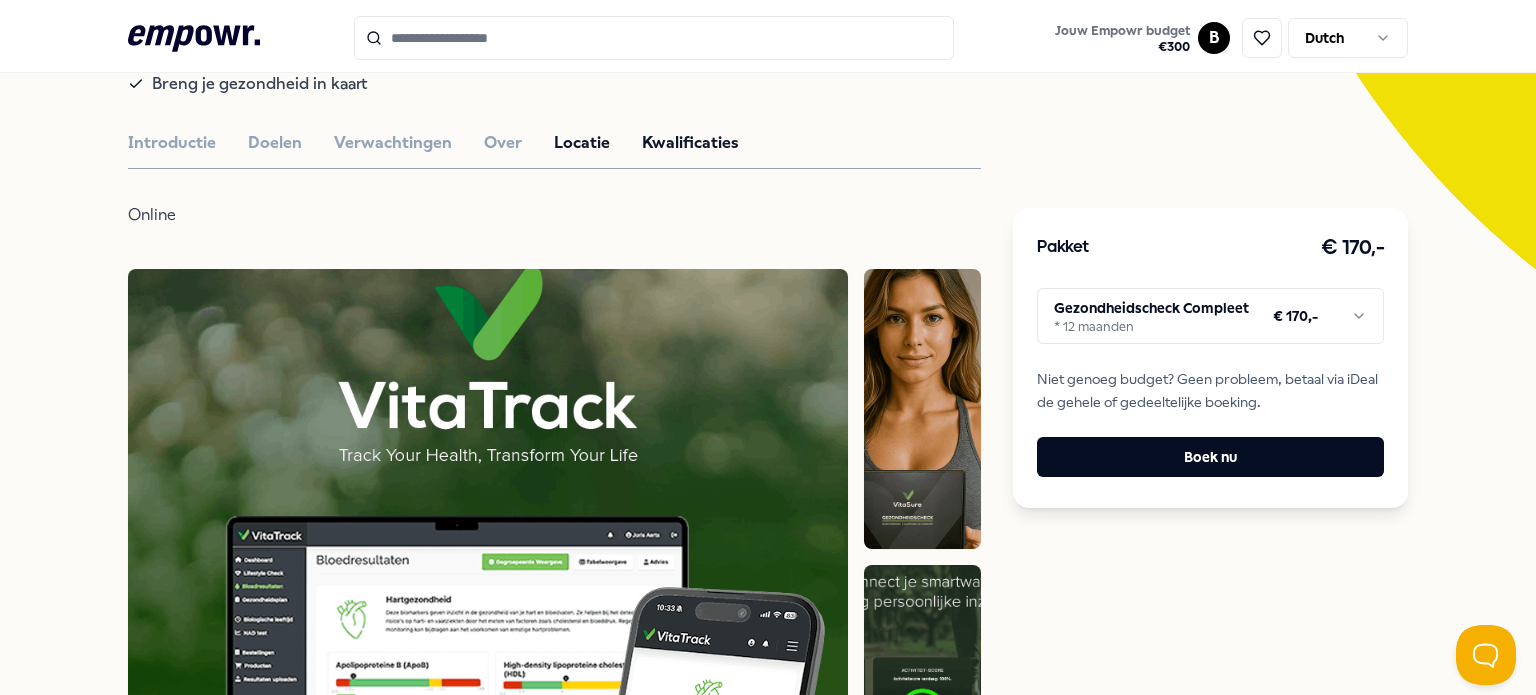 click on "Kwalificaties" at bounding box center (690, 143) 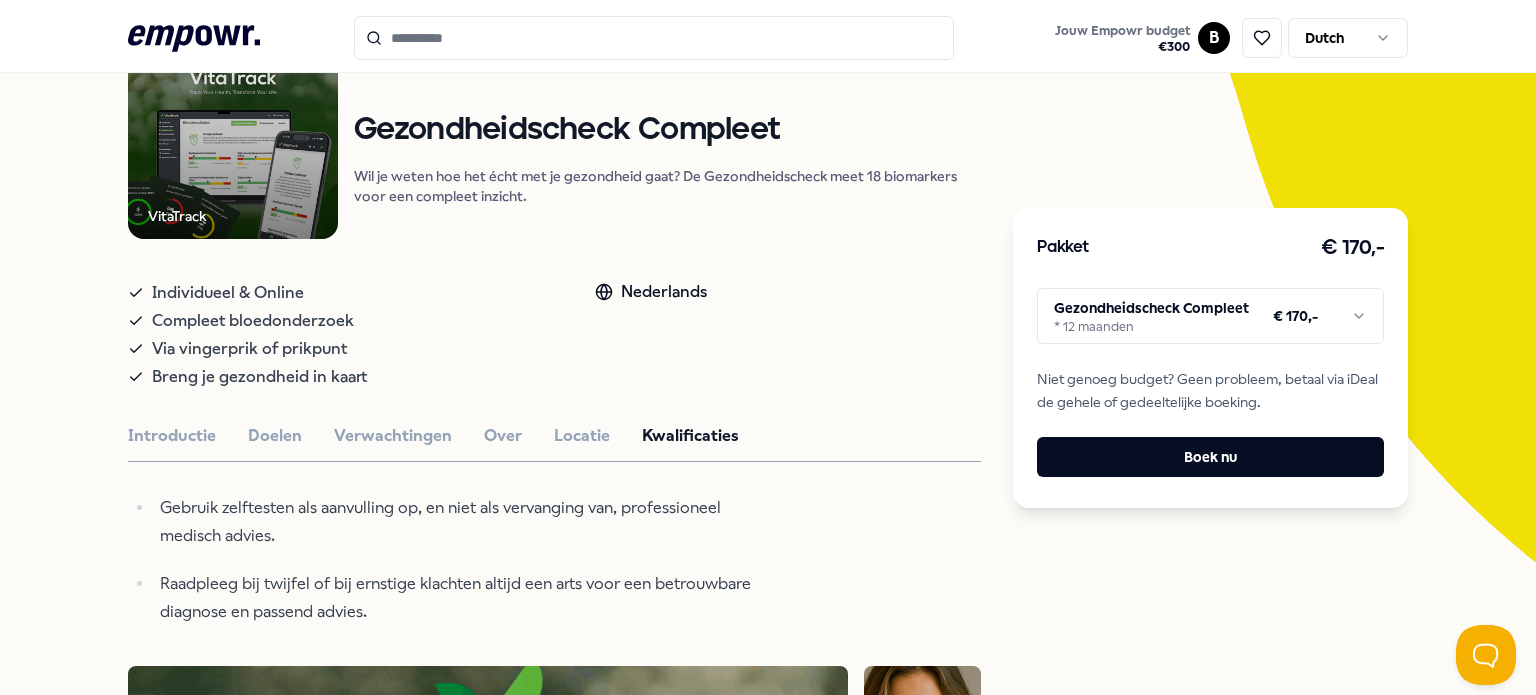scroll, scrollTop: 195, scrollLeft: 0, axis: vertical 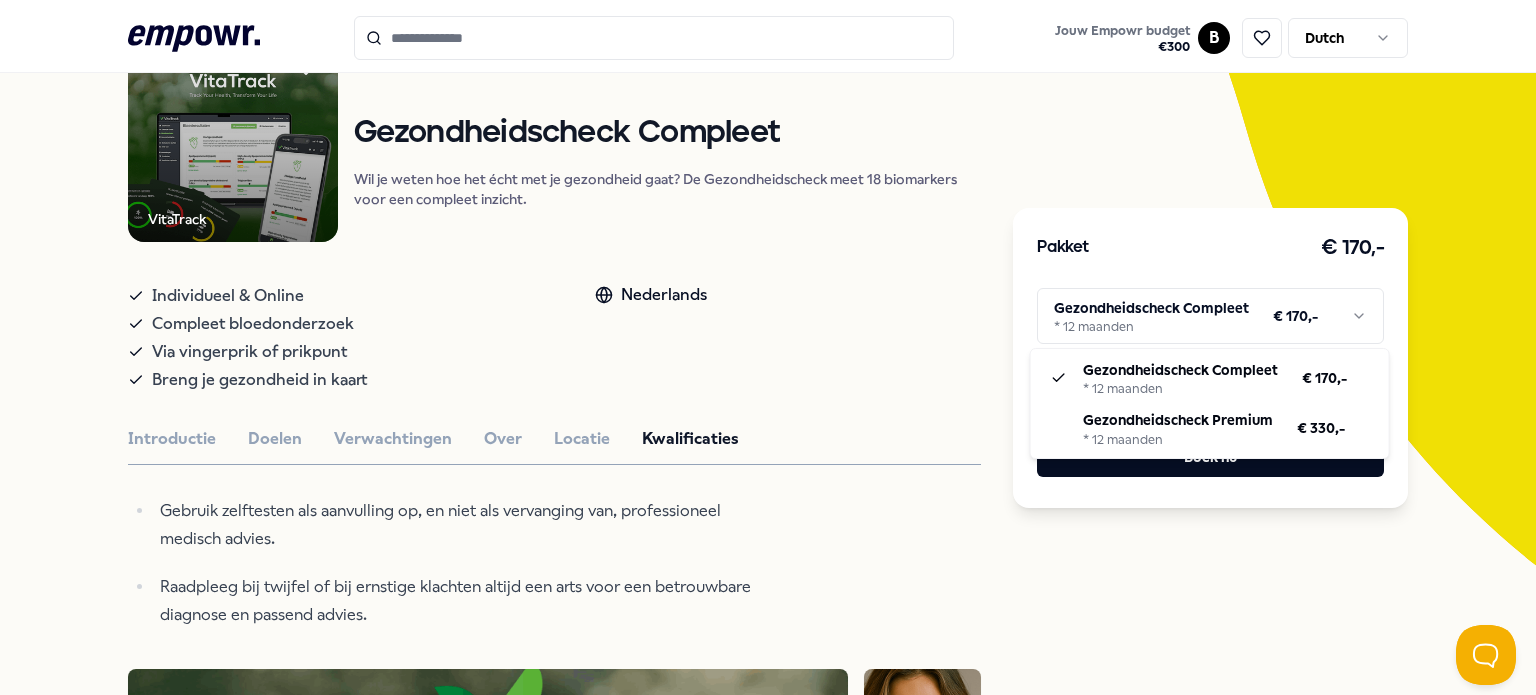 click on ".empowr-logo_svg__cls-1{fill:#03032f} Jouw Empowr budget € 300 B Dutch Alle categorieën Self-care library Terug VitaTrack Voeding & Levensstijl Gezondheidscheck Compleet Wil je weten hoe het écht met je gezondheid gaat? De Gezondheidscheck meet 18 biomarkers voor een compleet inzicht. Individueel & Online Compleet bloedonderzoek Via vingerprik of prikpunt Breng je gezondheid in kaart Nederlands Introductie Doelen Verwachtingen Over Locatie Kwalificaties Gebruik zelftesten als aanvulling op, en niet als vervanging van, professioneel medisch advies. Raadpleeg bij twijfel of bij ernstige klachten altijd een arts voor een betrouwbare diagnose en passend advies. Beoordelingen Ik wilde al een tijdje een compleet bloedonderzoek laten doen, maar wist niet waar ik moest beginnen. Via VitaTrack was het super makkelijk geregeld. De uitslagen waren overzichtelijk en ik kreeg duidelijke tips wat ik kon verbeteren. Ik voel me serieus fitter sinds ik wat dingen heb aangepast! [FIRST] [LAST] [FIRST] Aanbevolen Online" at bounding box center (768, 347) 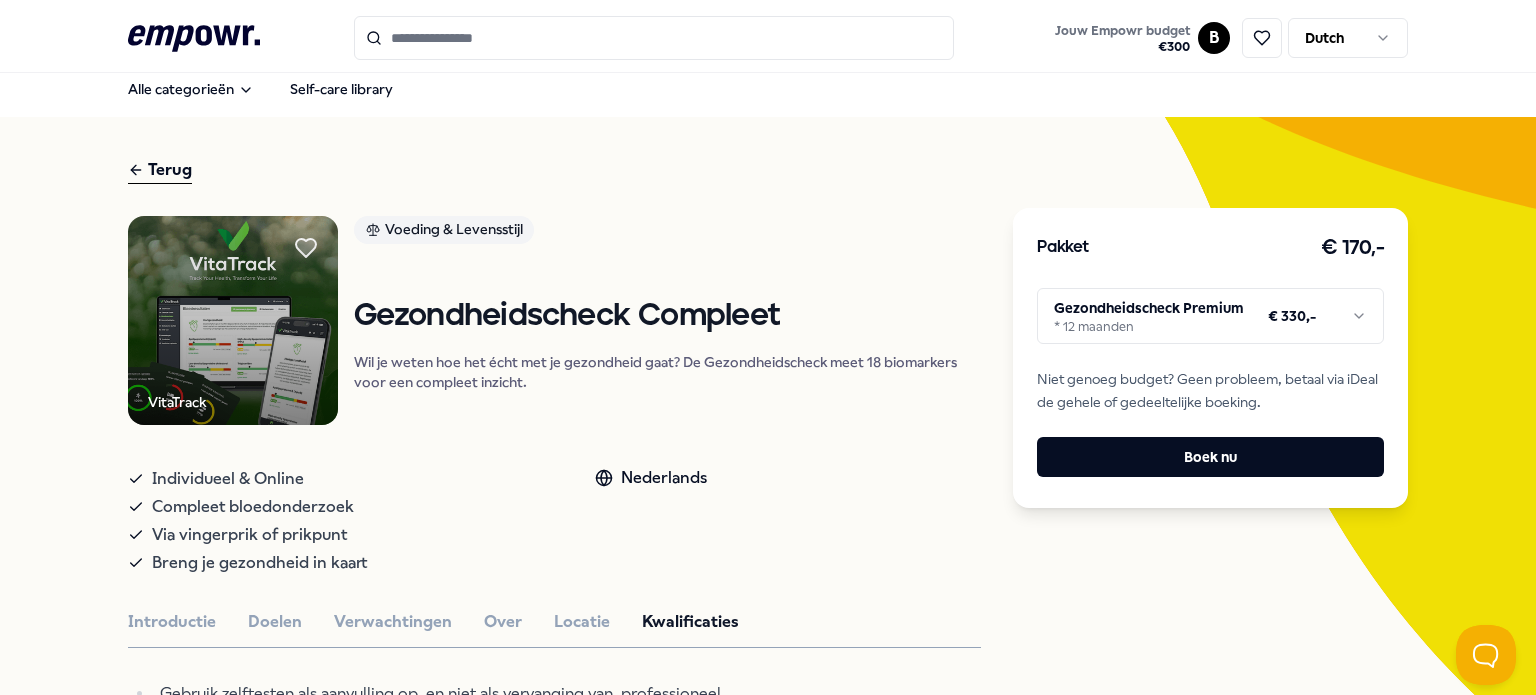 scroll, scrollTop: 11, scrollLeft: 0, axis: vertical 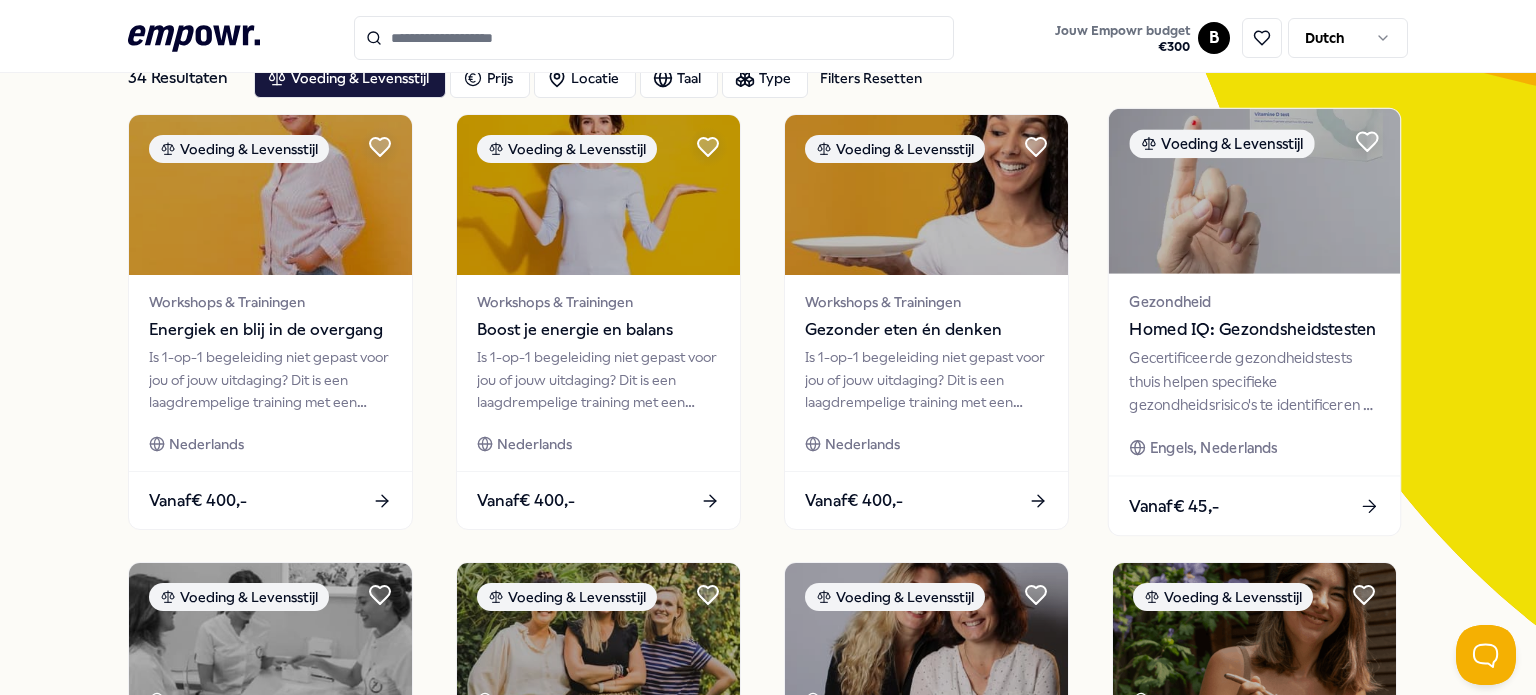 click on "Homed IQ: Gezondsheidstesten" at bounding box center [1254, 330] 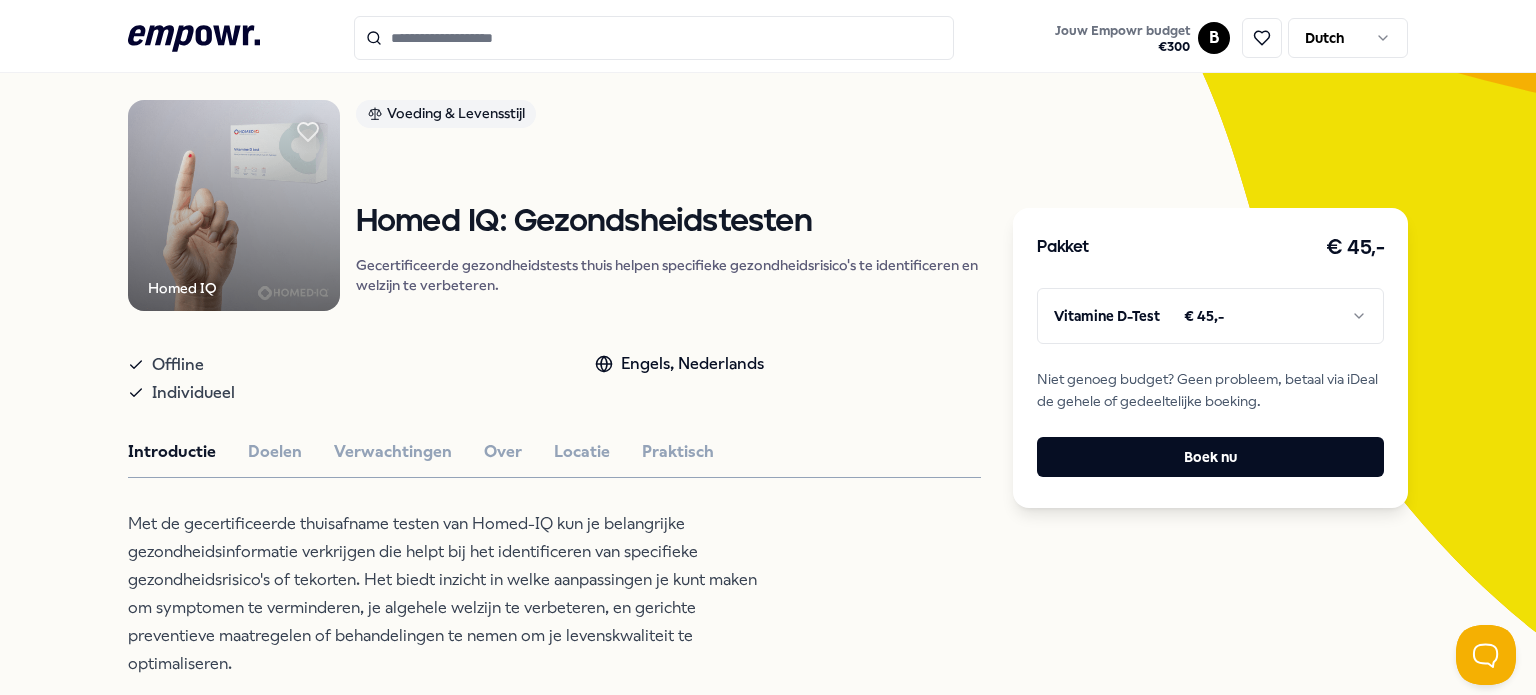 scroll, scrollTop: 168, scrollLeft: 0, axis: vertical 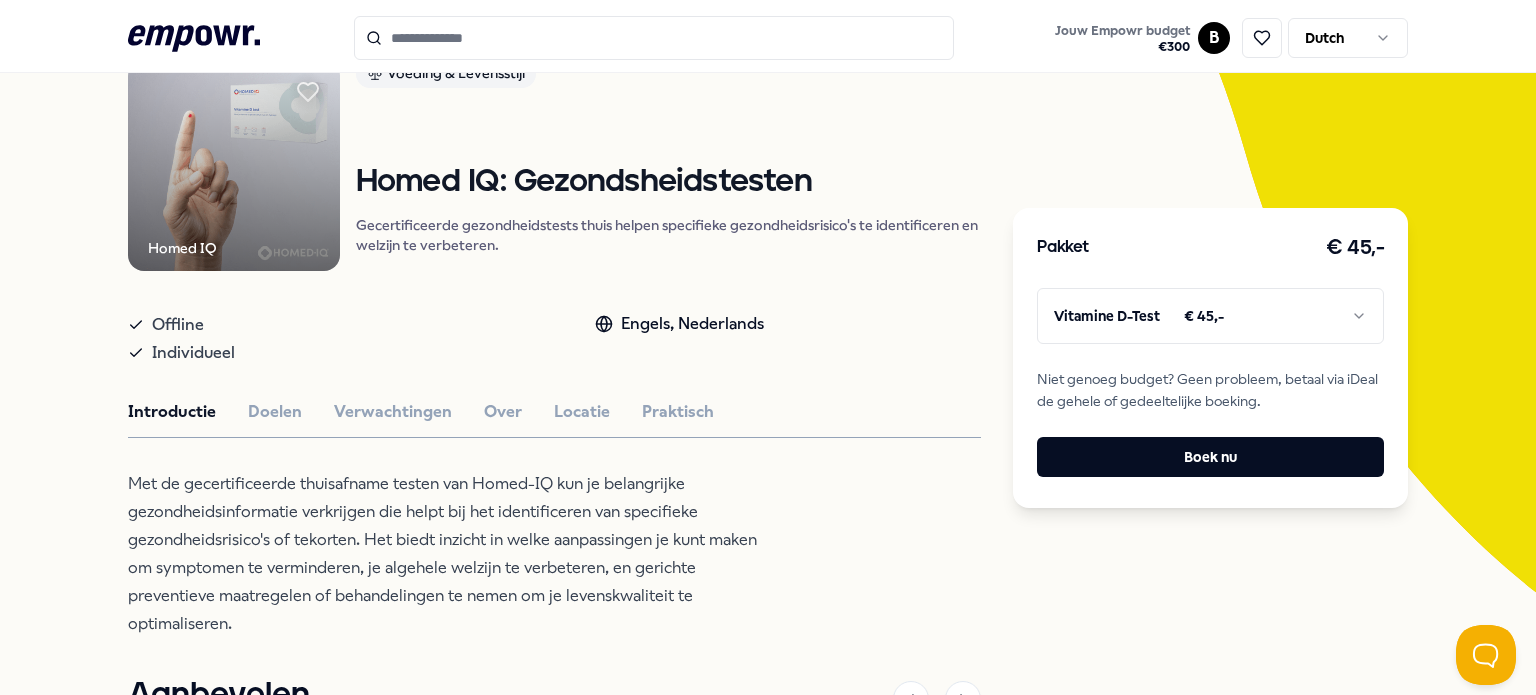 click on ".empowr-logo_svg__cls-1{fill:#03032f} Jouw Empowr budget € 300 B Dutch Alle categorieën Self-care library Terug Homed IQ Voeding & Levensstijl Homed IQ: Gezondheidstesten Gecertificeerde gezondheidstests thuis helpen specifieke gezondheidsrisico's te identificeren en welzijn te verbeteren. Offline Individueel Engels, Nederlands Introductie Doelen Verwachtingen Over Locatie Praktisch Met de gecertificeerde thuisafname testen van Homed-IQ kun je belangrijke gezondheidsinformatie verkrijgen die helpt bij het identificeren van specifieke gezondheidsrisico's of tekorten. Het biedt inzicht in welke aanpassingen je kunt maken om symptomen te verminderen, je algehele welzijn te verbeteren, en gerichte preventieve maatregelen of behandelingen te nemen om je levenskwaliteit te optimaliseren. Aanbevolen Voeding & Levensstijl Online Gezondheidscheck Compleet Wil je weten hoe het écht met je gezondheid gaat? De Gezondheidscheck meet 18
biomarkers voor een compleet inzicht. Nederlands Vanaf € 170,- Nederlands" at bounding box center [768, 347] 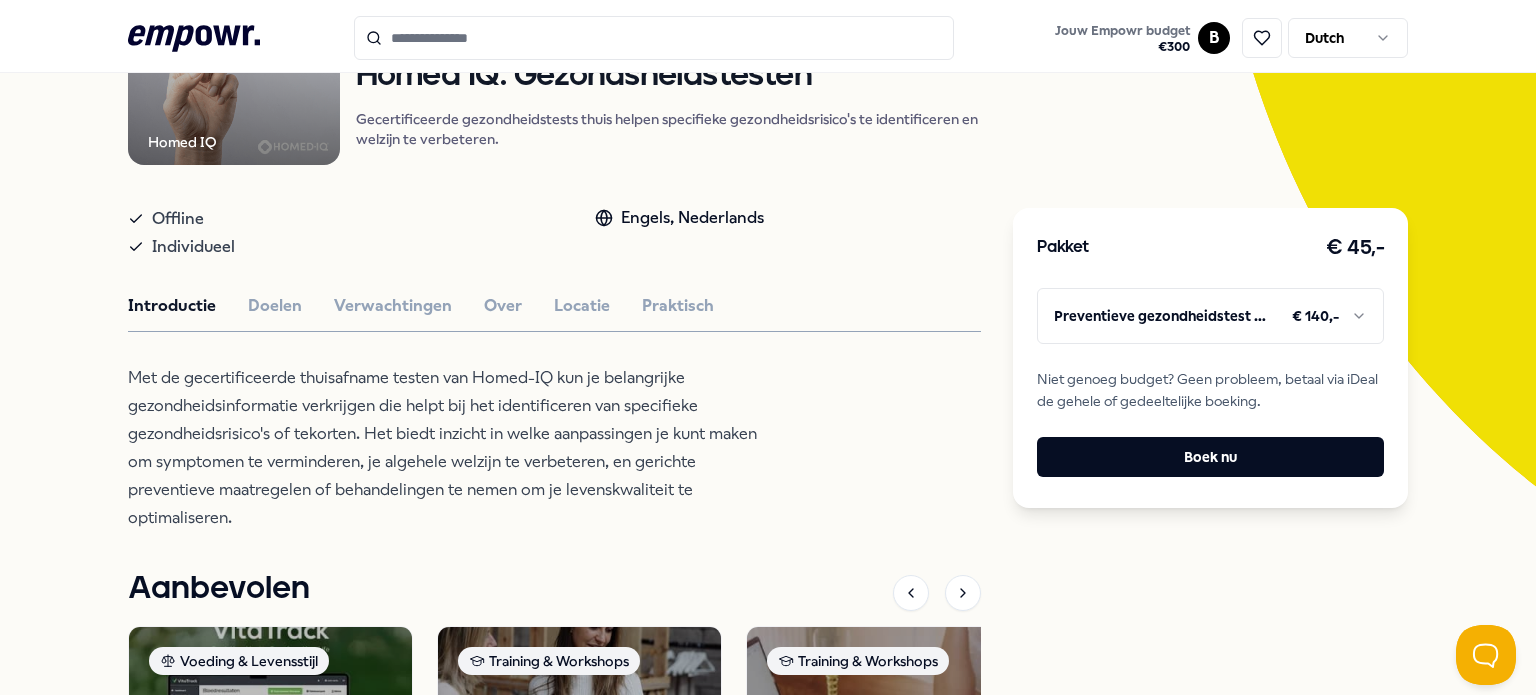 scroll, scrollTop: 276, scrollLeft: 0, axis: vertical 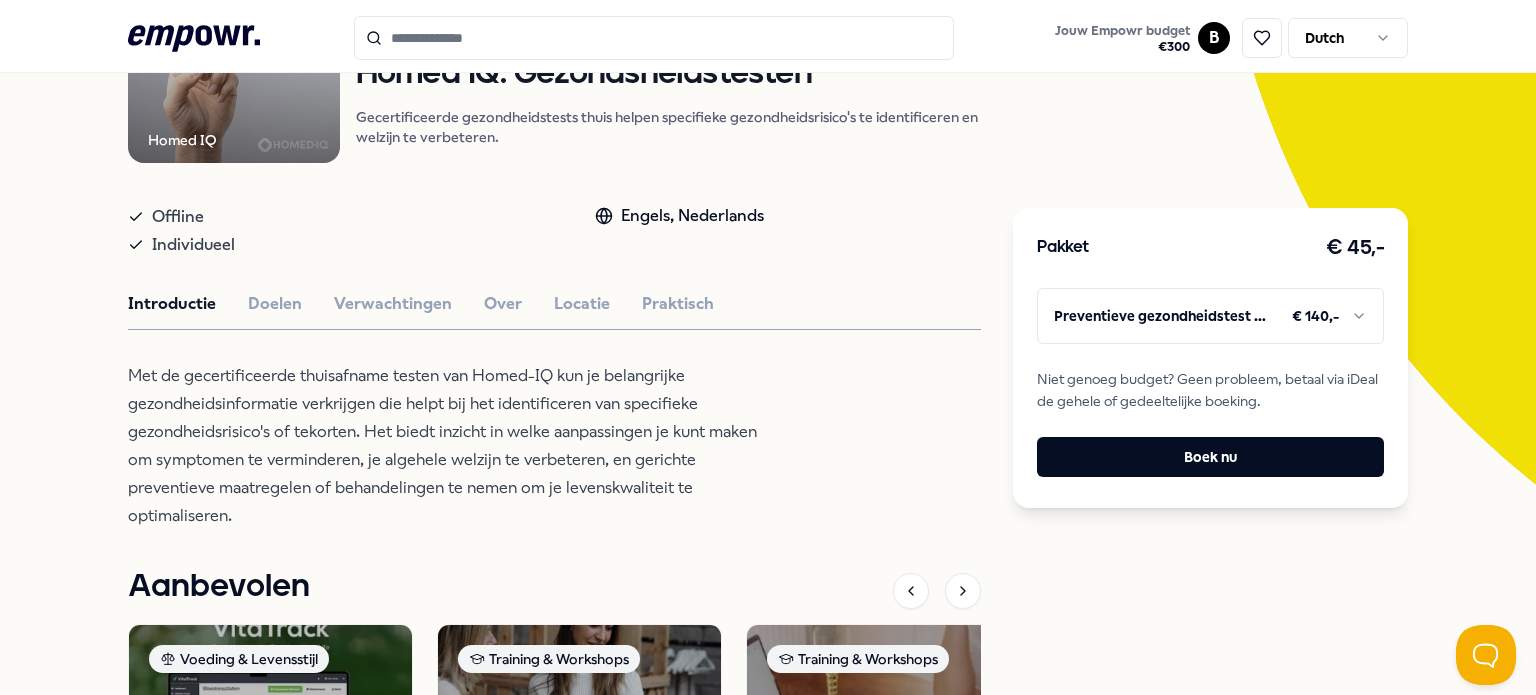 click on "Met de gecertificeerde thuisafname testen van Homed-IQ kun je belangrijke gezondheidsinformatie verkrijgen die helpt bij het identificeren van specifieke gezondheidsrisico's of tekorten. Het biedt inzicht in welke aanpassingen je kunt maken om symptomen te verminderen, je algehele welzijn te verbeteren, en gerichte preventieve maatregelen of behandelingen te nemen om je levenskwaliteit te optimaliseren." at bounding box center (453, 446) 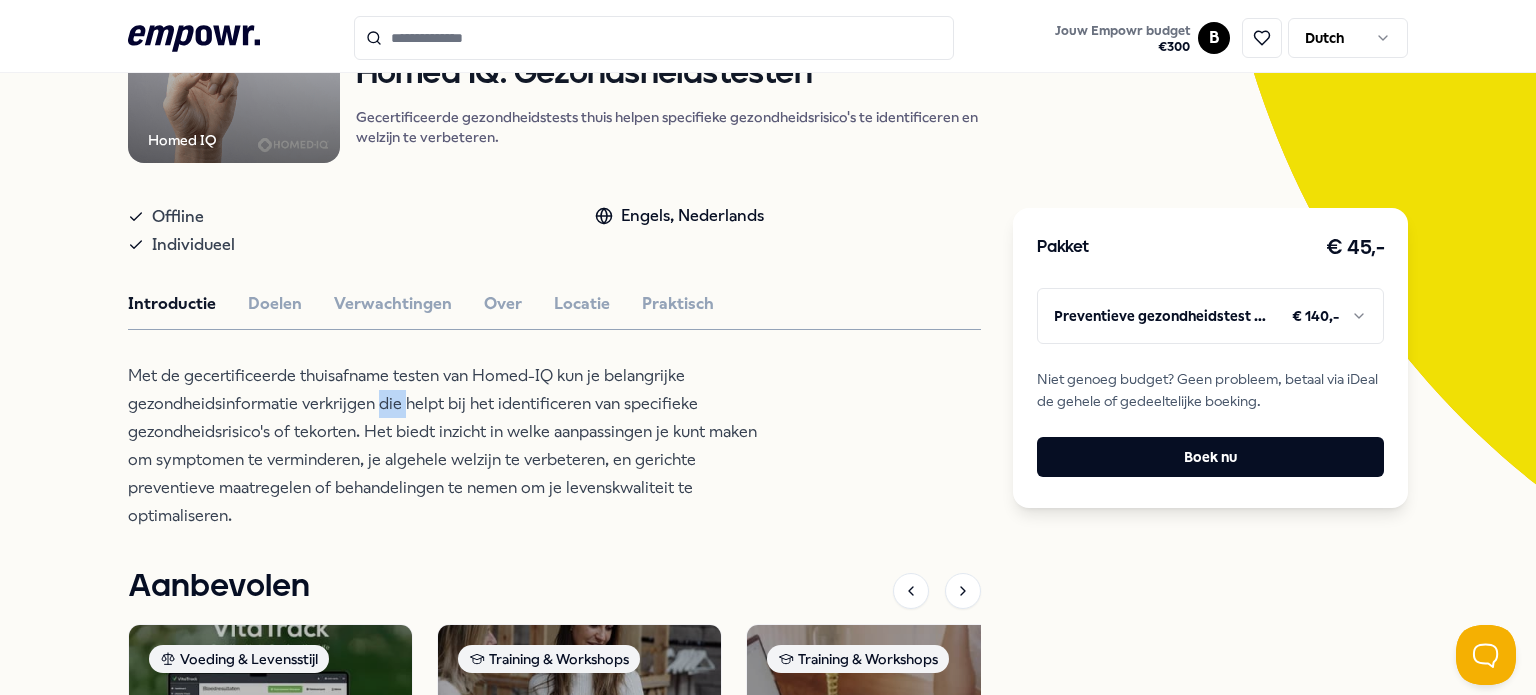 click on "Met de gecertificeerde thuisafname testen van Homed-IQ kun je belangrijke gezondheidsinformatie verkrijgen die helpt bij het identificeren van specifieke gezondheidsrisico's of tekorten. Het biedt inzicht in welke aanpassingen je kunt maken om symptomen te verminderen, je algehele welzijn te verbeteren, en gerichte preventieve maatregelen of behandelingen te nemen om je levenskwaliteit te optimaliseren." at bounding box center (453, 446) 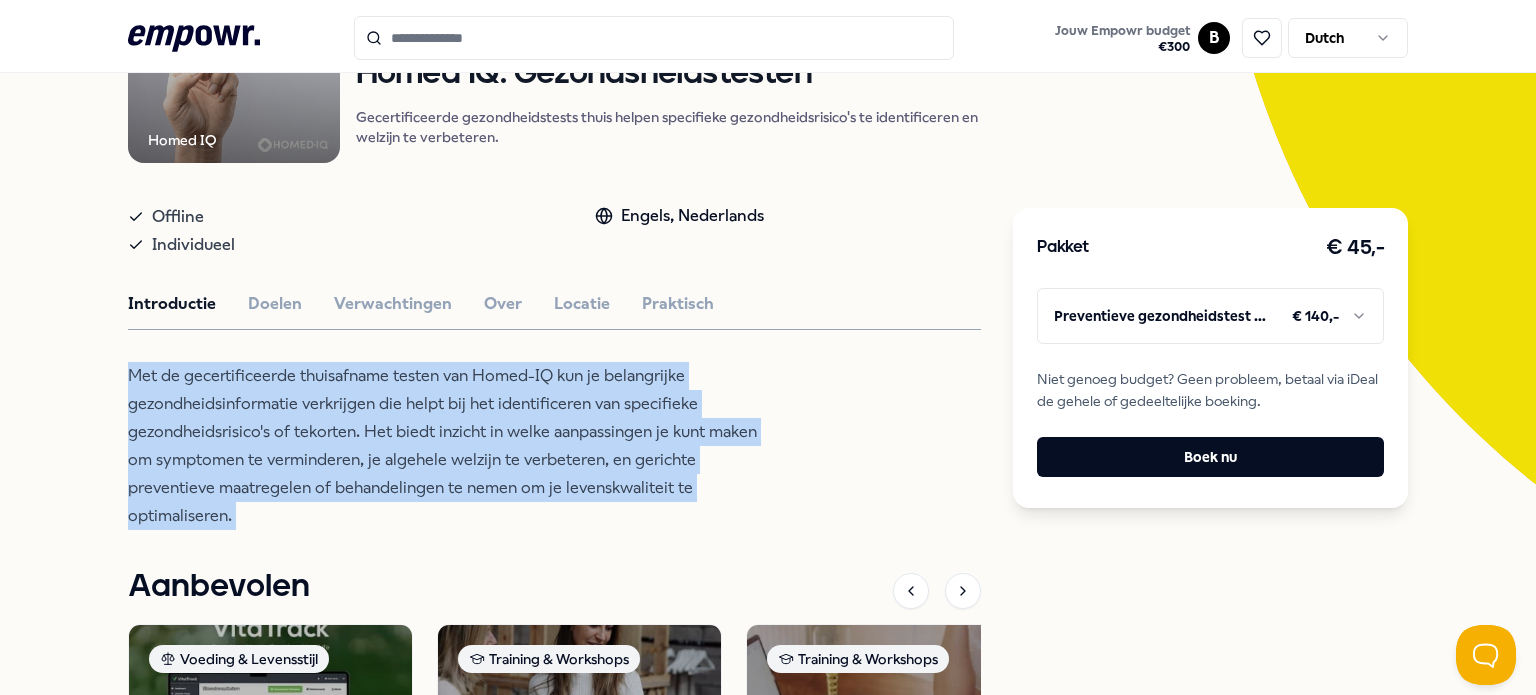 click on "Met de gecertificeerde thuisafname testen van Homed-IQ kun je belangrijke gezondheidsinformatie verkrijgen die helpt bij het identificeren van specifieke gezondheidsrisico's of tekorten. Het biedt inzicht in welke aanpassingen je kunt maken om symptomen te verminderen, je algehele welzijn te verbeteren, en gerichte preventieve maatregelen of behandelingen te nemen om je levenskwaliteit te optimaliseren." at bounding box center (453, 446) 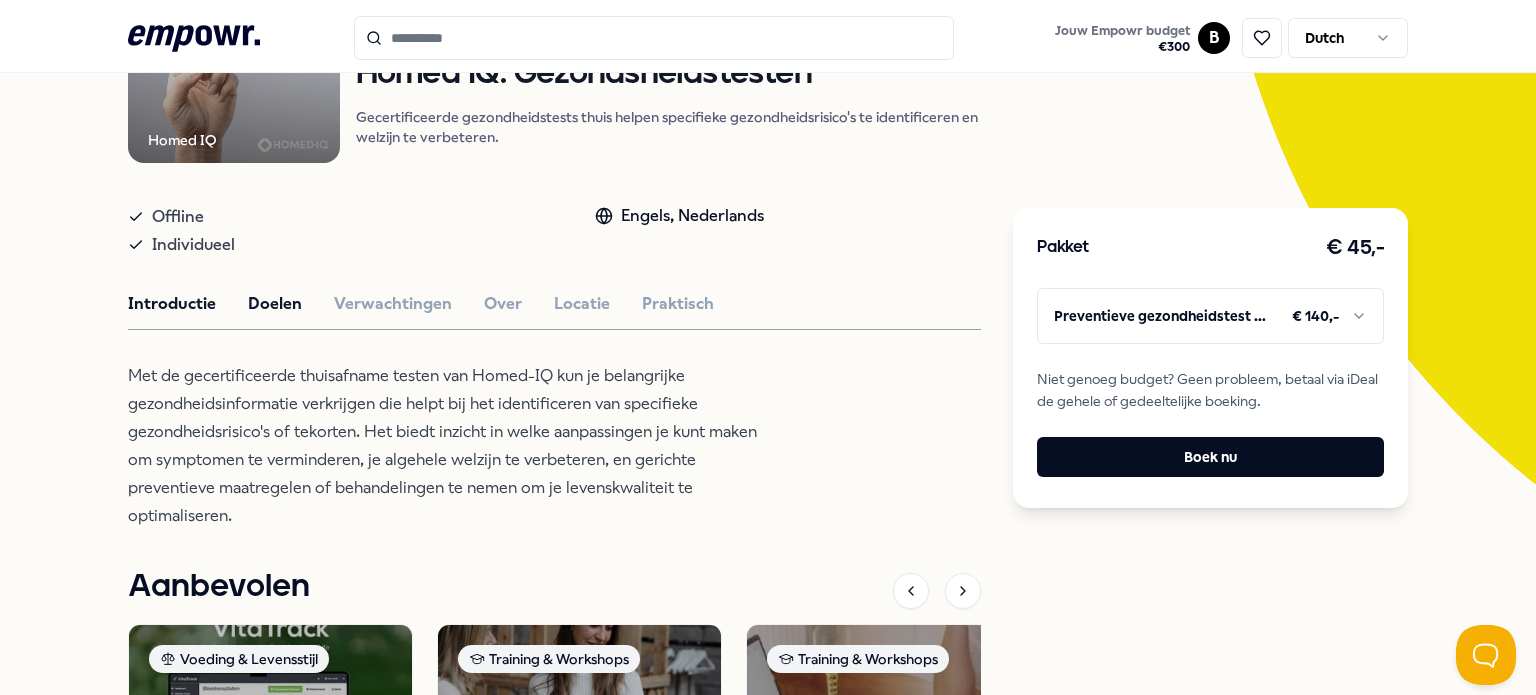 click on "Doelen" at bounding box center [275, 304] 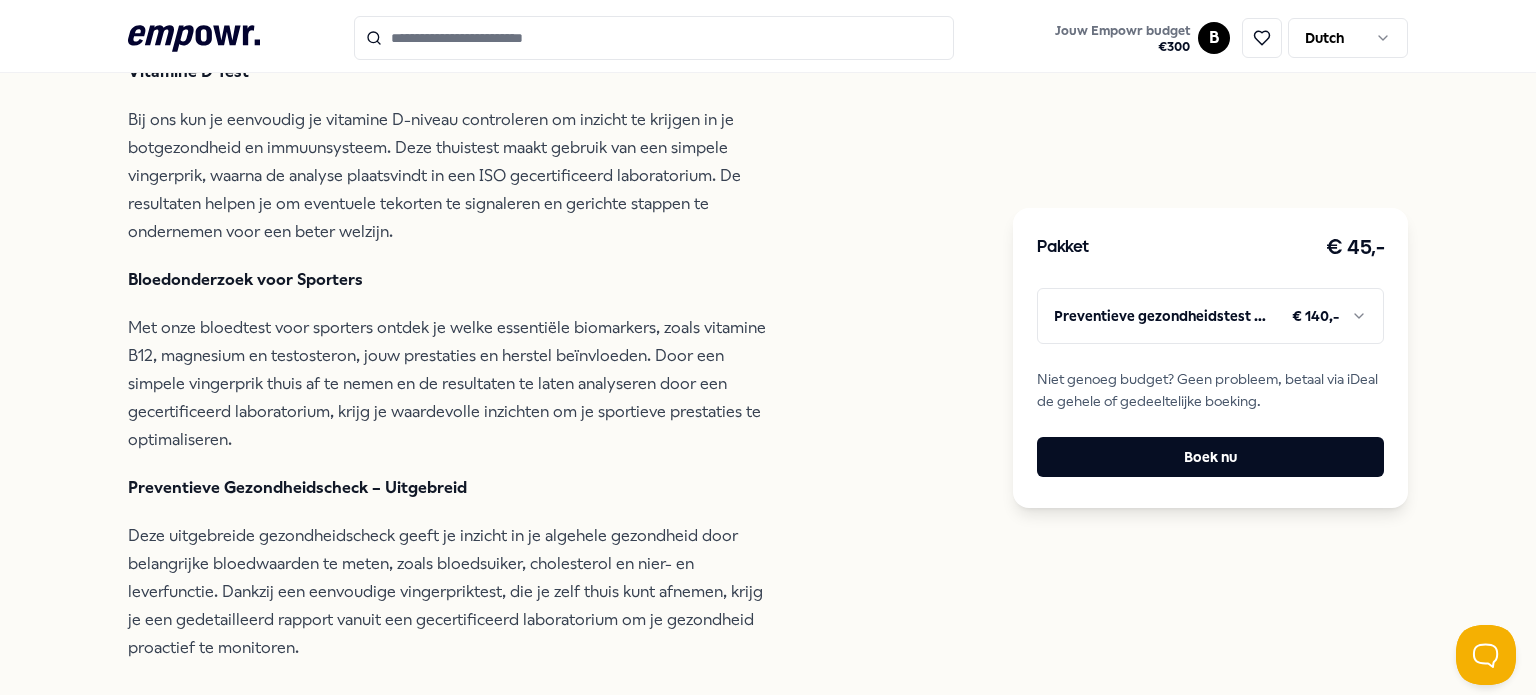 scroll, scrollTop: 846, scrollLeft: 0, axis: vertical 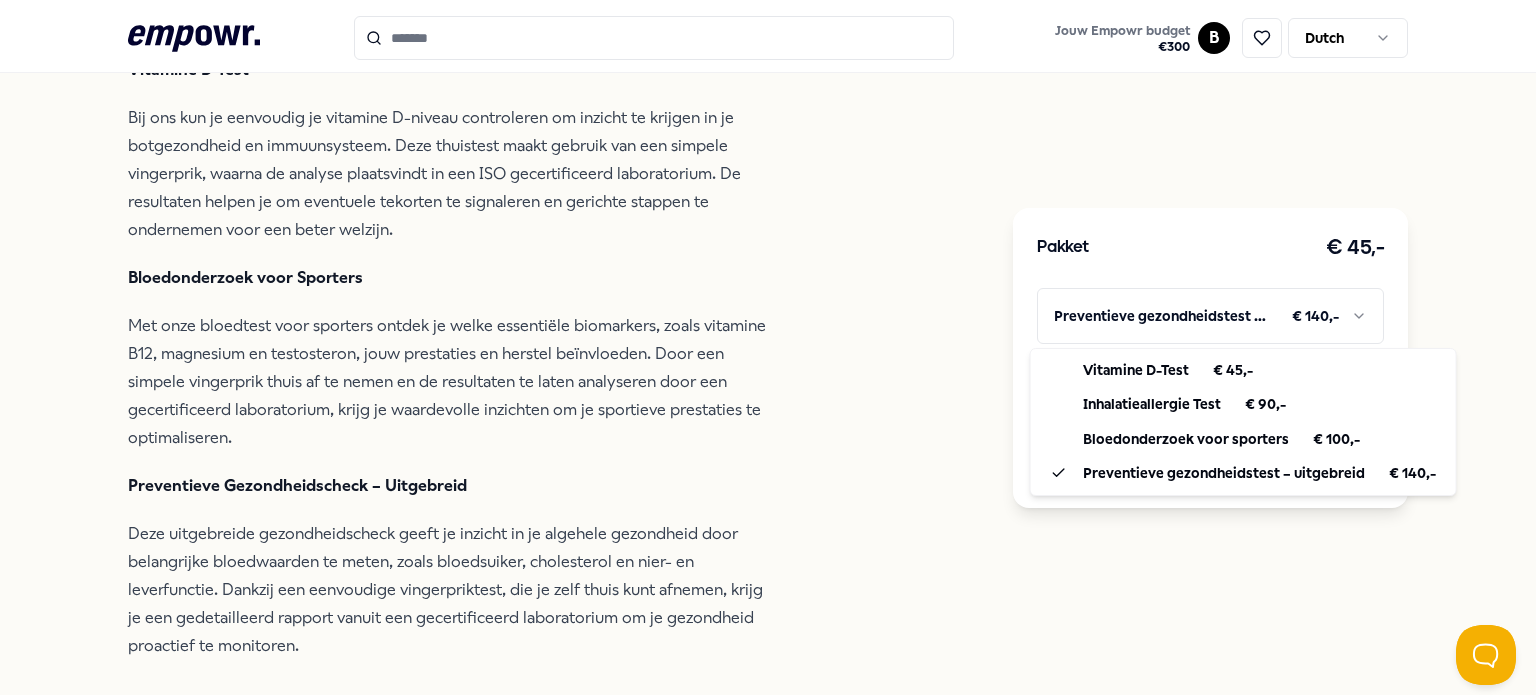 click on ".empowr-logo_svg__cls-1{fill:#03032f} Jouw Empowr budget € 300 B Dutch Alle categorieën Self-care library Terug Homed IQ Voeding & Levensstijl Homed IQ: Gezondsheidstesten Gecertificeerde gezondheidstests thuis helpen specifieke gezondheidsrisico's te identificeren en welzijn te verbeteren. Offline Individueel Engels, Nederlands Introductie Doelen Verwachtingen Over Locatie Praktisch Inhalatieallergie test Bij ons kun je een inhalatieallergietest doen om te achterhalen of je gevoelig bent voor 30 veelvoorkomende allergenen zoals hooikoorts, huisstofmijt, schimmels en dieren. Deze thuistest maakt gebruik van een simpele vingerprik bloedafname en wordt in een gecertificeerd laboratorium geanalyseerd. Met de testresultaten kun je gericht stappen ondernemen om blootstelling aan specifieke allergenen te verminderen en symptomen te verlichten. Wij helpen je inzicht te krijgen in je allergieën en adviseren over verdere stappen voor een betere levenskwaliteit. Vitamine D Test Bloedonderzoek voor Sporters Online" at bounding box center [768, 347] 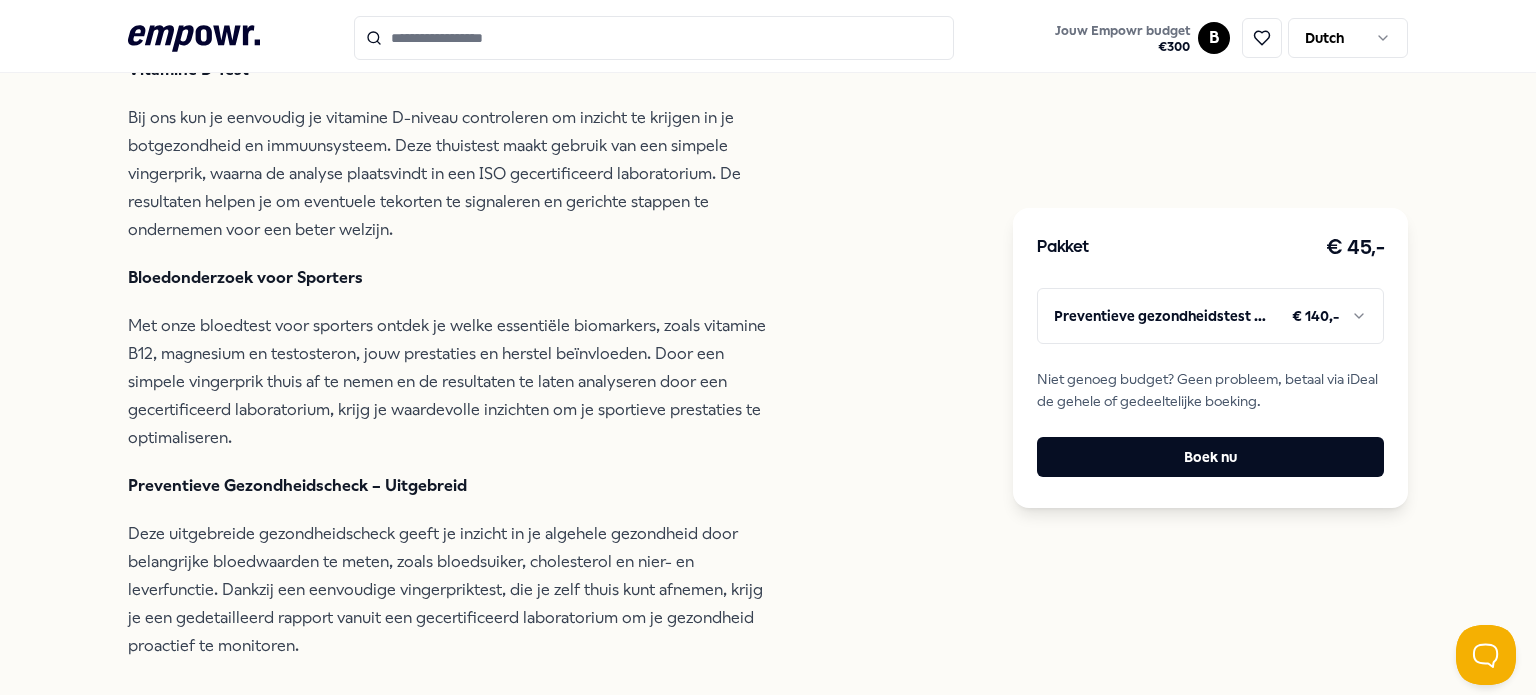 click on ".empowr-logo_svg__cls-1{fill:#03032f} Jouw Empowr budget € 300 B Dutch Alle categorieën Self-care library Terug Homed IQ Voeding & Levensstijl Homed IQ: Gezondsheidstesten Gecertificeerde gezondheidstests thuis helpen specifieke gezondheidsrisico's te identificeren en welzijn te verbeteren. Offline Individueel Engels, Nederlands Introductie Doelen Verwachtingen Over Locatie Praktisch Inhalatieallergie test Bij ons kun je een inhalatieallergietest doen om te achterhalen of je gevoelig bent voor 30 veelvoorkomende allergenen zoals hooikoorts, huisstofmijt, schimmels en dieren. Deze thuistest maakt gebruik van een simpele vingerprik bloedafname en wordt in een gecertificeerd laboratorium geanalyseerd. Met de testresultaten kun je gericht stappen ondernemen om blootstelling aan specifieke allergenen te verminderen en symptomen te verlichten. Wij helpen je inzicht te krijgen in je allergieën en adviseren over verdere stappen voor een betere levenskwaliteit. Vitamine D Test Bloedonderzoek voor Sporters Online" at bounding box center [768, 347] 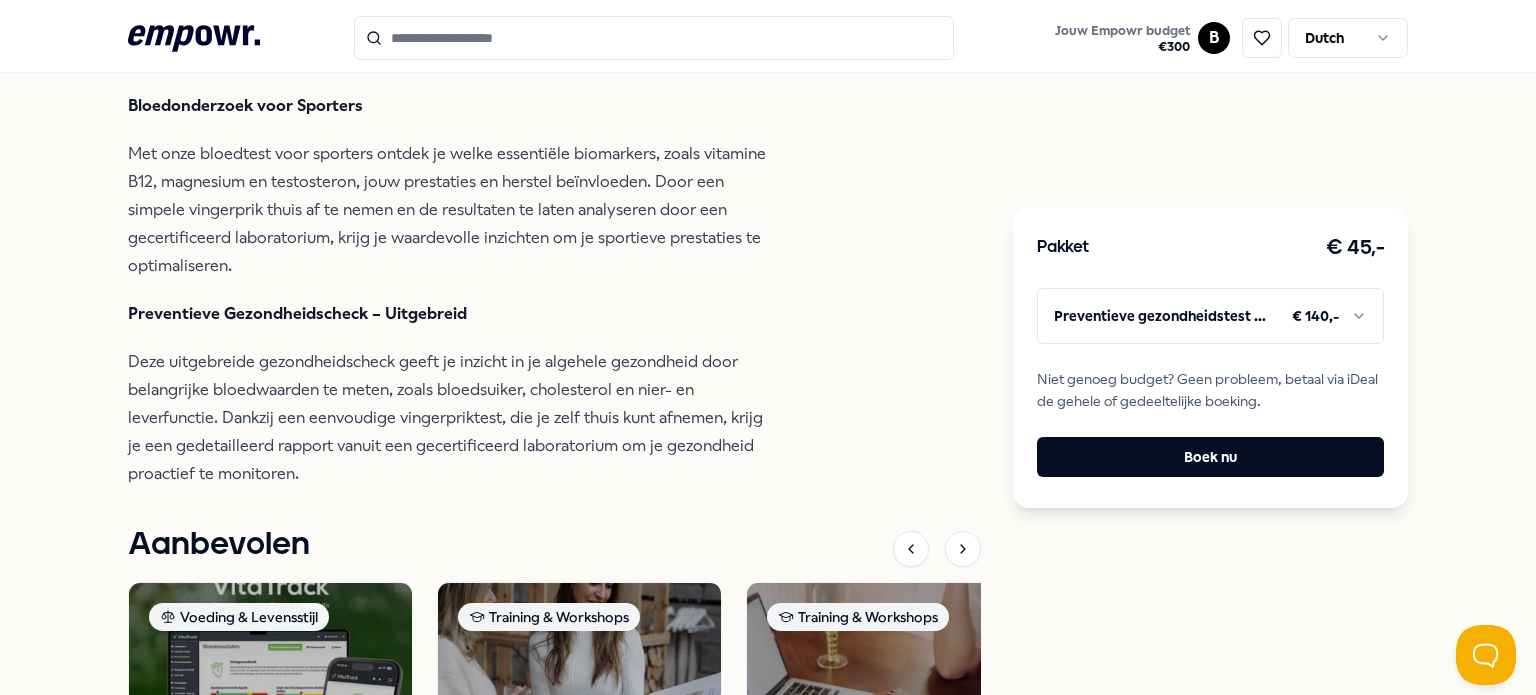 scroll, scrollTop: 1020, scrollLeft: 0, axis: vertical 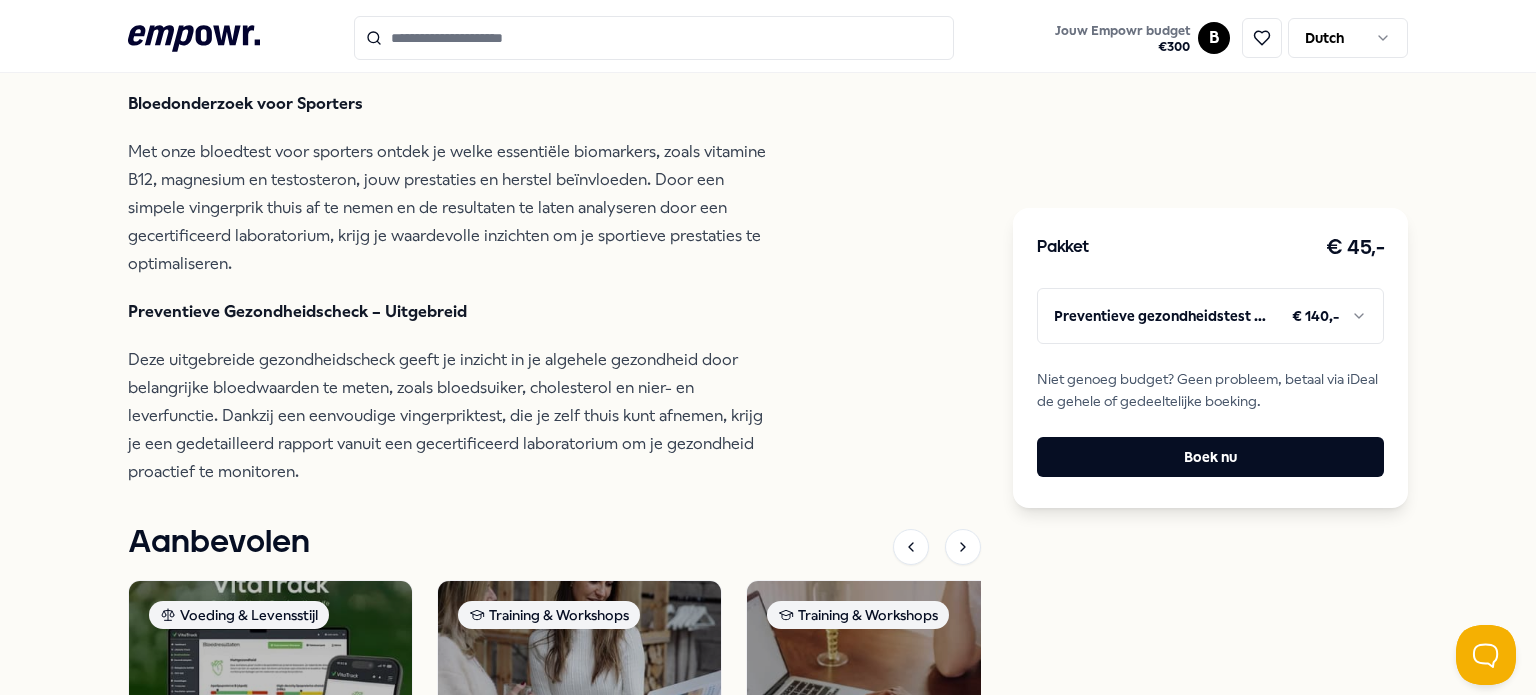 click on "Deze uitgebreide gezondheidscheck geeft je inzicht in je algehele gezondheid door belangrijke bloedwaarden te meten, zoals bloedsuiker, cholesterol en nier- en leverfunctie. Dankzij een eenvoudige vingerpriktest, die je zelf thuis kunt afnemen, krijg je een gedetailleerd rapport vanuit een gecertificeerd laboratorium om je gezondheid proactief te monitoren." at bounding box center [453, 416] 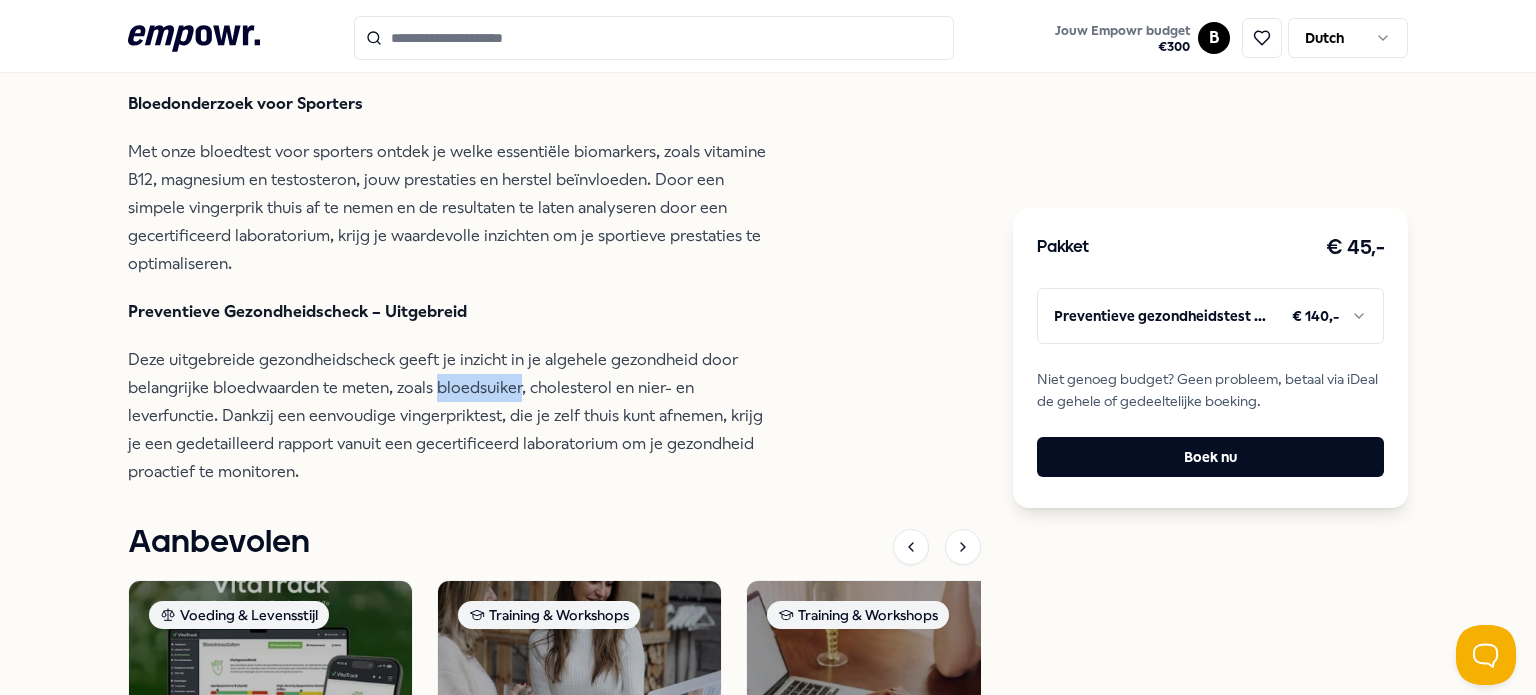 click on "Deze uitgebreide gezondheidscheck geeft je inzicht in je algehele gezondheid door belangrijke bloedwaarden te meten, zoals bloedsuiker, cholesterol en nier- en leverfunctie. Dankzij een eenvoudige vingerpriktest, die je zelf thuis kunt afnemen, krijg je een gedetailleerd rapport vanuit een gecertificeerd laboratorium om je gezondheid proactief te monitoren." at bounding box center [453, 416] 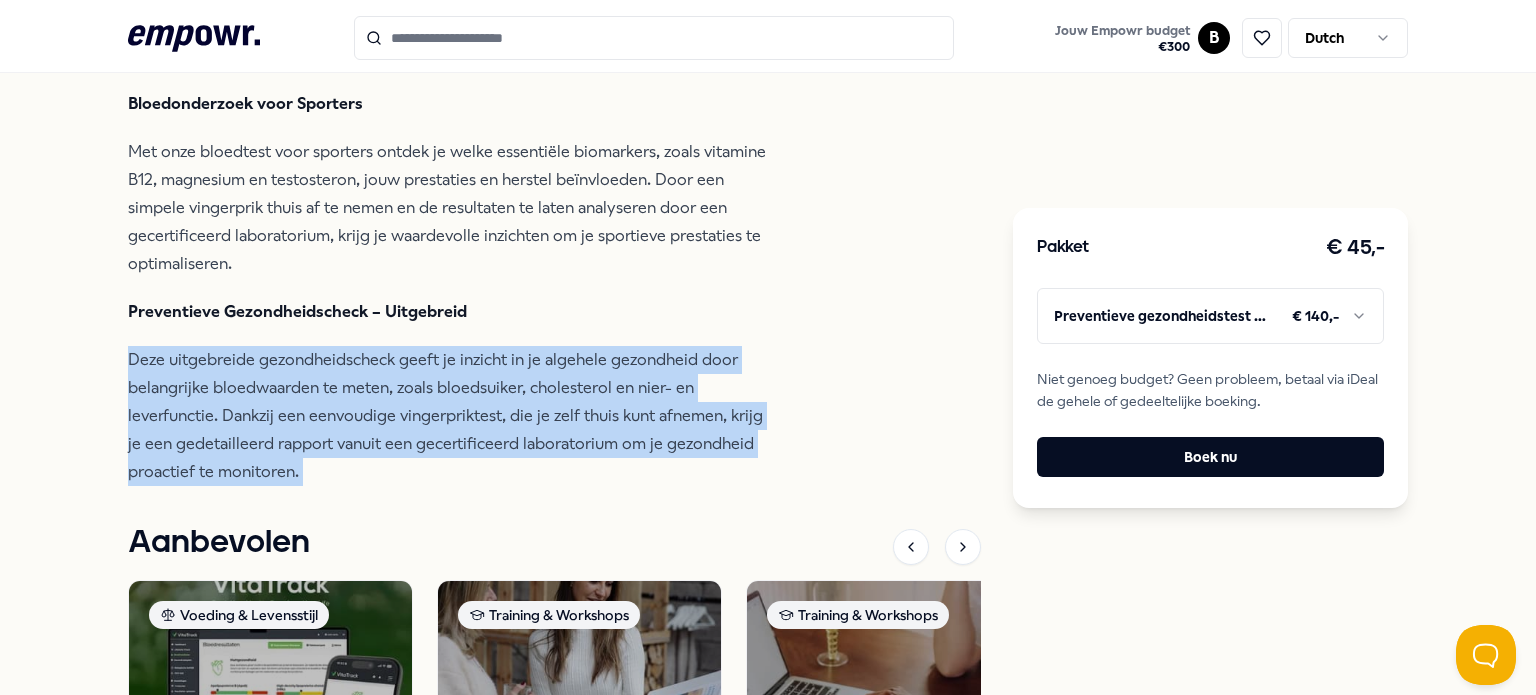 click on "Deze uitgebreide gezondheidscheck geeft je inzicht in je algehele gezondheid door belangrijke bloedwaarden te meten, zoals bloedsuiker, cholesterol en nier- en leverfunctie. Dankzij een eenvoudige vingerpriktest, die je zelf thuis kunt afnemen, krijg je een gedetailleerd rapport vanuit een gecertificeerd laboratorium om je gezondheid proactief te monitoren." at bounding box center (453, 416) 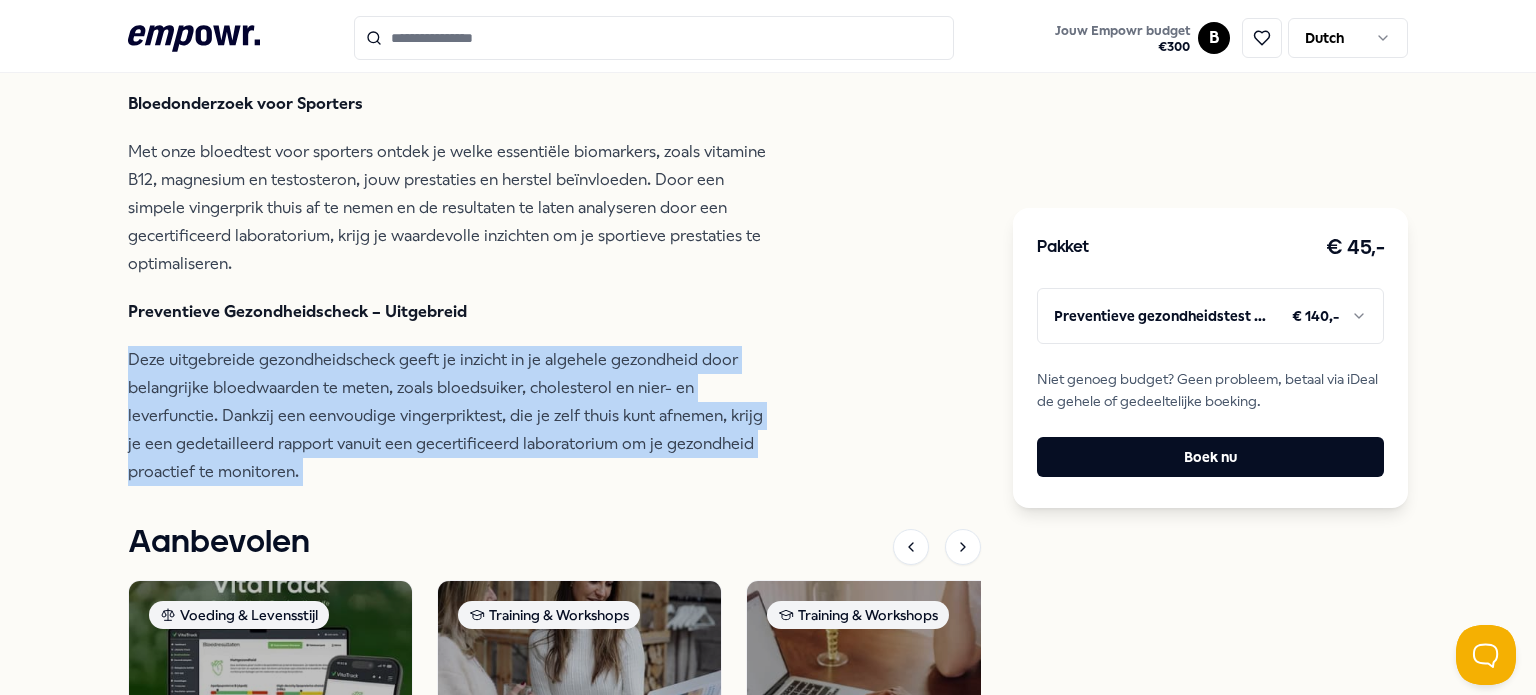 click on "Deze uitgebreide gezondheidscheck geeft je inzicht in je algehele gezondheid door belangrijke bloedwaarden te meten, zoals bloedsuiker, cholesterol en nier- en leverfunctie. Dankzij een eenvoudige vingerpriktest, die je zelf thuis kunt afnemen, krijg je een gedetailleerd rapport vanuit een gecertificeerd laboratorium om je gezondheid proactief te monitoren." at bounding box center (453, 416) 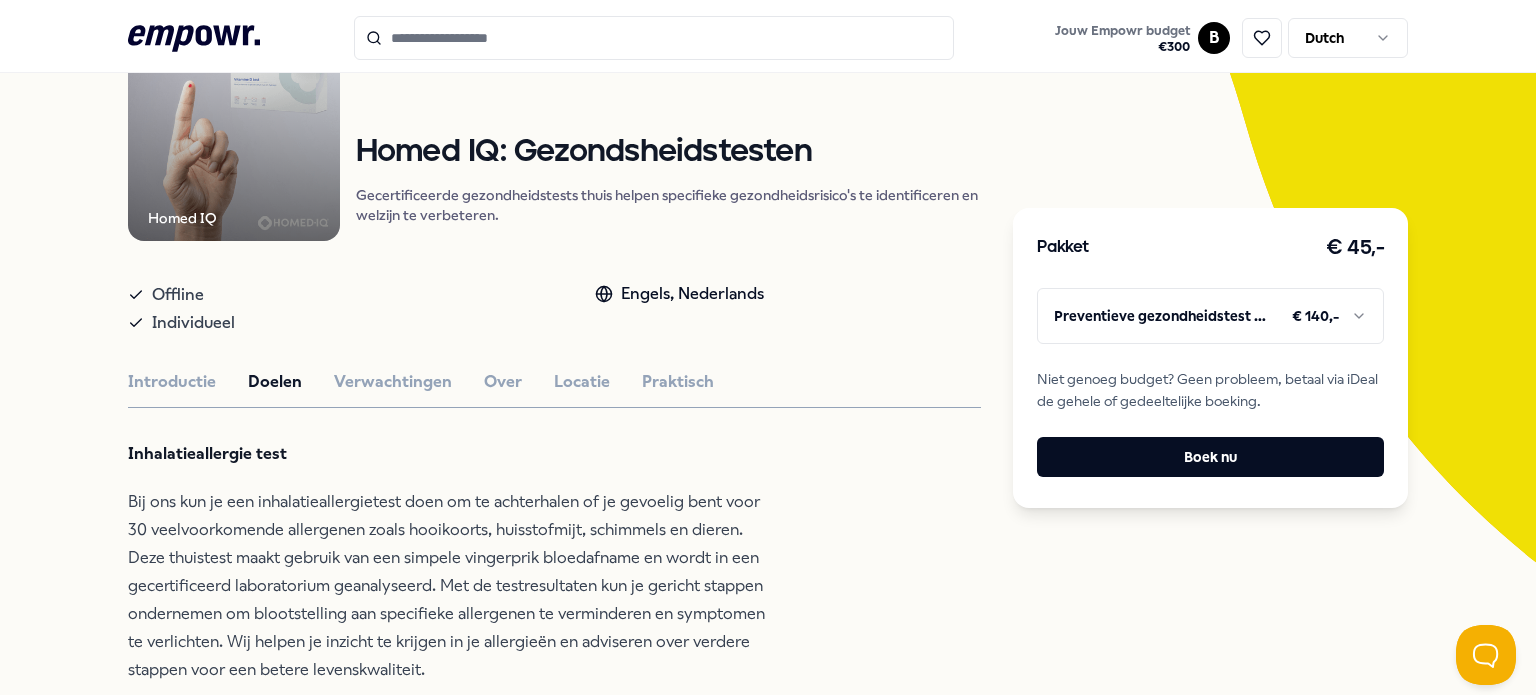 scroll, scrollTop: 184, scrollLeft: 0, axis: vertical 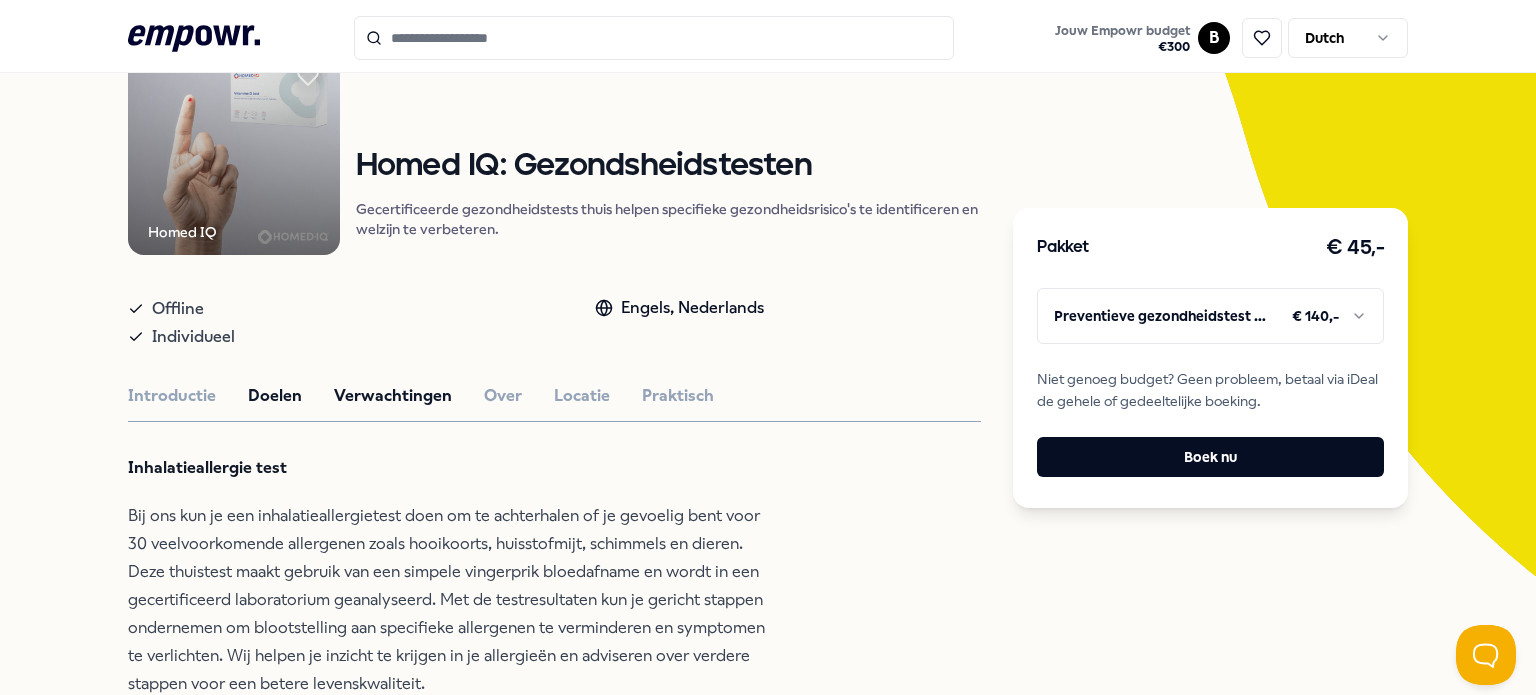 click on "Verwachtingen" at bounding box center [393, 396] 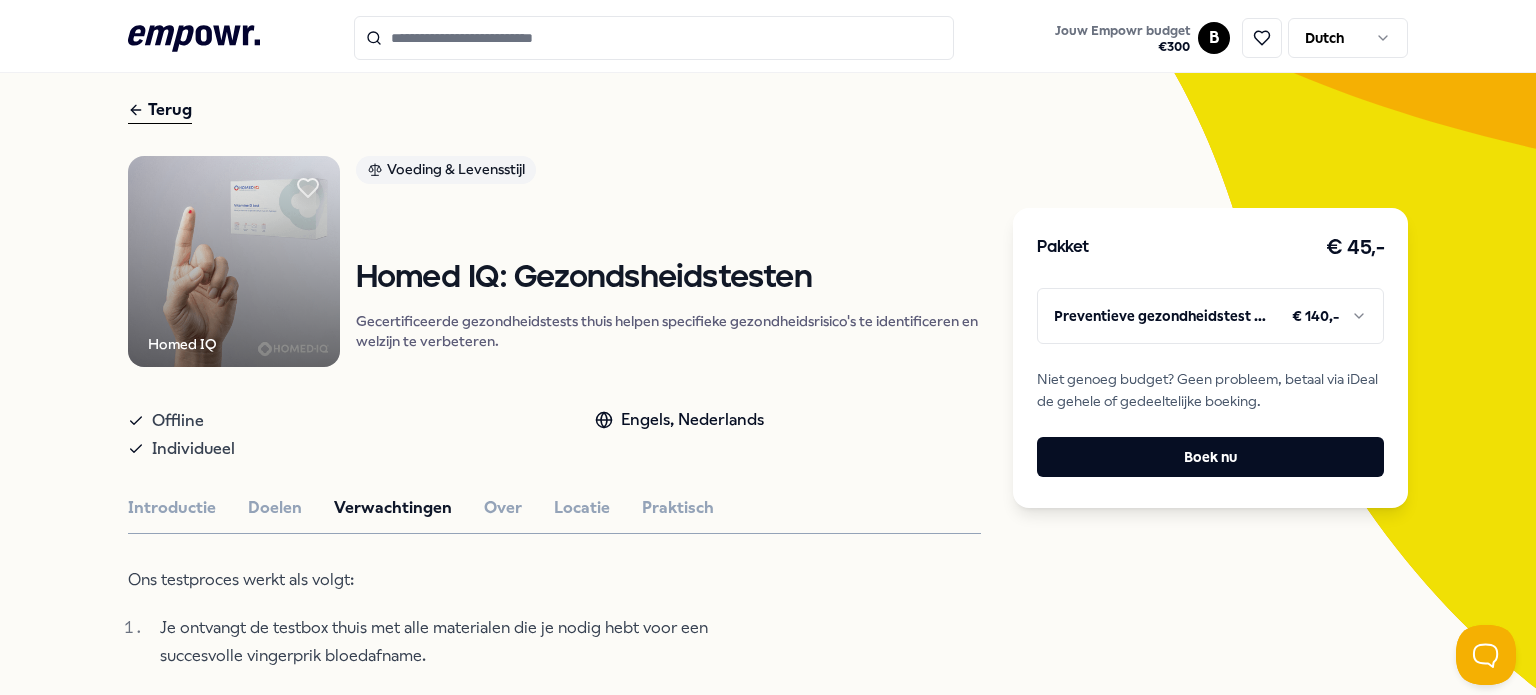 scroll, scrollTop: 69, scrollLeft: 0, axis: vertical 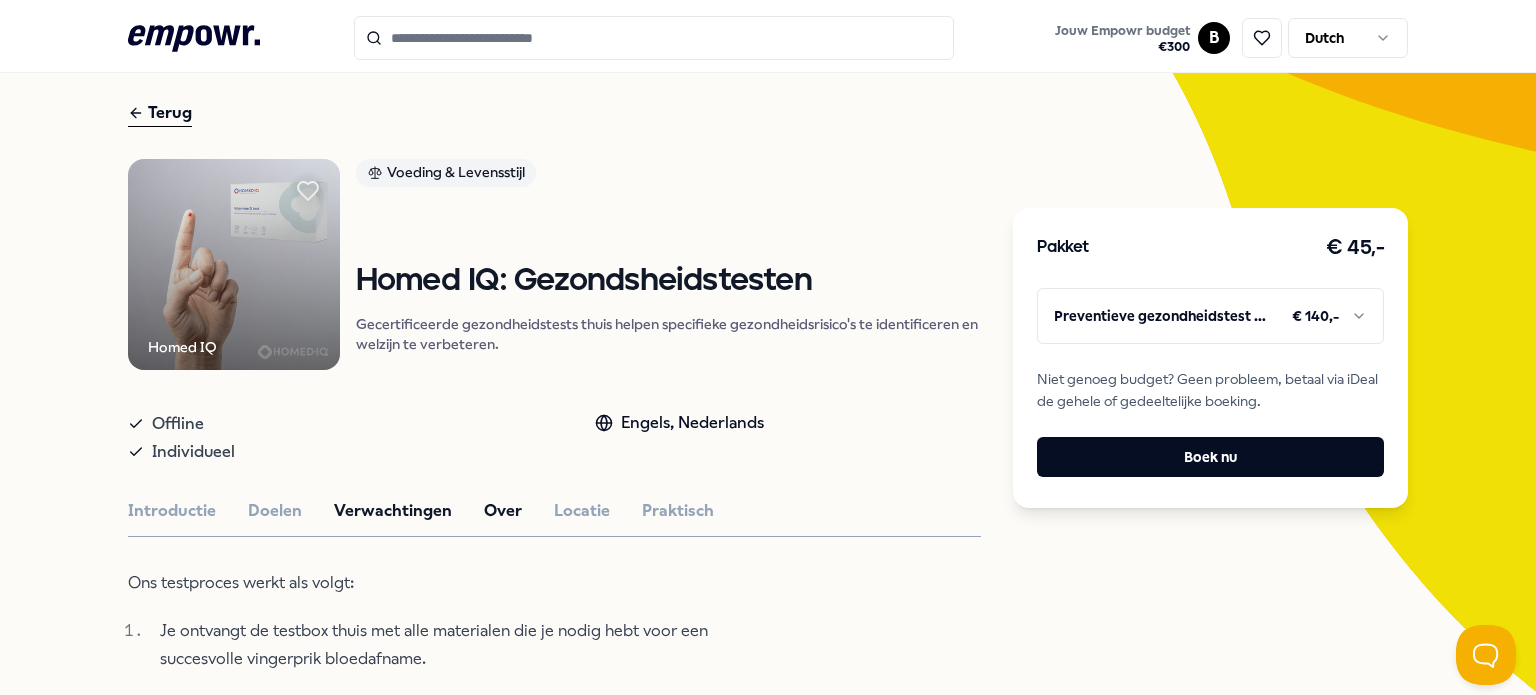 click on "Over" at bounding box center [503, 511] 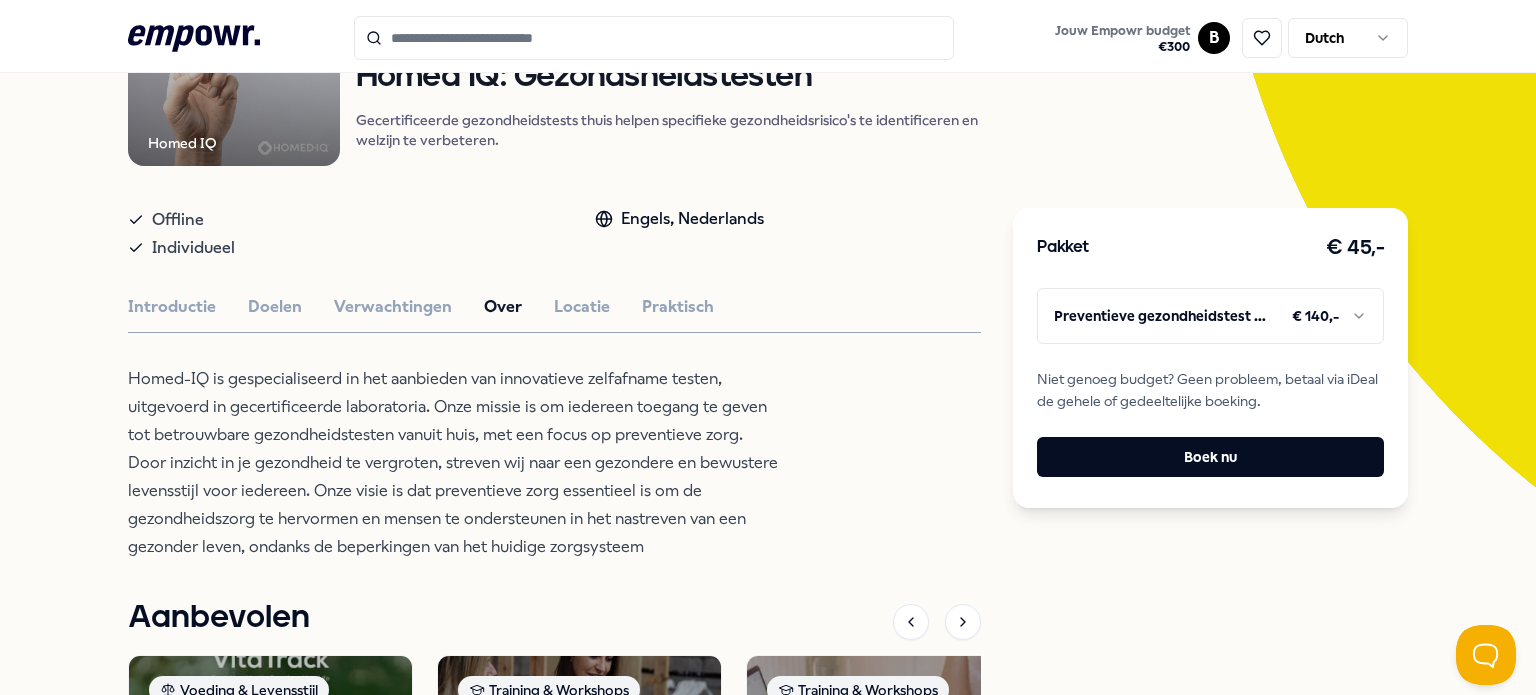 scroll, scrollTop: 276, scrollLeft: 0, axis: vertical 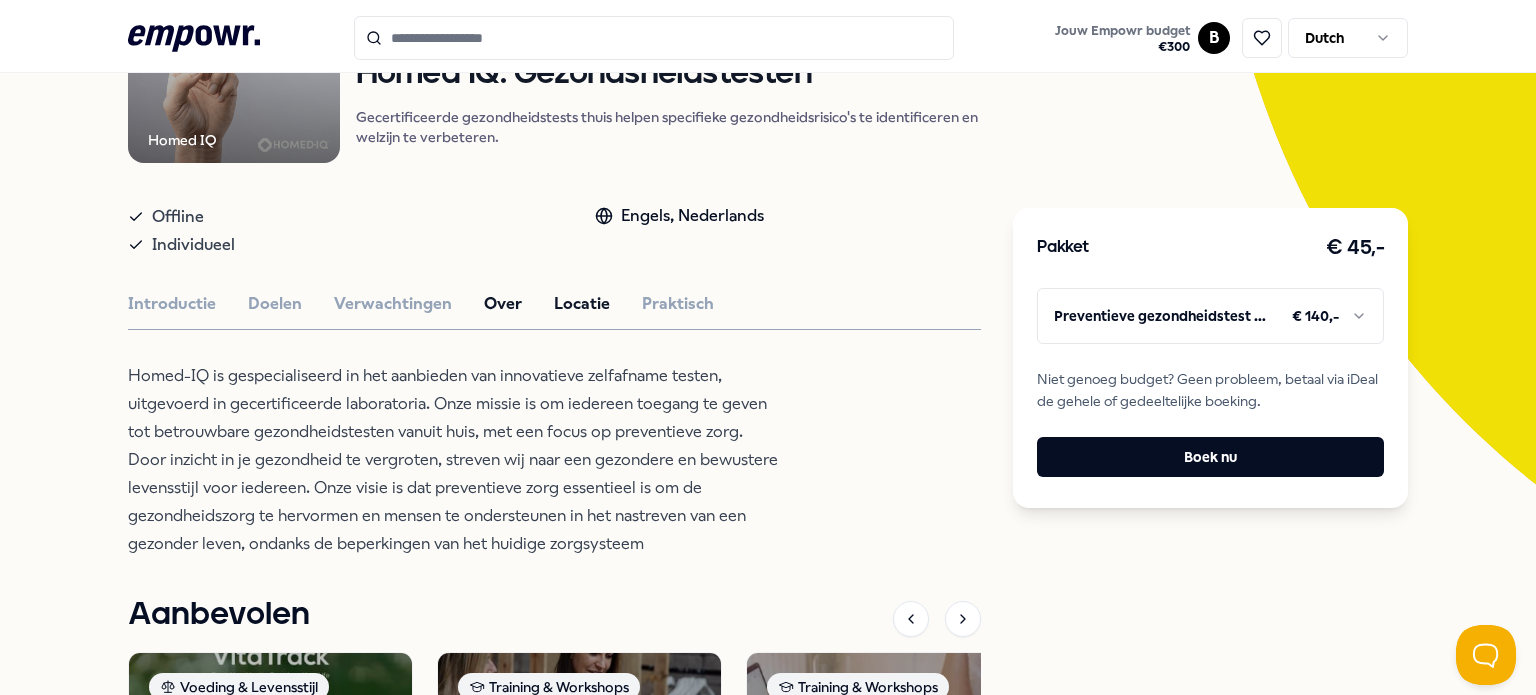 click on "Locatie" at bounding box center [582, 304] 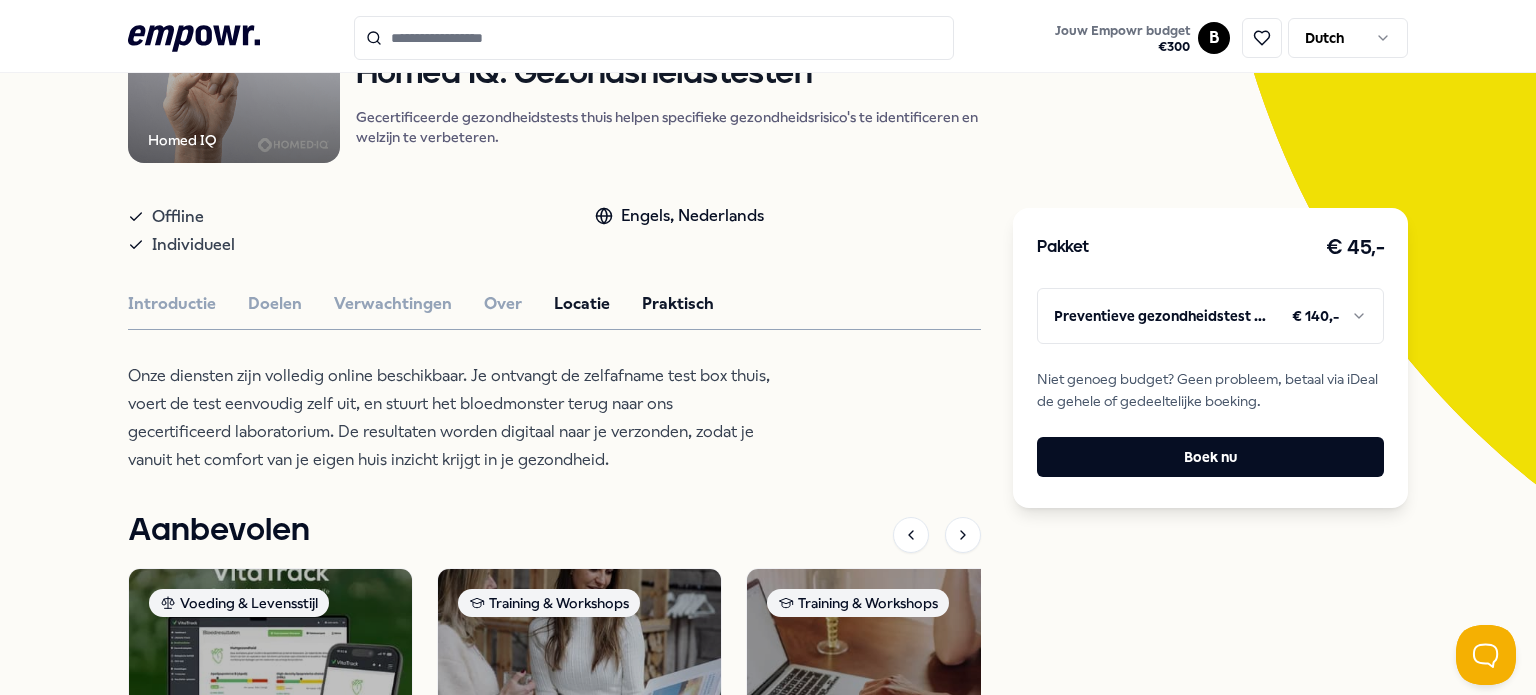 click on "Praktisch" at bounding box center (678, 304) 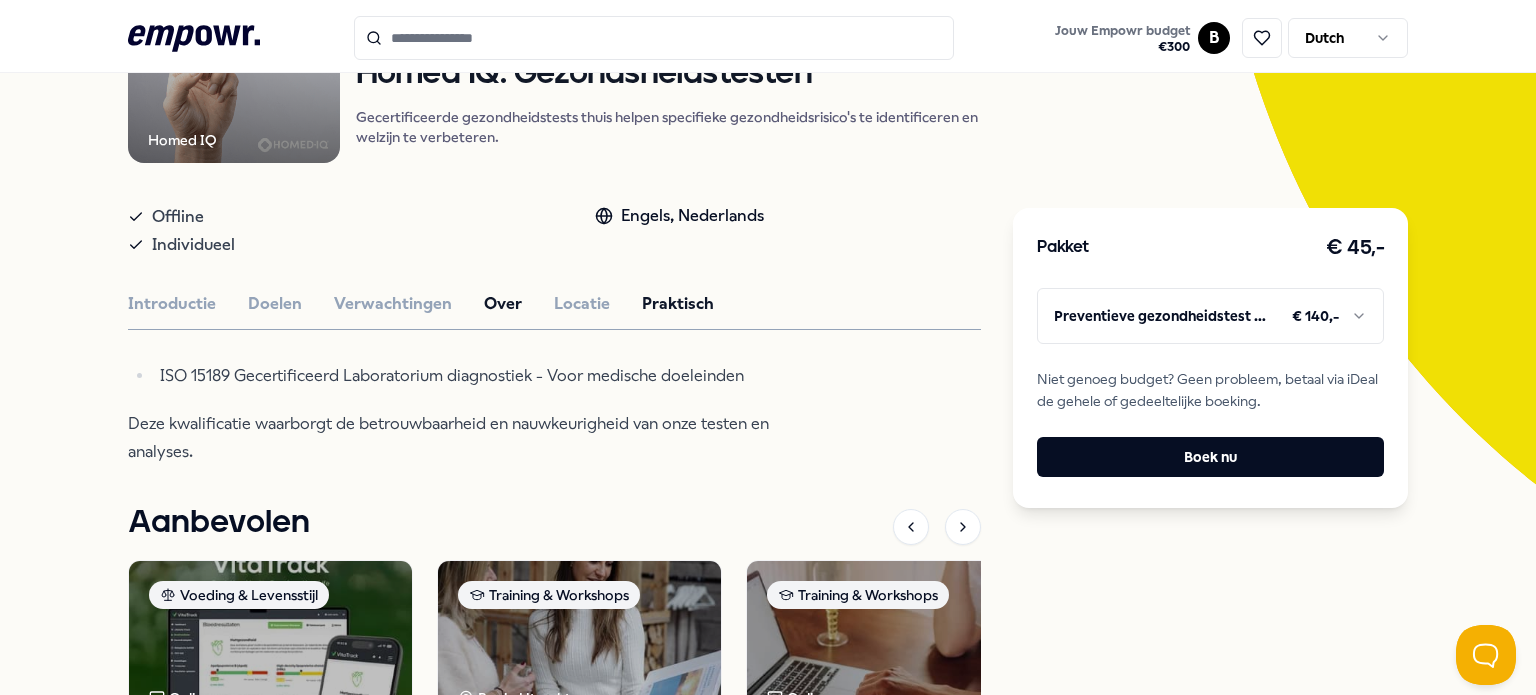 click on "Over" at bounding box center [503, 304] 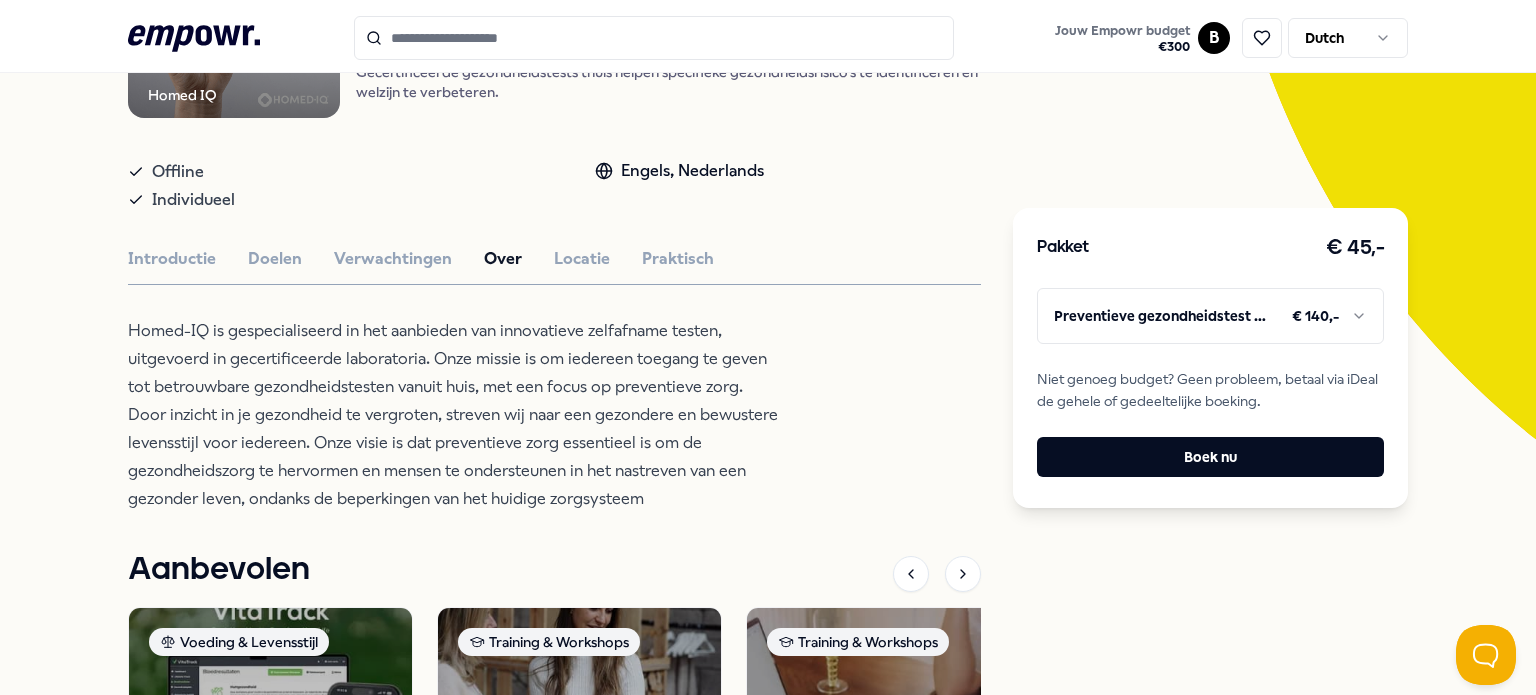 scroll, scrollTop: 324, scrollLeft: 0, axis: vertical 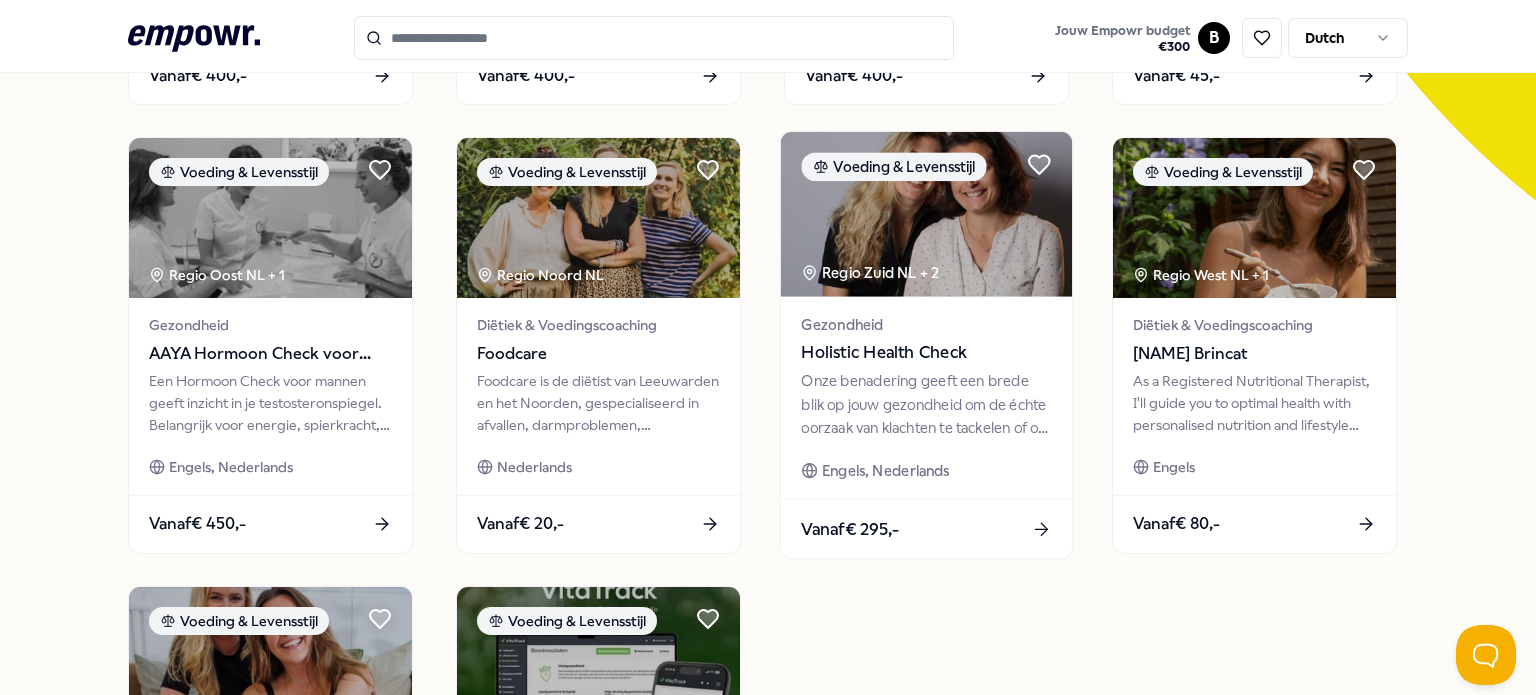 click on "Holistic Health Check" at bounding box center [926, 353] 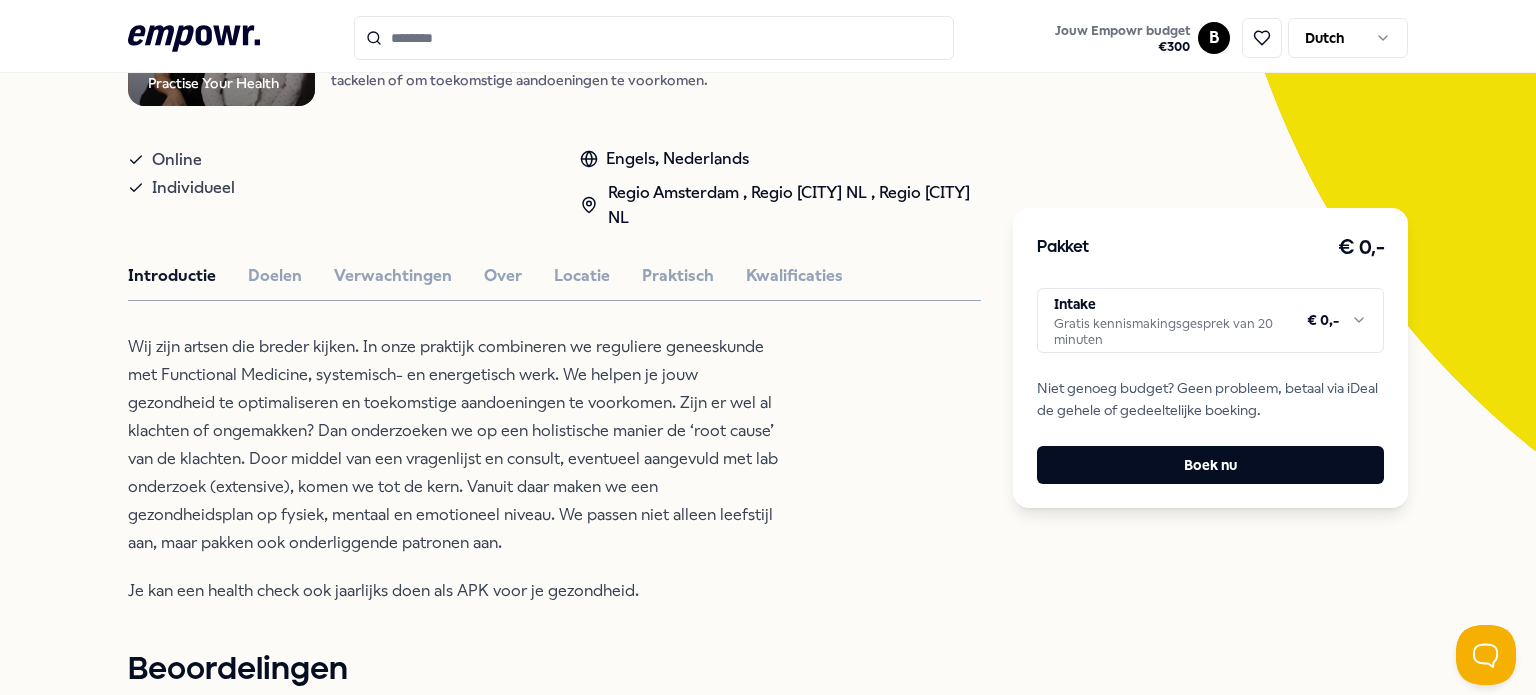 scroll, scrollTop: 296, scrollLeft: 0, axis: vertical 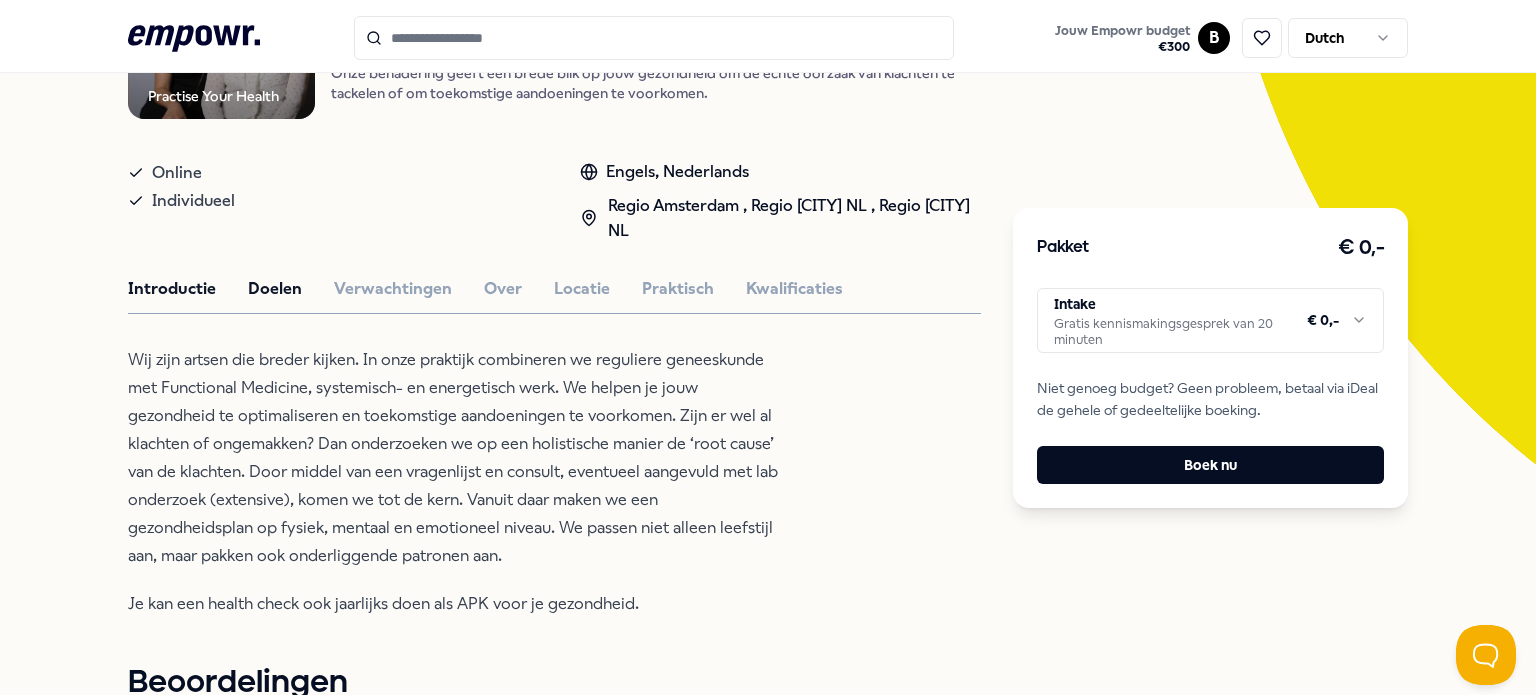 click on "Doelen" at bounding box center (275, 289) 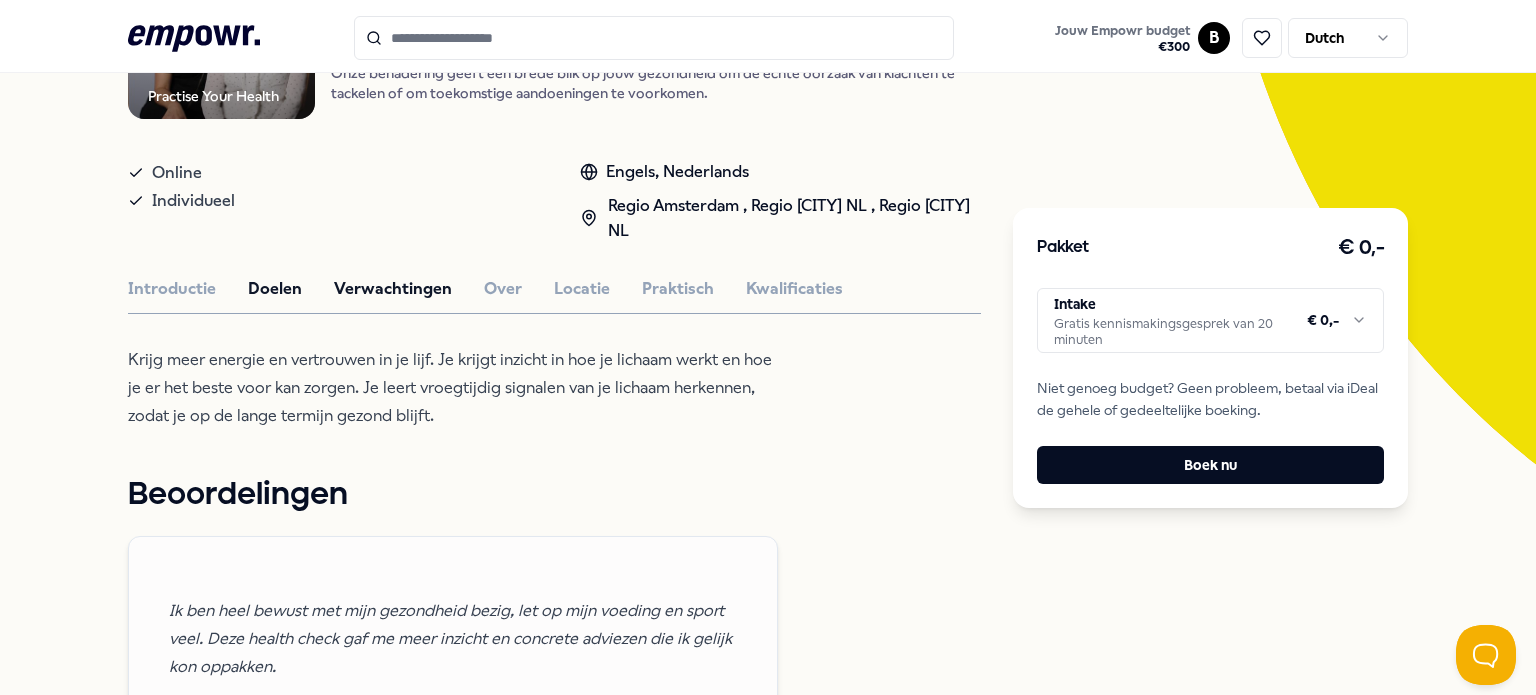 click on "Verwachtingen" at bounding box center [393, 289] 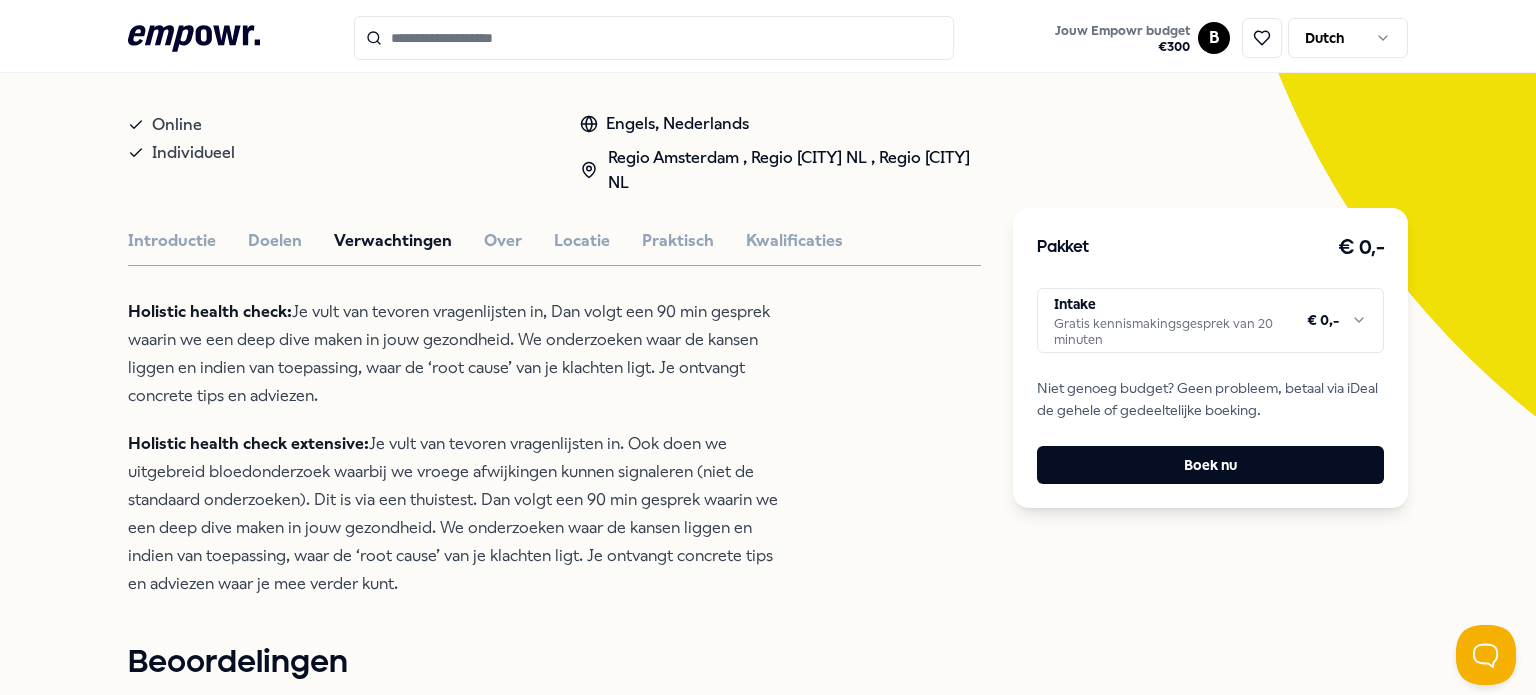 scroll, scrollTop: 360, scrollLeft: 0, axis: vertical 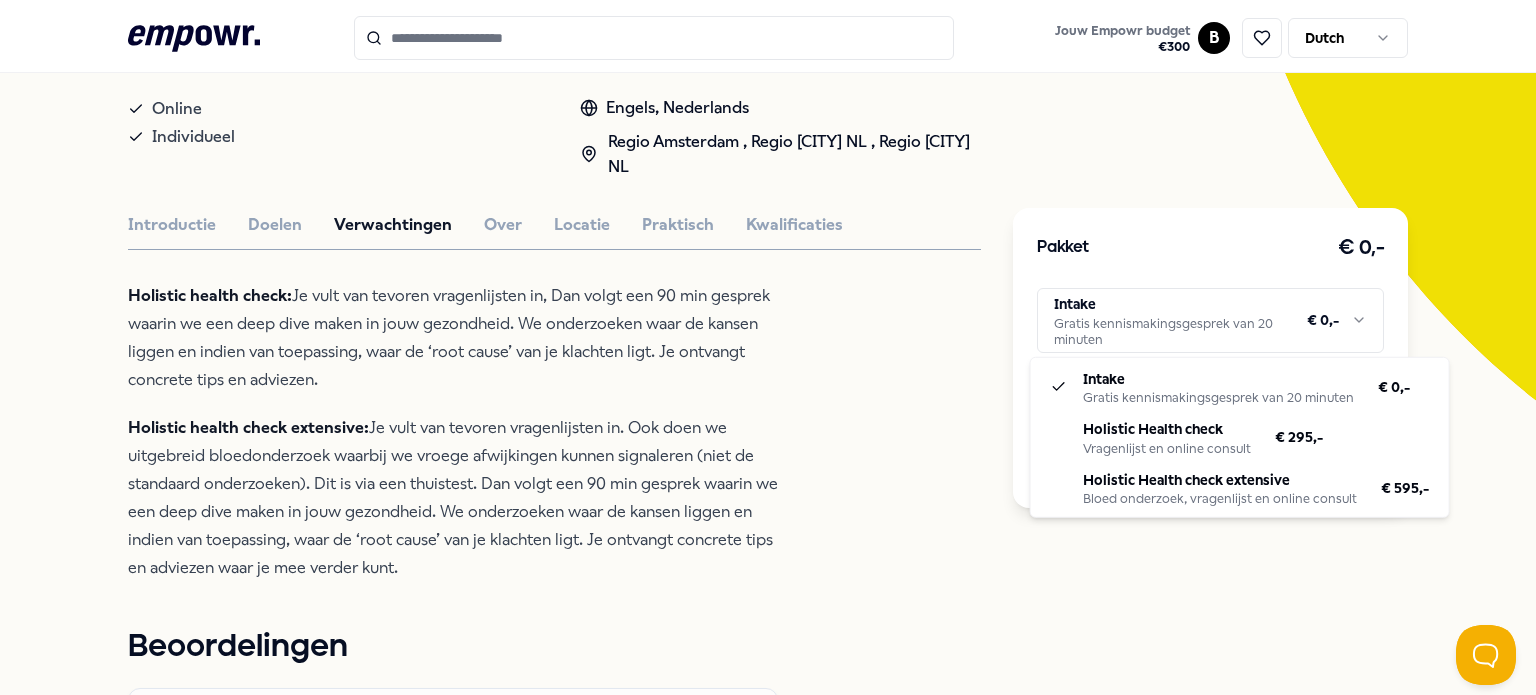 click on ".empowr-logo_svg__cls-1{fill:#03032f} Jouw Empowr budget € 300 B Dutch Alle categorieën Self-care library Terug Practise Your Health Voeding & Levensstijl Holistic Health Check Onze benadering geeft een brede blik op jouw gezondheid om de échte oorzaak van klachten te tackelen of om toekomstige aandoeningen te voorkomen. Online Individueel Engels, Nederlands Regio [CITY] , Regio [CITY] NL , Regio [CITY] NL Introductie Doelen Verwachtingen Over Locatie Praktisch Kwalificaties Holistic health check: Je vult van tevoren vragenlijsten in, Dan volgt een 90 min gesprek waarin we een deep dive maken in jouw gezondheid. We onderzoeken waar de kansen liggen en indien van toepassing, waar de ‘root cause’ van je klachten ligt. Je ontvangt concrete tips en adviezen. Holistic health check extensive: Beoordelingen Ik ben heel bewust met mijn gezondheid bezig, let op mijn voeding en sport veel. Deze health check gaf me meer inzicht en concrete adviezen die ik gelijk kon oppakken. [FIRST] [LAST] [FIRST]" at bounding box center [768, 347] 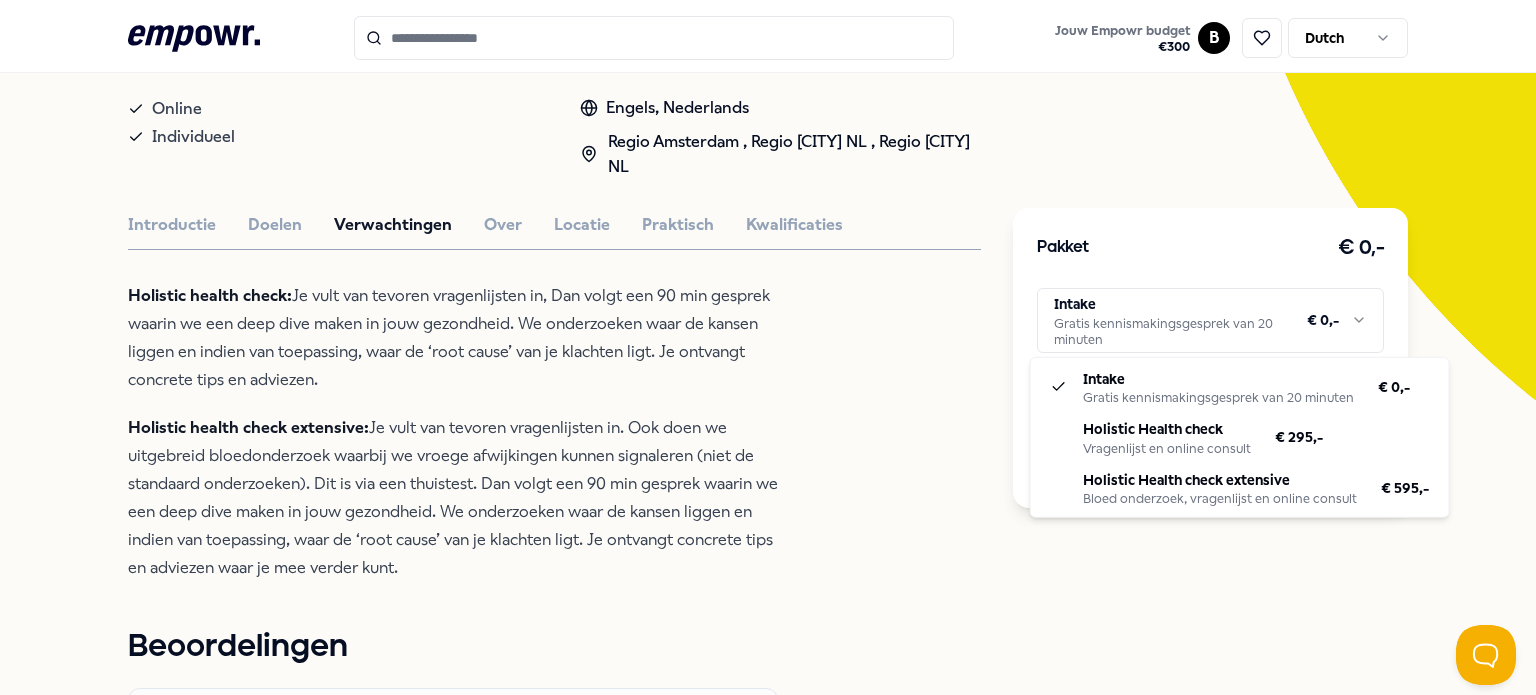 click on ".empowr-logo_svg__cls-1{fill:#03032f} Jouw Empowr budget € 300 B Dutch Alle categorieën Self-care library Terug Practise Your Health Voeding & Levensstijl Holistic Health Check Onze benadering geeft een brede blik op jouw gezondheid om de échte oorzaak van klachten te tackelen of om toekomstige aandoeningen te voorkomen. Online Individueel Engels, Nederlands Regio [CITY] , Regio [CITY] NL , Regio [CITY] NL Introductie Doelen Verwachtingen Over Locatie Praktisch Kwalificaties Holistic health check: Je vult van tevoren vragenlijsten in, Dan volgt een 90 min gesprek waarin we een deep dive maken in jouw gezondheid. We onderzoeken waar de kansen liggen en indien van toepassing, waar de ‘root cause’ van je klachten ligt. Je ontvangt concrete tips en adviezen. Holistic health check extensive: Beoordelingen Ik ben heel bewust met mijn gezondheid bezig, let op mijn voeding en sport veel. Deze health check gaf me meer inzicht en concrete adviezen die ik gelijk kon oppakken. [FIRST] [LAST] [FIRST]" at bounding box center (768, 347) 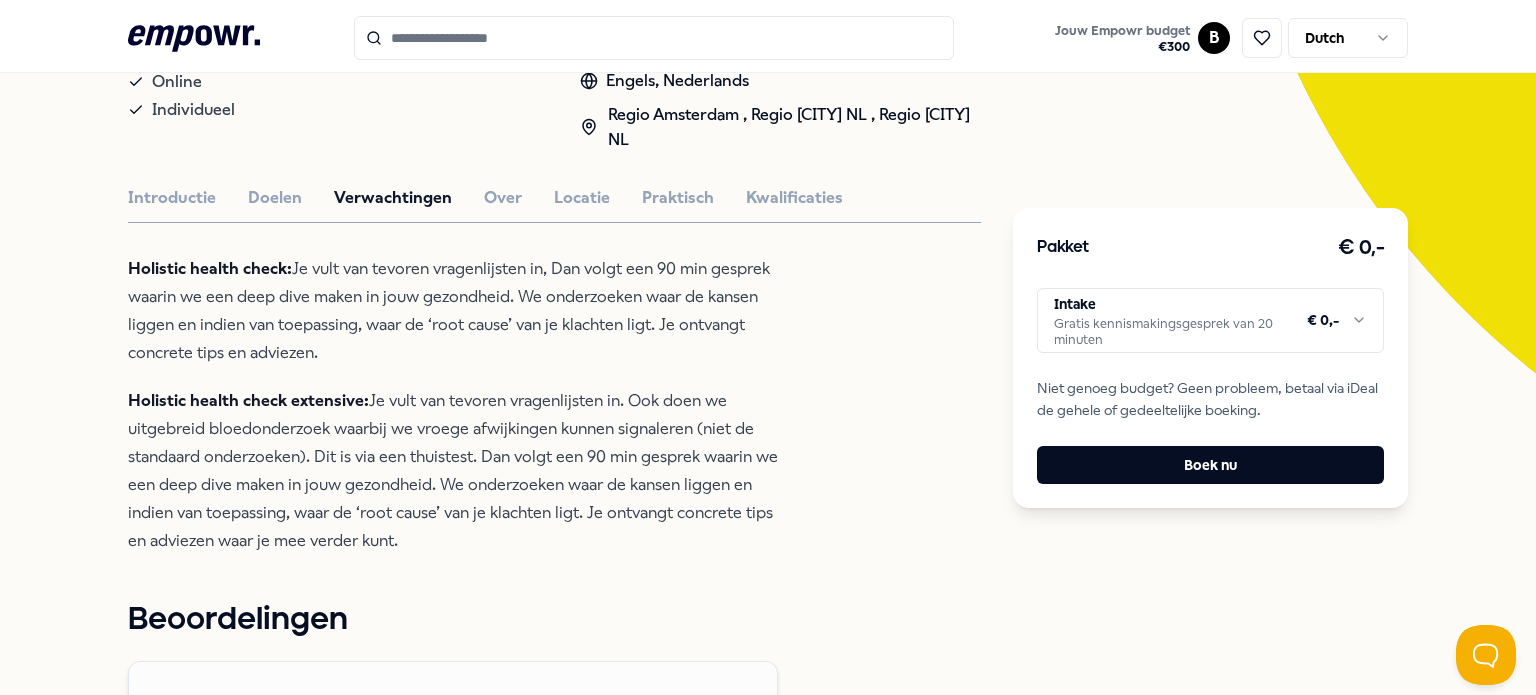 scroll, scrollTop: 388, scrollLeft: 0, axis: vertical 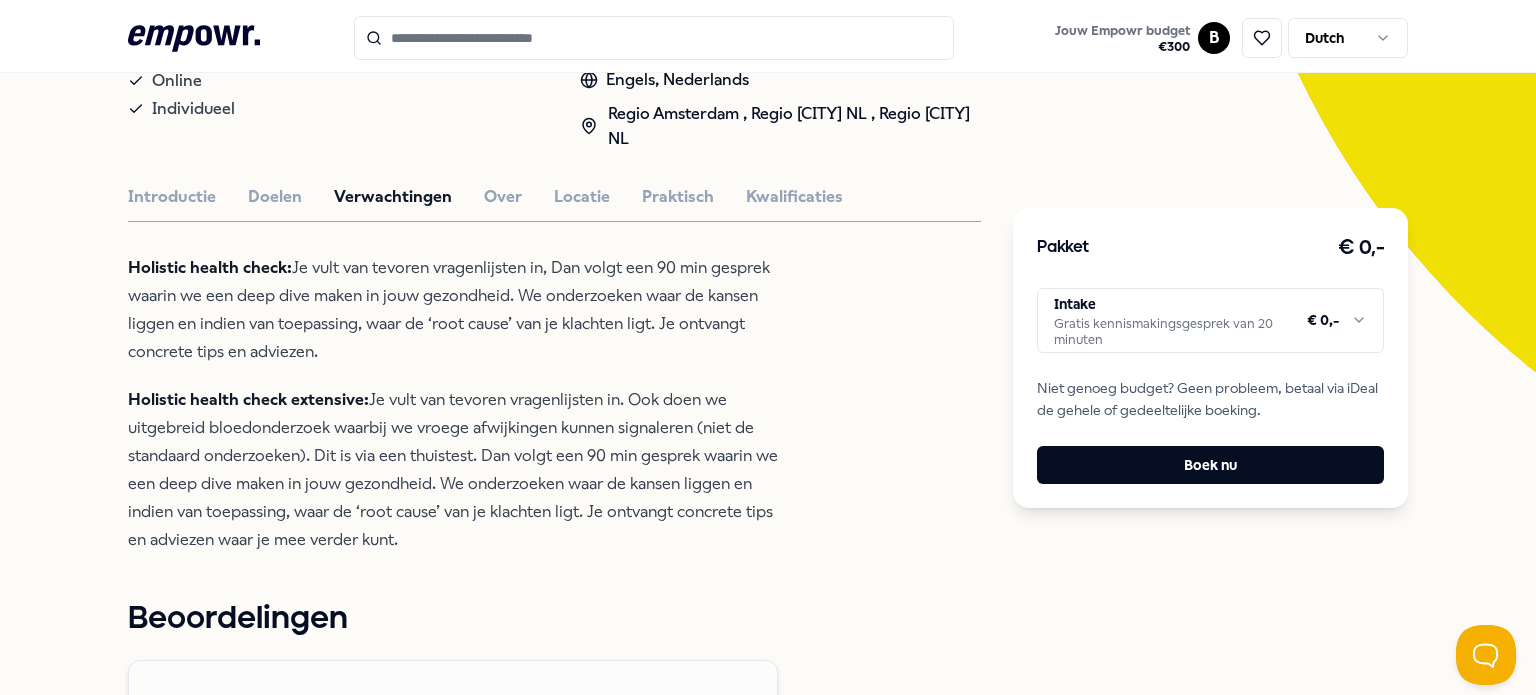 click on "Holistic health check extensive: Je vult van tevoren vragenlijsten in. Ook doen we uitgebreid bloedonderzoek waarbij we vroege afwijkingen kunnen signaleren (niet de standaard onderzoeken). Dit is via een thuistest. Dan volgt een 90 min gesprek waarin we een deep dive maken in jouw gezondheid. We onderzoeken waar de kansen liggen en indien van toepassing, waar de ‘root cause’ van je klachten ligt. Je ontvangt concrete tips en adviezen waar je mee verder kunt." at bounding box center [453, 470] 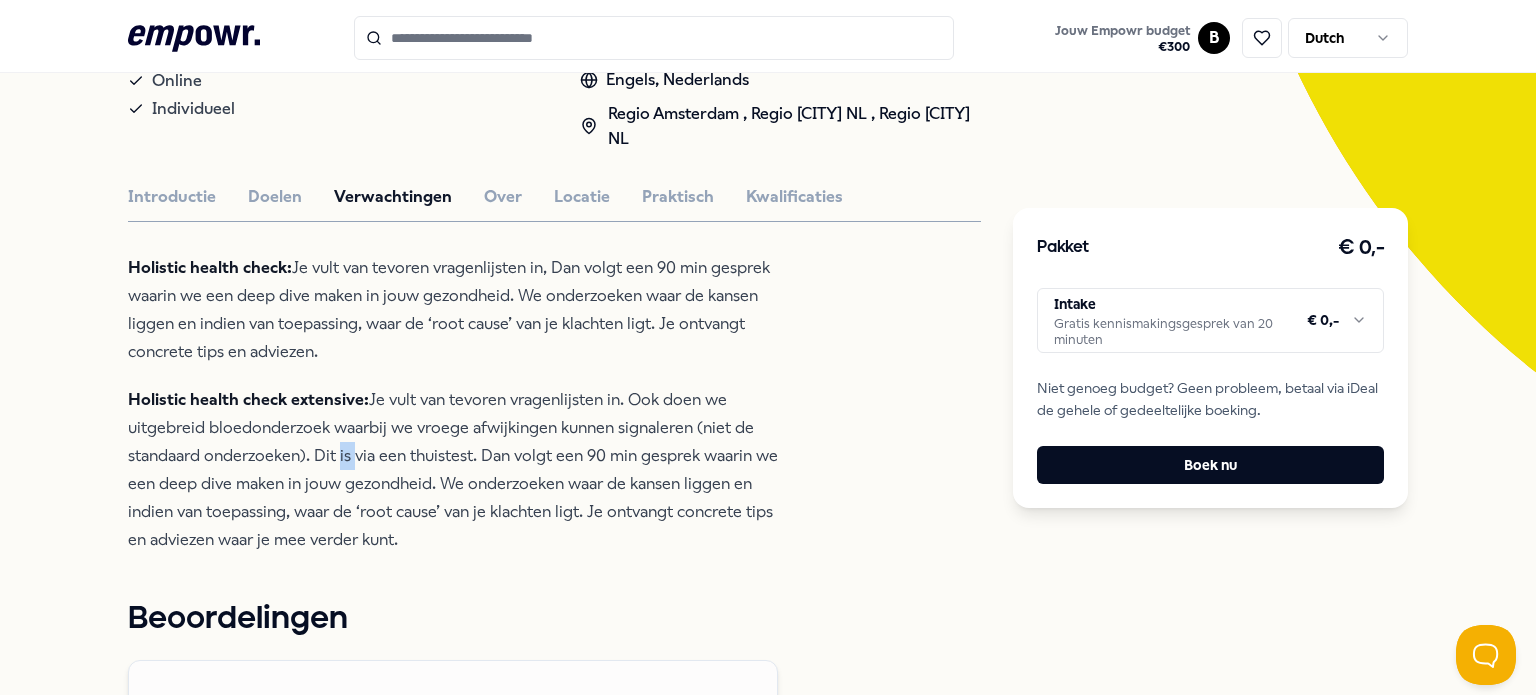 click on "Holistic health check extensive: Je vult van tevoren vragenlijsten in. Ook doen we uitgebreid bloedonderzoek waarbij we vroege afwijkingen kunnen signaleren (niet de standaard onderzoeken). Dit is via een thuistest. Dan volgt een 90 min gesprek waarin we een deep dive maken in jouw gezondheid. We onderzoeken waar de kansen liggen en indien van toepassing, waar de ‘root cause’ van je klachten ligt. Je ontvangt concrete tips en adviezen waar je mee verder kunt." at bounding box center [453, 470] 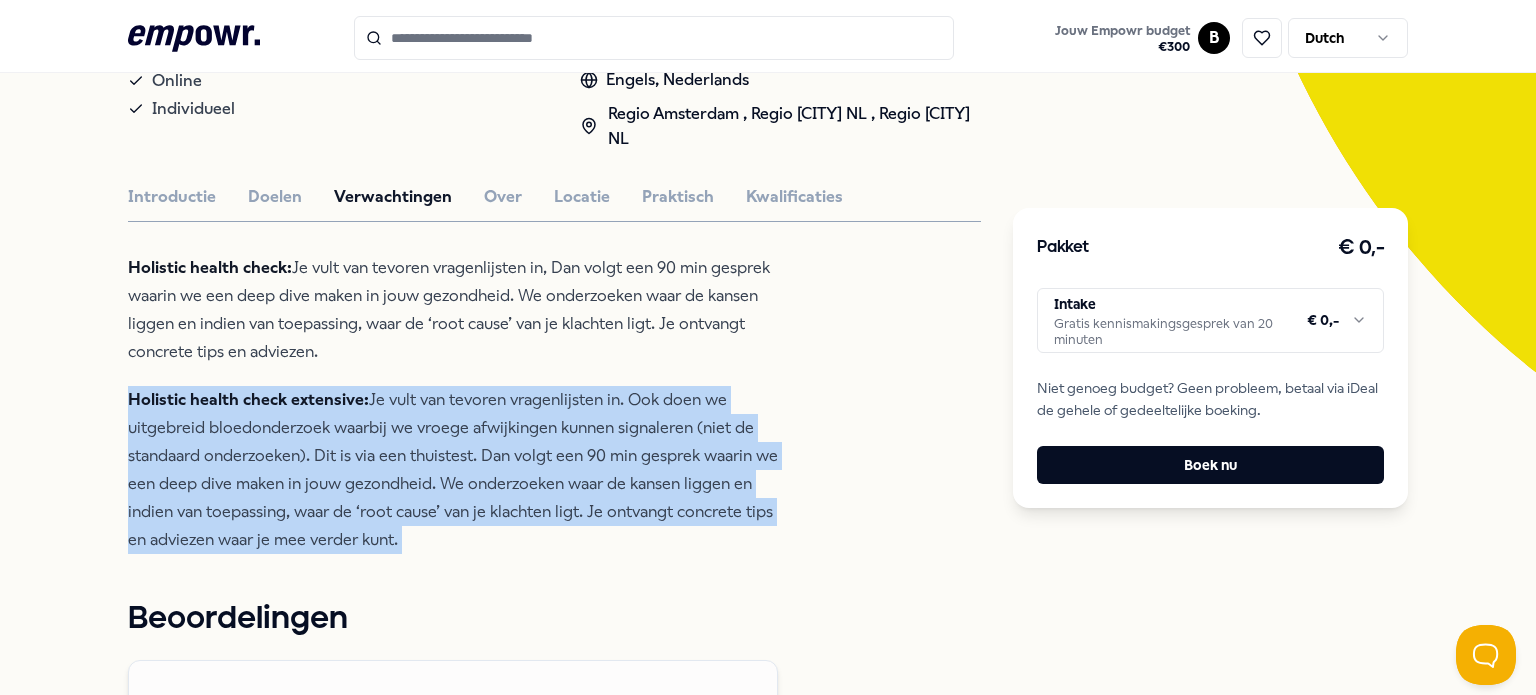 click on "Holistic health check extensive: Je vult van tevoren vragenlijsten in. Ook doen we uitgebreid bloedonderzoek waarbij we vroege afwijkingen kunnen signaleren (niet de standaard onderzoeken). Dit is via een thuistest. Dan volgt een 90 min gesprek waarin we een deep dive maken in jouw gezondheid. We onderzoeken waar de kansen liggen en indien van toepassing, waar de ‘root cause’ van je klachten ligt. Je ontvangt concrete tips en adviezen waar je mee verder kunt." at bounding box center [453, 470] 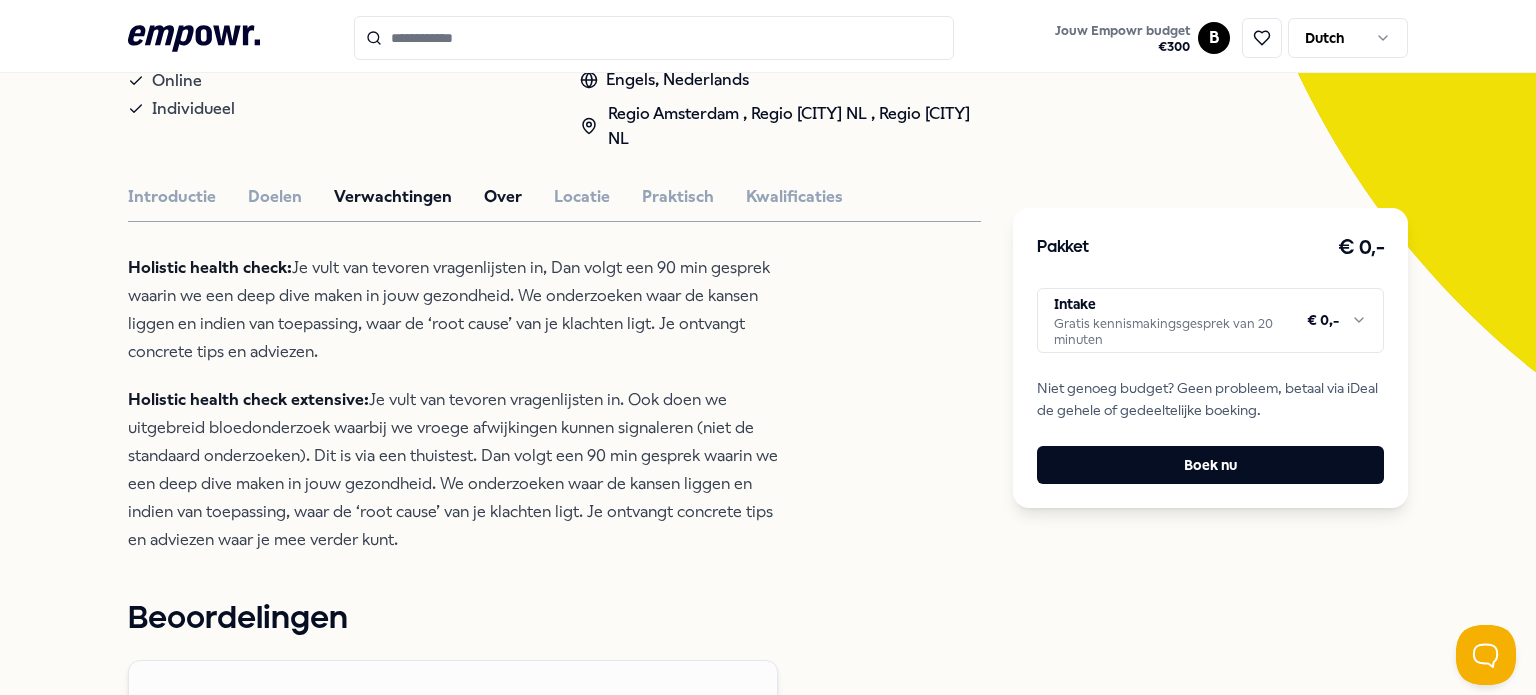 click on "Over" at bounding box center (503, 197) 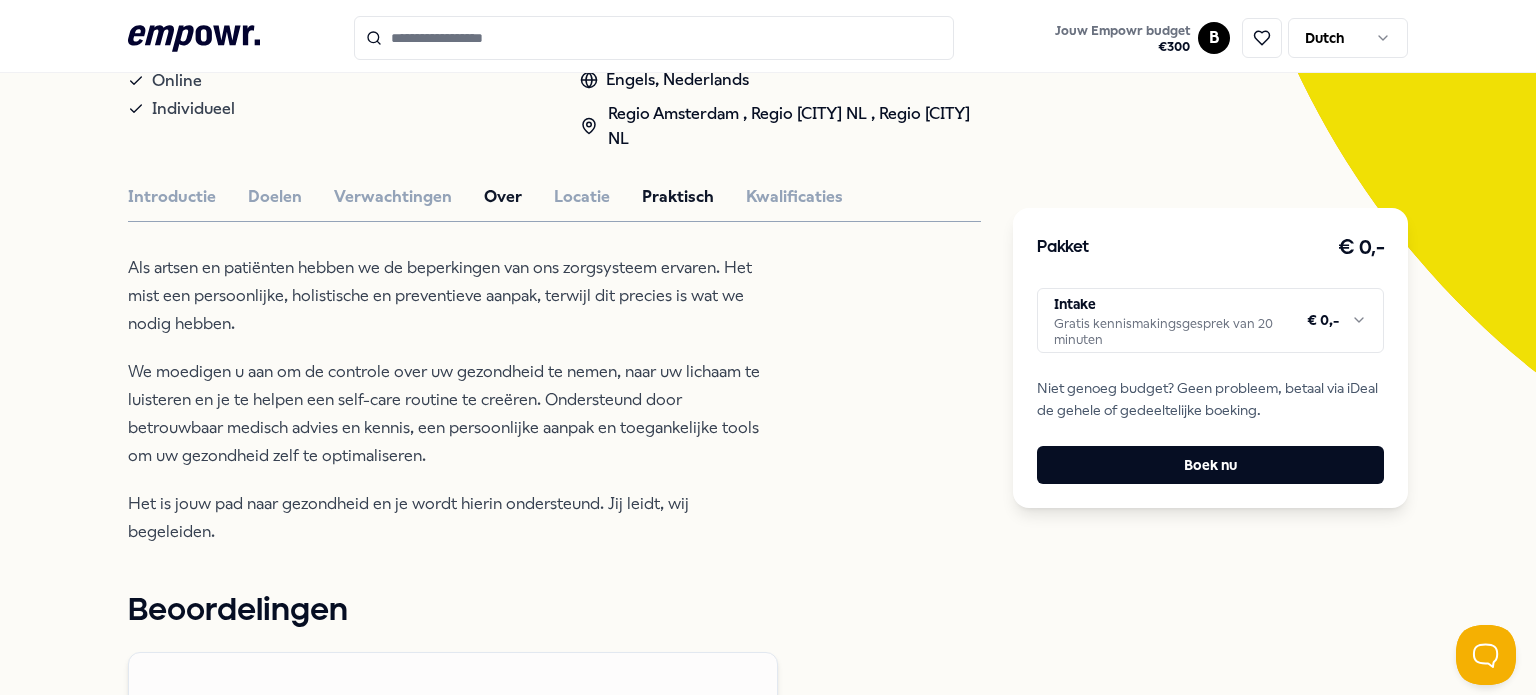 click on "Praktisch" at bounding box center [678, 197] 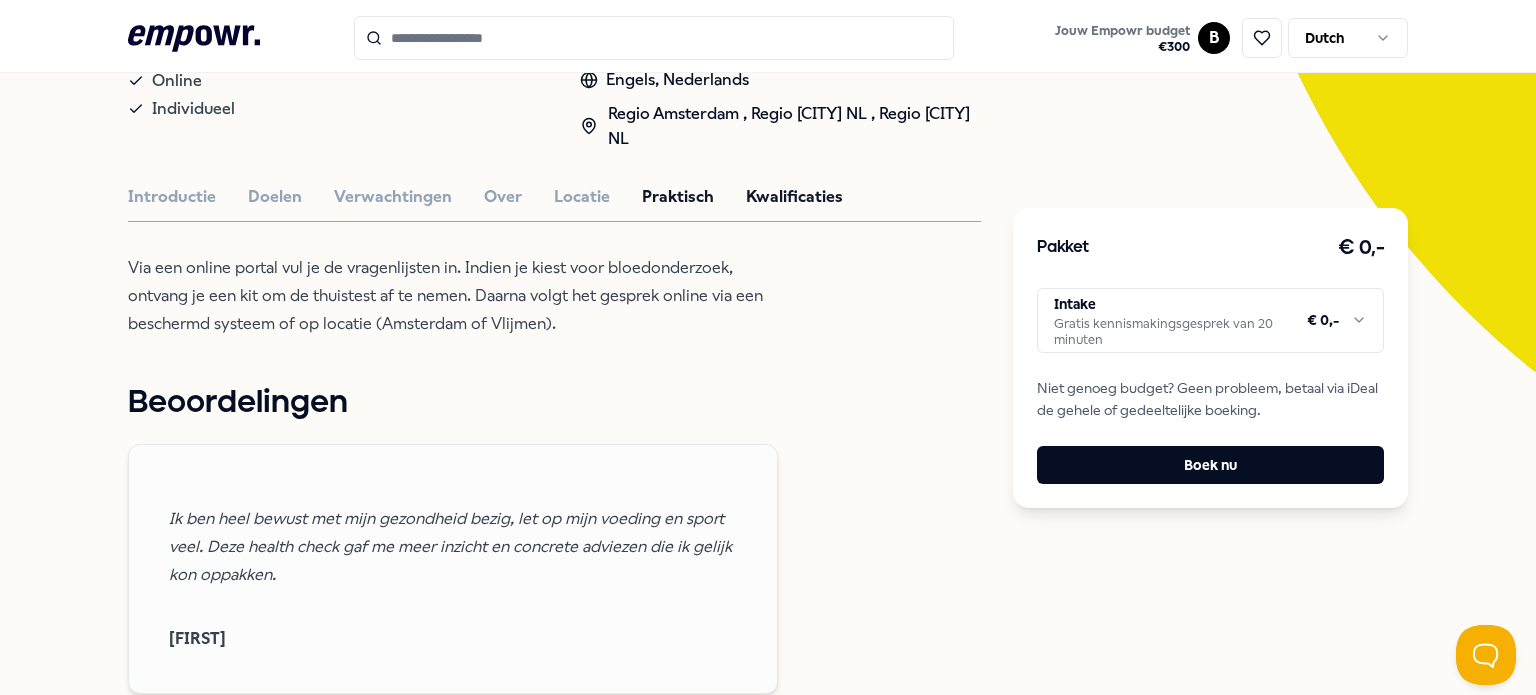 click on "Kwalificaties" at bounding box center (794, 197) 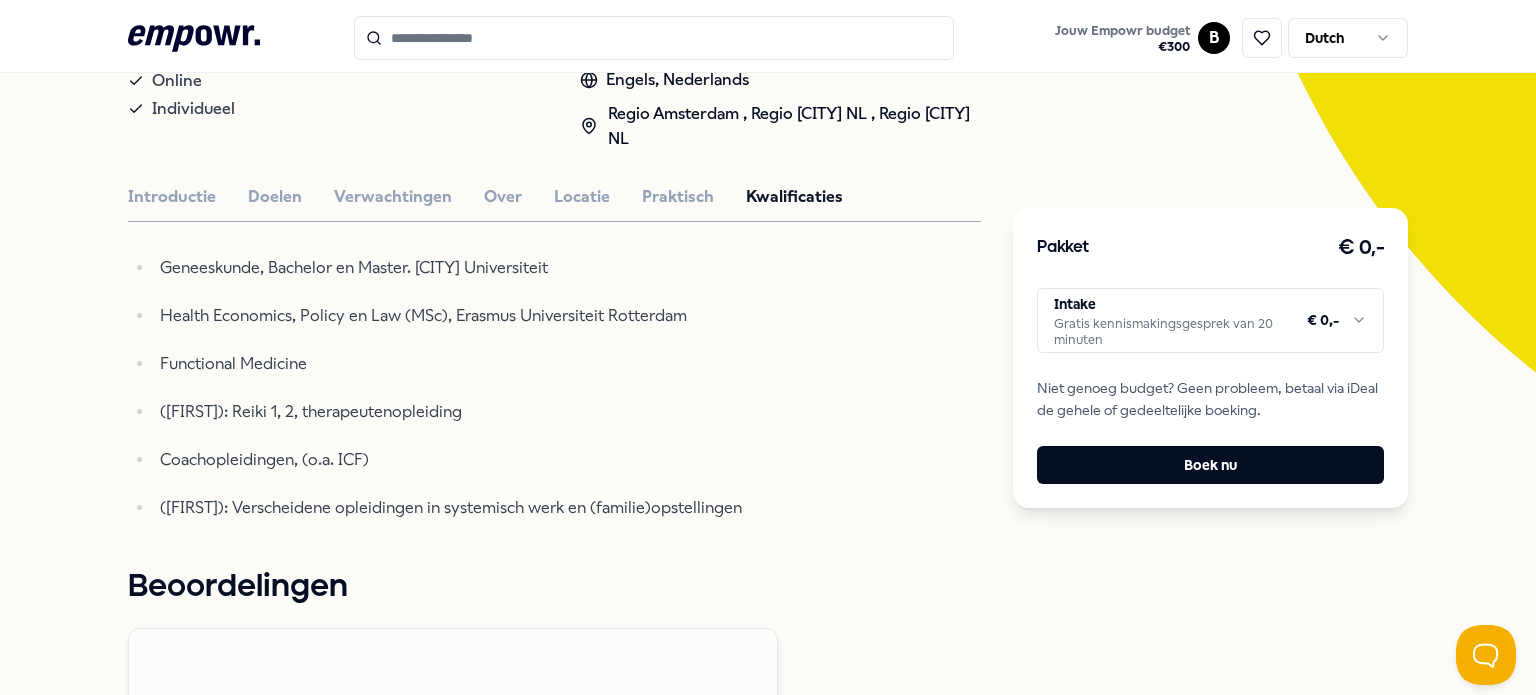 scroll, scrollTop: 356, scrollLeft: 0, axis: vertical 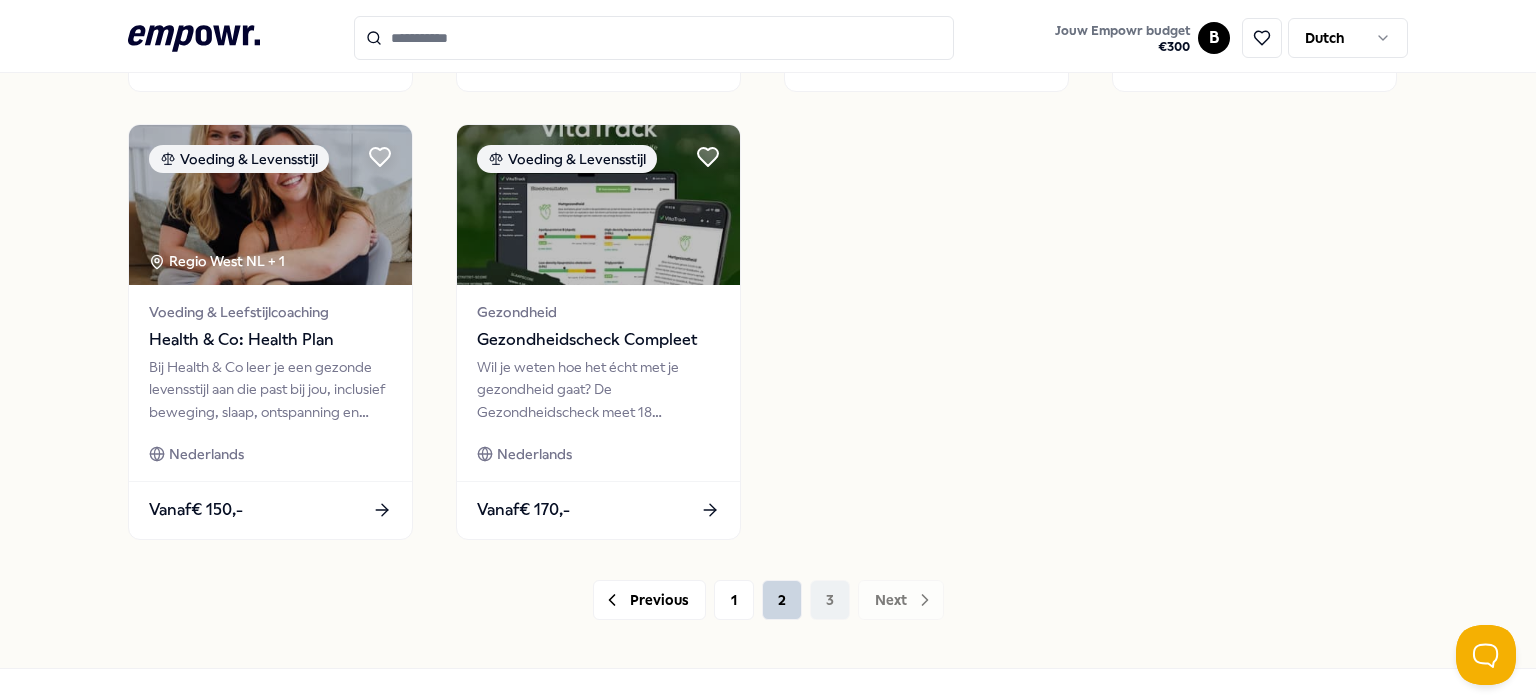 click on "2" at bounding box center [782, 600] 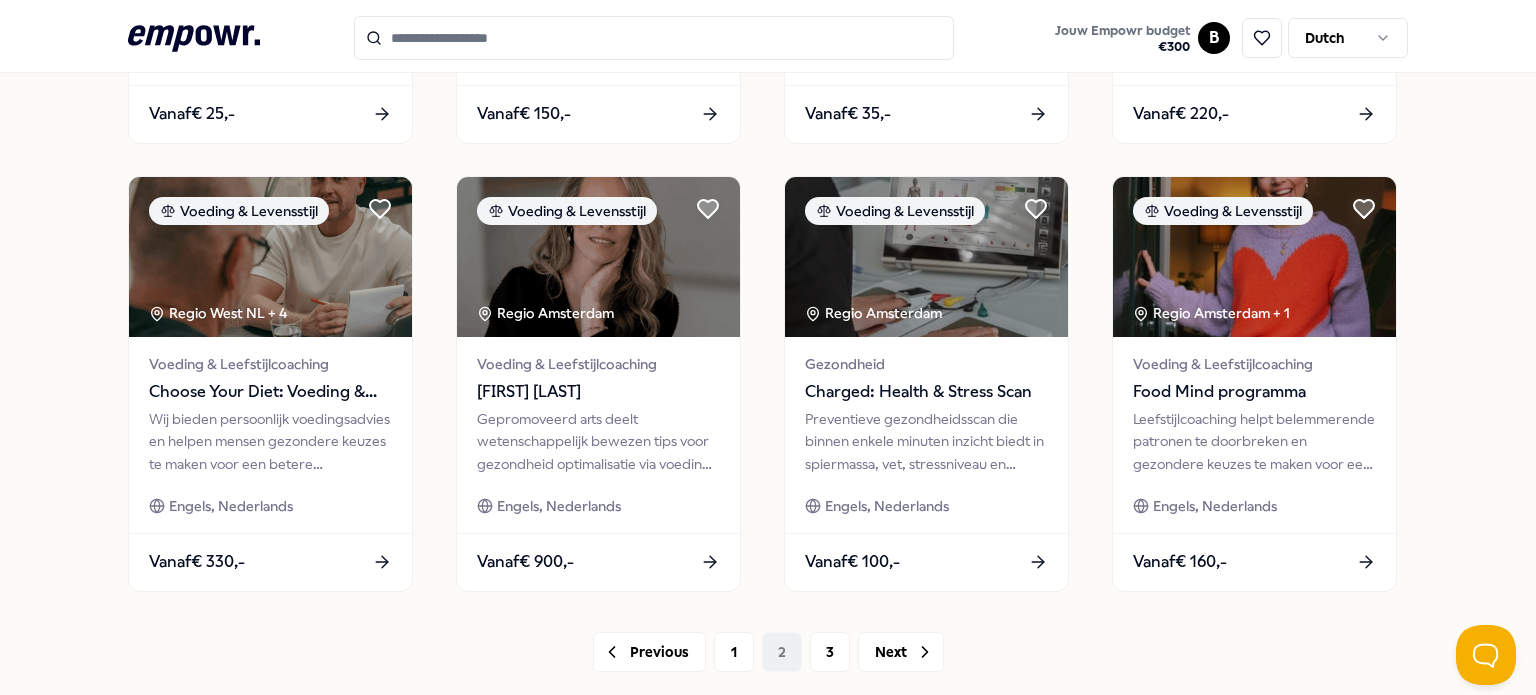 scroll, scrollTop: 967, scrollLeft: 0, axis: vertical 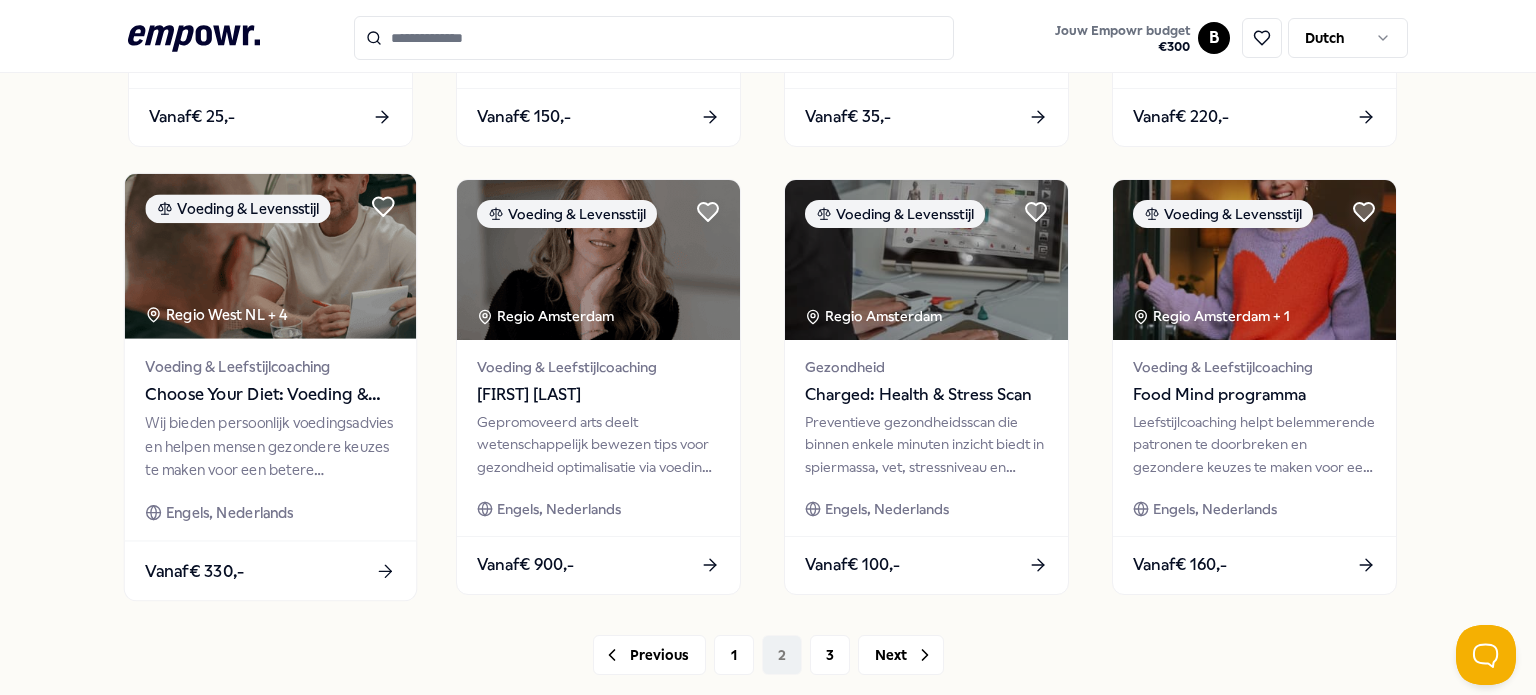 click on "Choose Your Diet: Voeding & diëtiek" at bounding box center (270, 395) 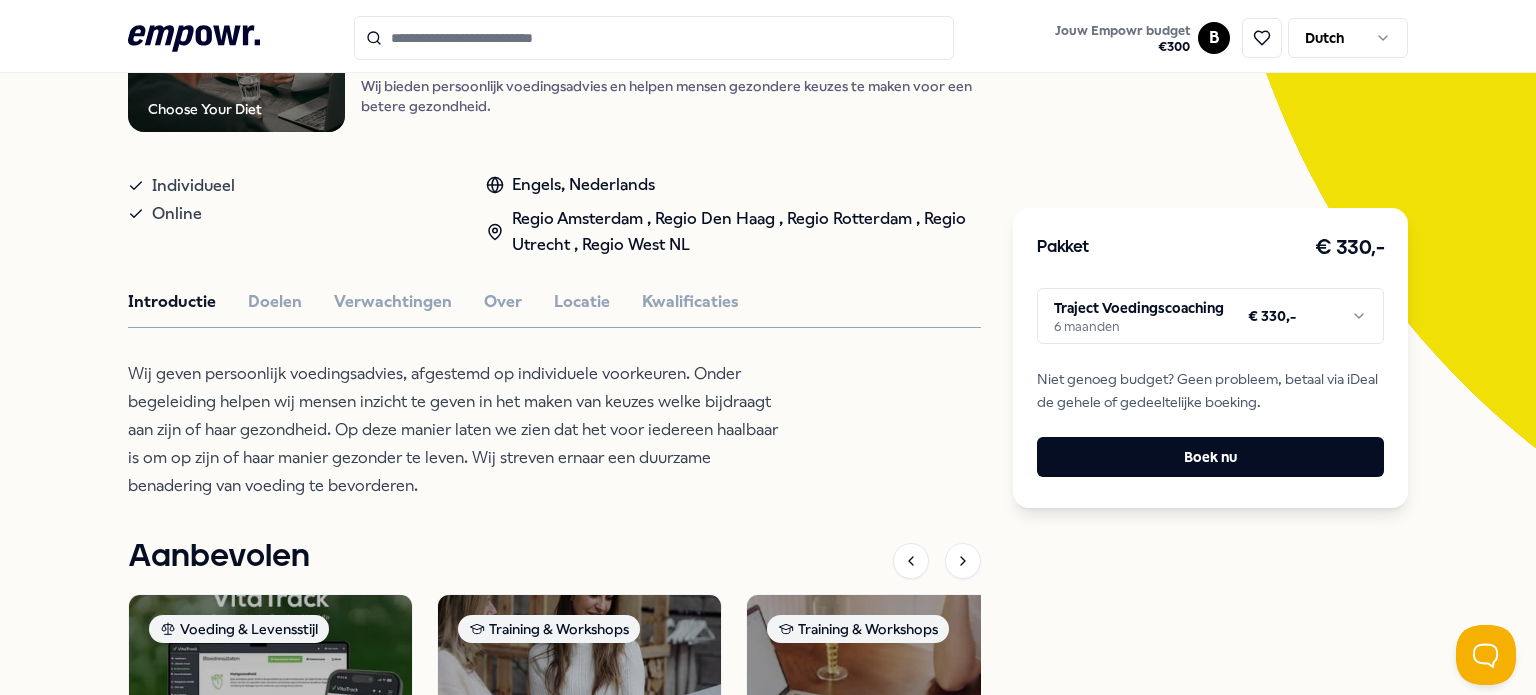 scroll, scrollTop: 312, scrollLeft: 0, axis: vertical 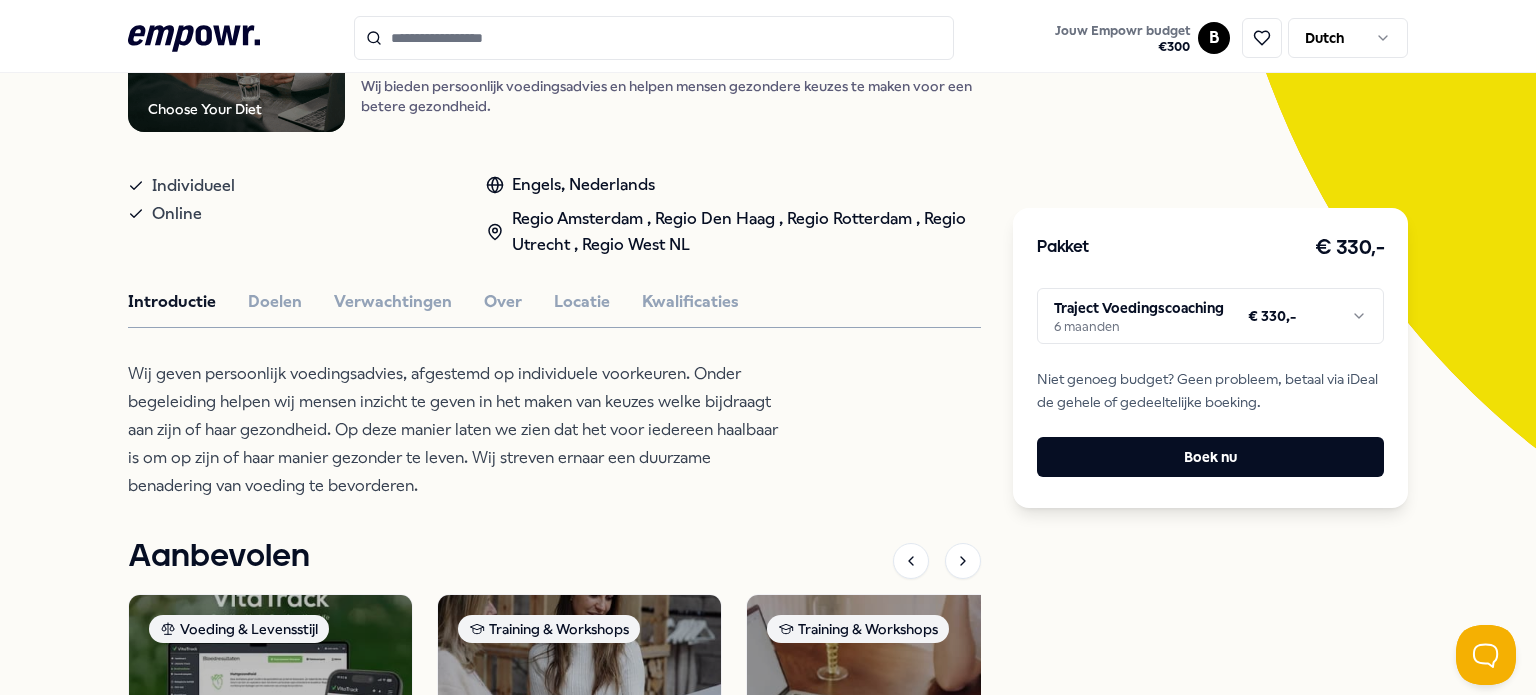 click on ".empowr-logo_svg__cls-1{fill:#03032f} Jouw Empowr budget € 300 B Dutch Alle categorieën Self-care library Terug Choose Your Diet Coaching Choose Your Diet: Voeding & diëtiek Wij bieden persoonlijk voedingsadvies en helpen mensen gezondere keuzes te maken voor een betere gezondheid. Individueel Online Engels, Nederlands Regio [CITY] , Regio [CITY] , Regio [CITY] , Regio [CITY] , Regio West [STATE] Introductie Doelen Verwachtingen Over Locatie Kwalificaties Wij geven persoonlijk voedingsadvies, afgestemd op individuele voorkeuren. Onder begeleiding helpen wij mensen inzicht te geven in het maken van keuzes welke bijdraagt aan zijn of haar gezondheid. Op deze manier laten we zien dat het voor iedereen haalbaar is om op zijn of haar manier gezonder te leven. Wij streven ernaar een duurzame benadering van voeding te bevorderen. Aanbevolen Voeding & Levensstijl Online Gezondheidscheck Compleet Nederlands Vanaf € 170,- Training & Workshops Regio [CITY] Training omgaan met verlies en rouw" at bounding box center (768, 347) 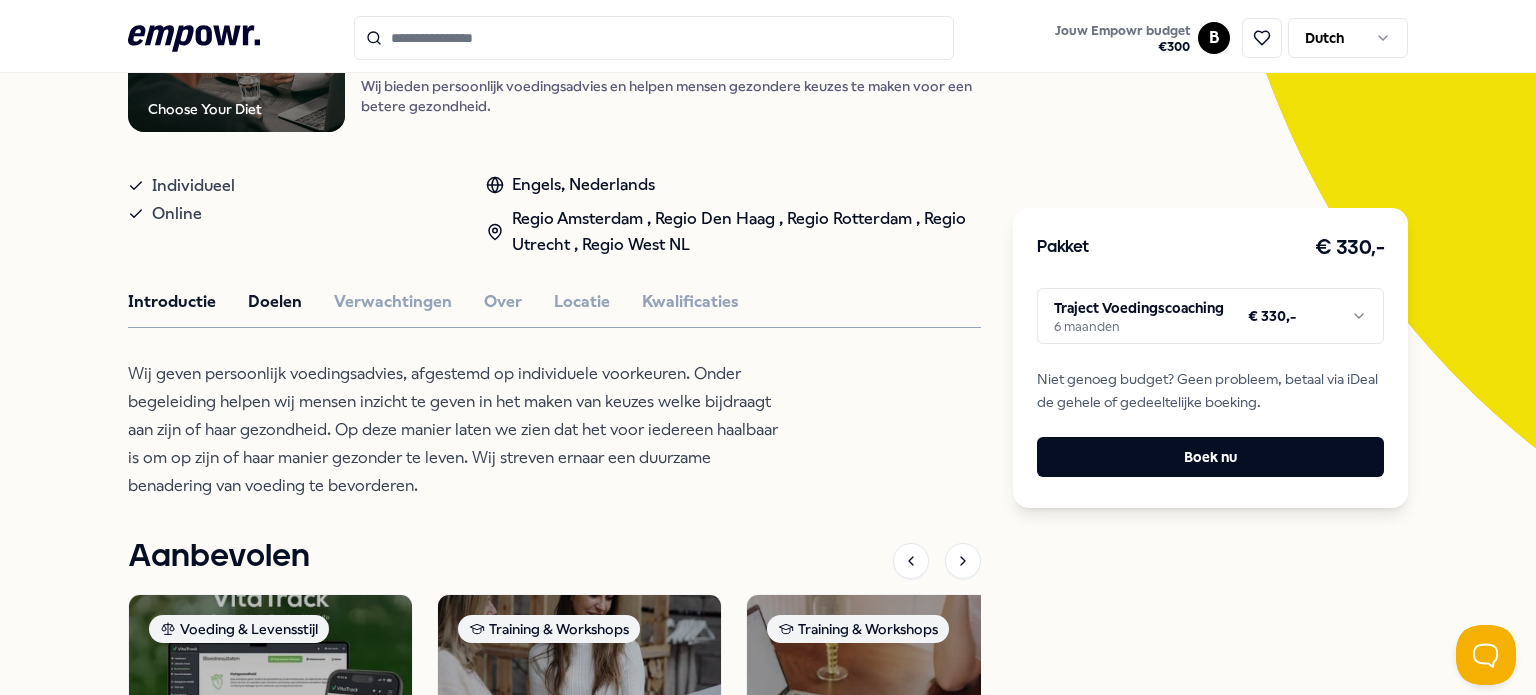 click on "Doelen" at bounding box center [275, 302] 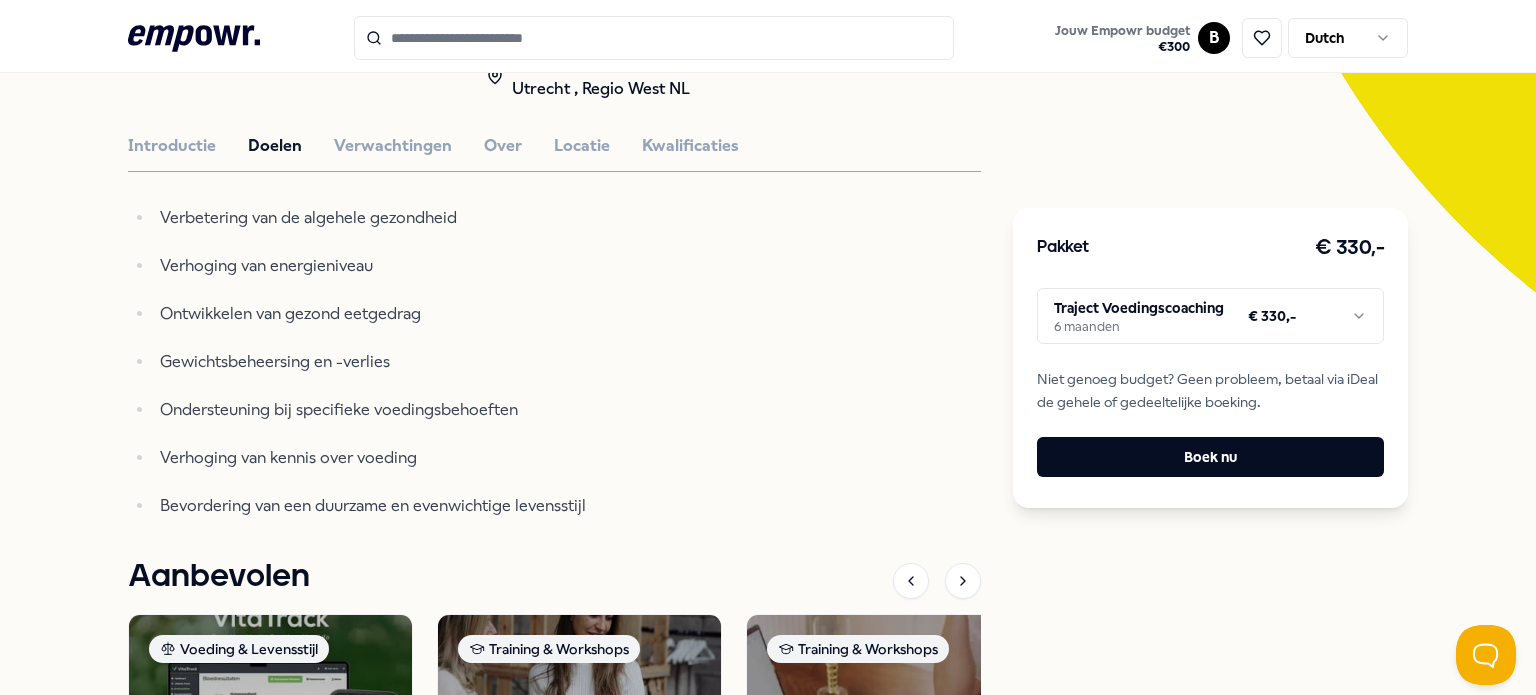 scroll, scrollTop: 470, scrollLeft: 0, axis: vertical 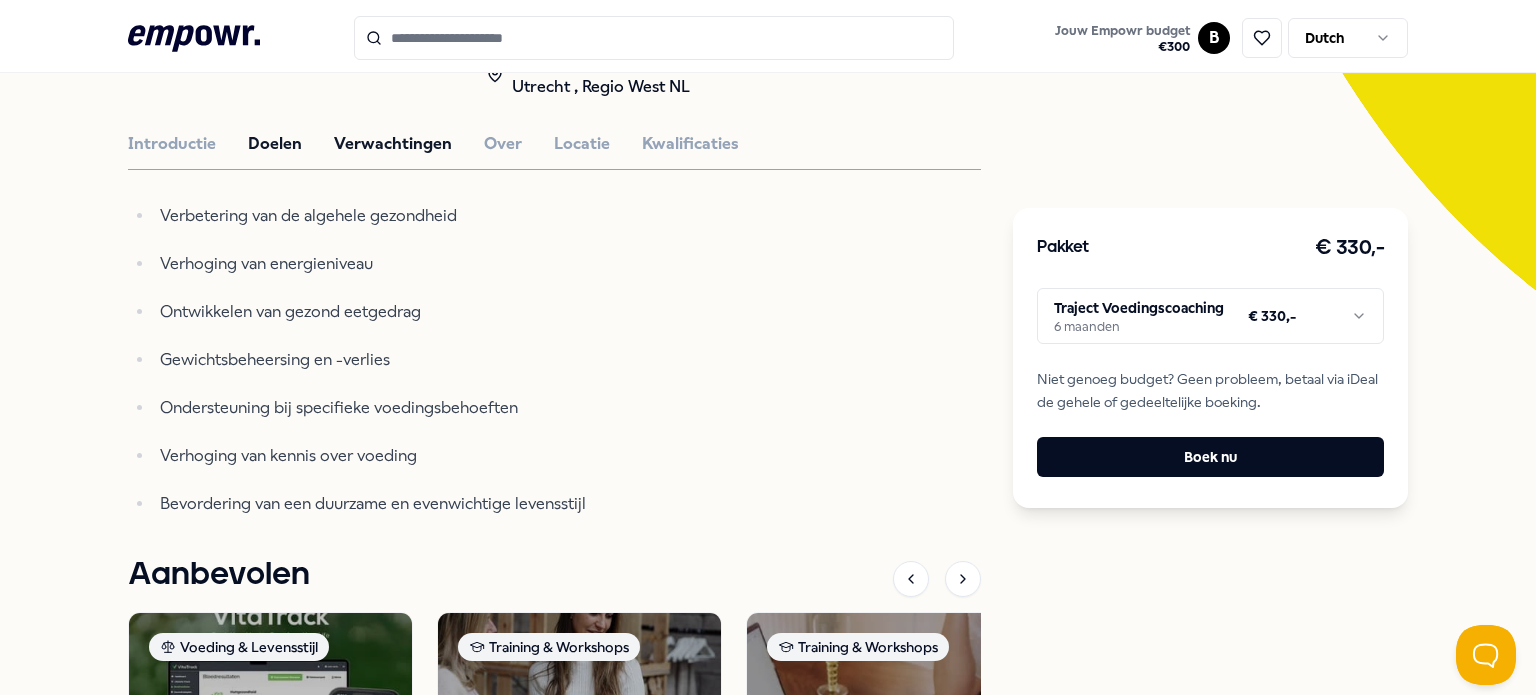 click on "Verwachtingen" at bounding box center [393, 144] 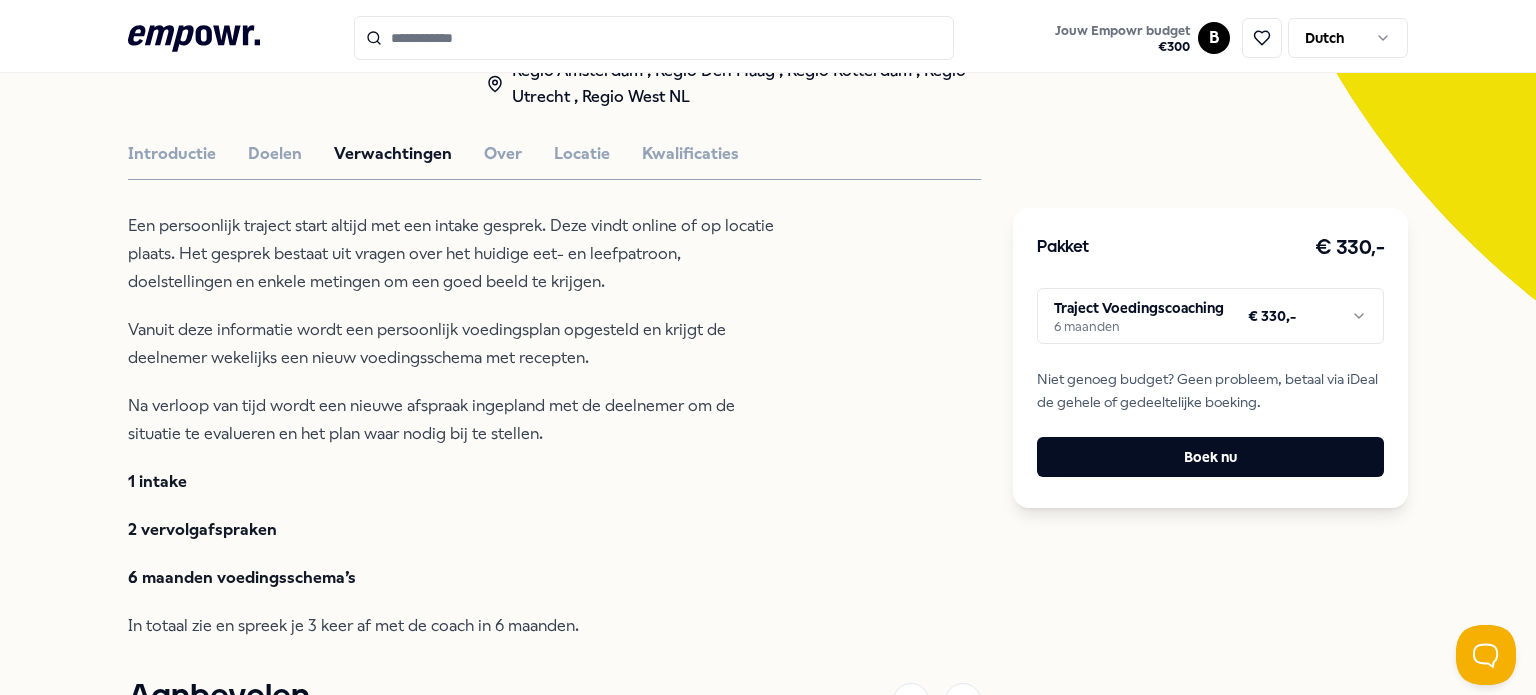 scroll, scrollTop: 458, scrollLeft: 0, axis: vertical 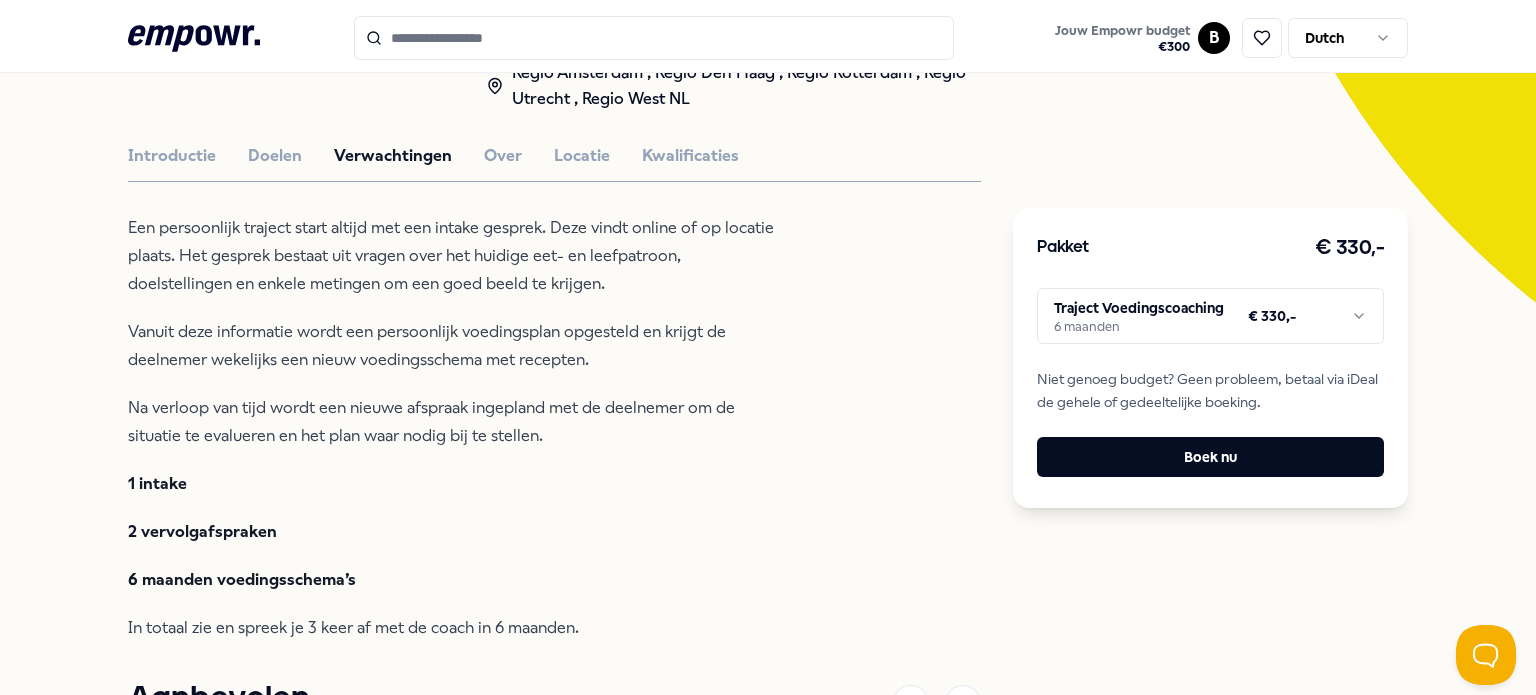 click on "Een persoonlijk traject start altijd met een intake gesprek. Deze vindt online of op locatie plaats. Het gesprek bestaat uit vragen over het huidige eet- en leefpatroon, doelstellingen en enkele metingen om een goed beeld te krijgen." at bounding box center [453, 256] 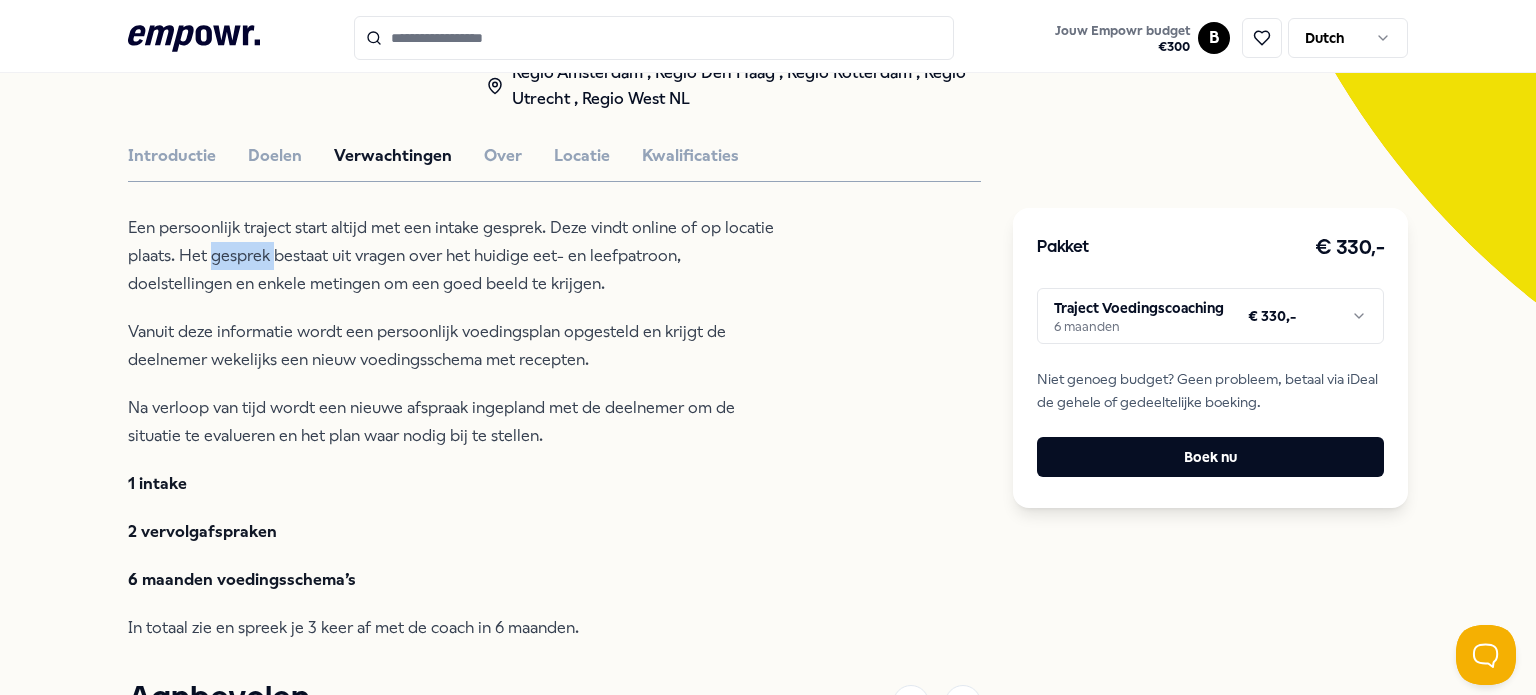 click on "Een persoonlijk traject start altijd met een intake gesprek. Deze vindt online of op locatie plaats. Het gesprek bestaat uit vragen over het huidige eet- en leefpatroon, doelstellingen en enkele metingen om een goed beeld te krijgen." at bounding box center [453, 256] 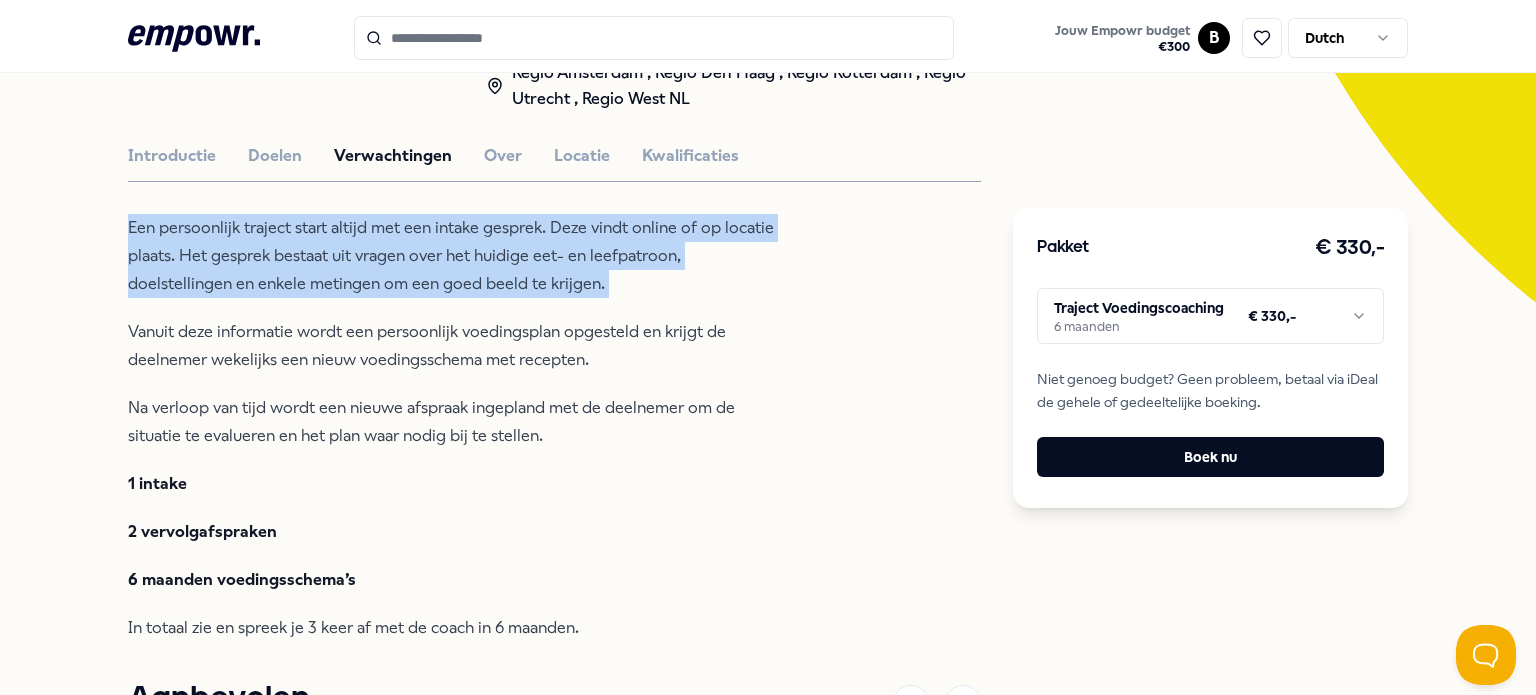 click on "Een persoonlijk traject start altijd met een intake gesprek. Deze vindt online of op locatie plaats. Het gesprek bestaat uit vragen over het huidige eet- en leefpatroon, doelstellingen en enkele metingen om een goed beeld te krijgen." at bounding box center (453, 256) 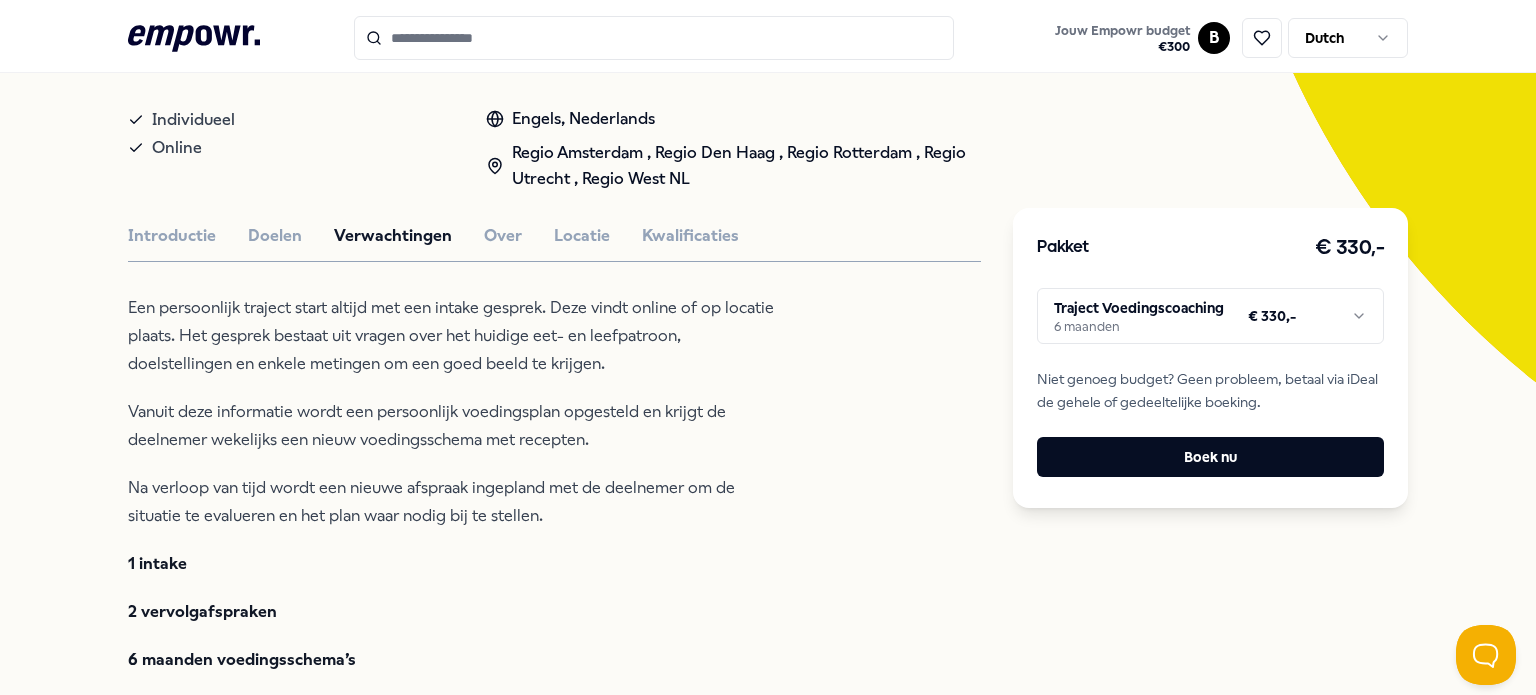 scroll, scrollTop: 349, scrollLeft: 0, axis: vertical 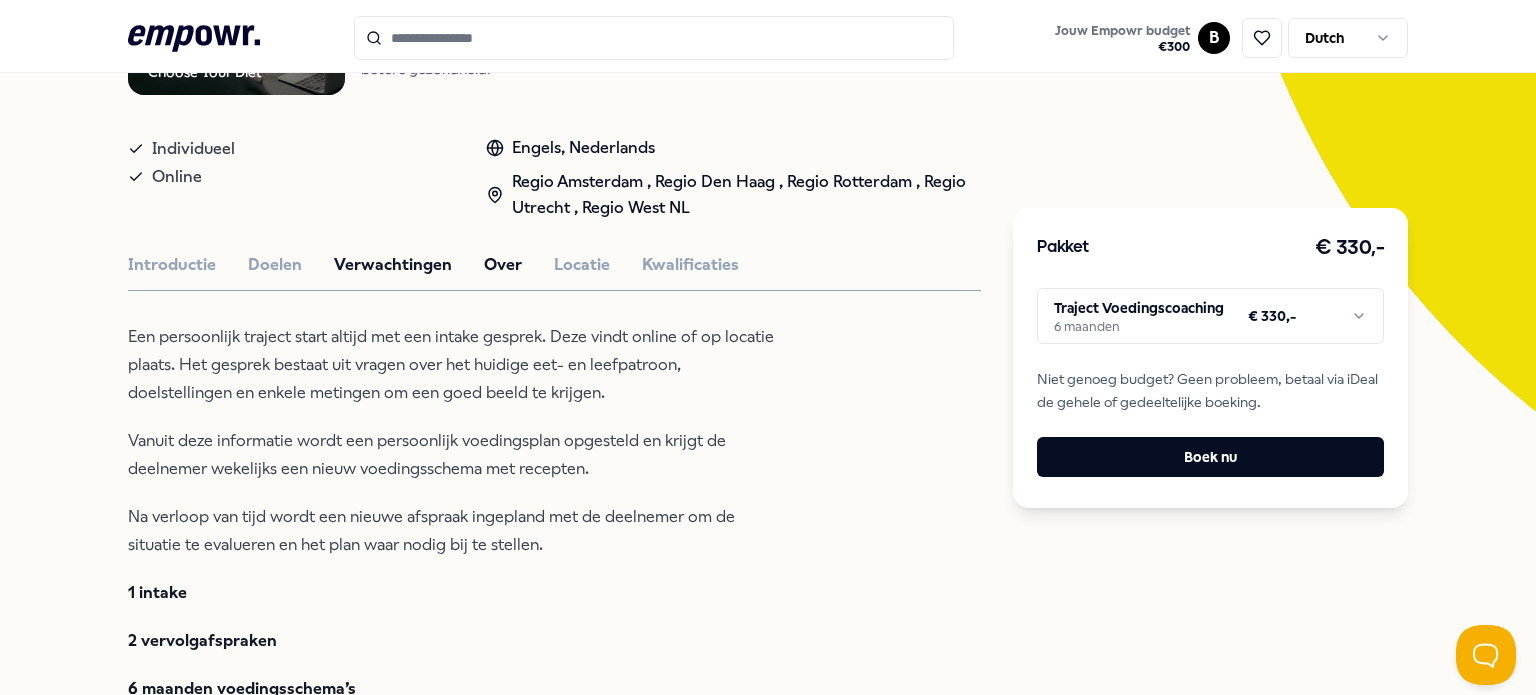 click on "Choose Your Diet Coaching Choose Your Diet: Voeding & diëtiek Wij bieden persoonlijk voedingsadvies en helpen mensen gezondere keuzes te maken voor een betere gezondheid. Individueel Online Engels, Nederlands Regio Amsterdam , Regio Den Haag , Regio Rotterdam , Regio Utrecht , Regio [CITY] NL Introductie Doelen Verwachtingen Over Locatie Kwalificaties Een persoonlijk traject start altijd met een intake gesprek. Deze vindt online of op locatie plaats. Het gesprek bestaat uit vragen over het huidige eet- en leefpatroon, doelstellingen en enkele metingen om een goed beeld te krijgen. Vanuit deze informatie wordt een persoonlijk voedingsplan opgesteld en krijgt de deelnemer wekelijks een nieuw voedingsschema met recepten. Na verloop van tijd wordt een nieuwe afspraak ingepland met de deelnemer om de situatie te evalueren en het plan waar nodig bij te stellen. 1 intake 2 vervolgafspraken 6 maanden voedingsschema’s In totaal zie en spreek je 3 keer af met de coach in 6 maanden. Aanbevolen Online Vanaf" at bounding box center [554, 580] 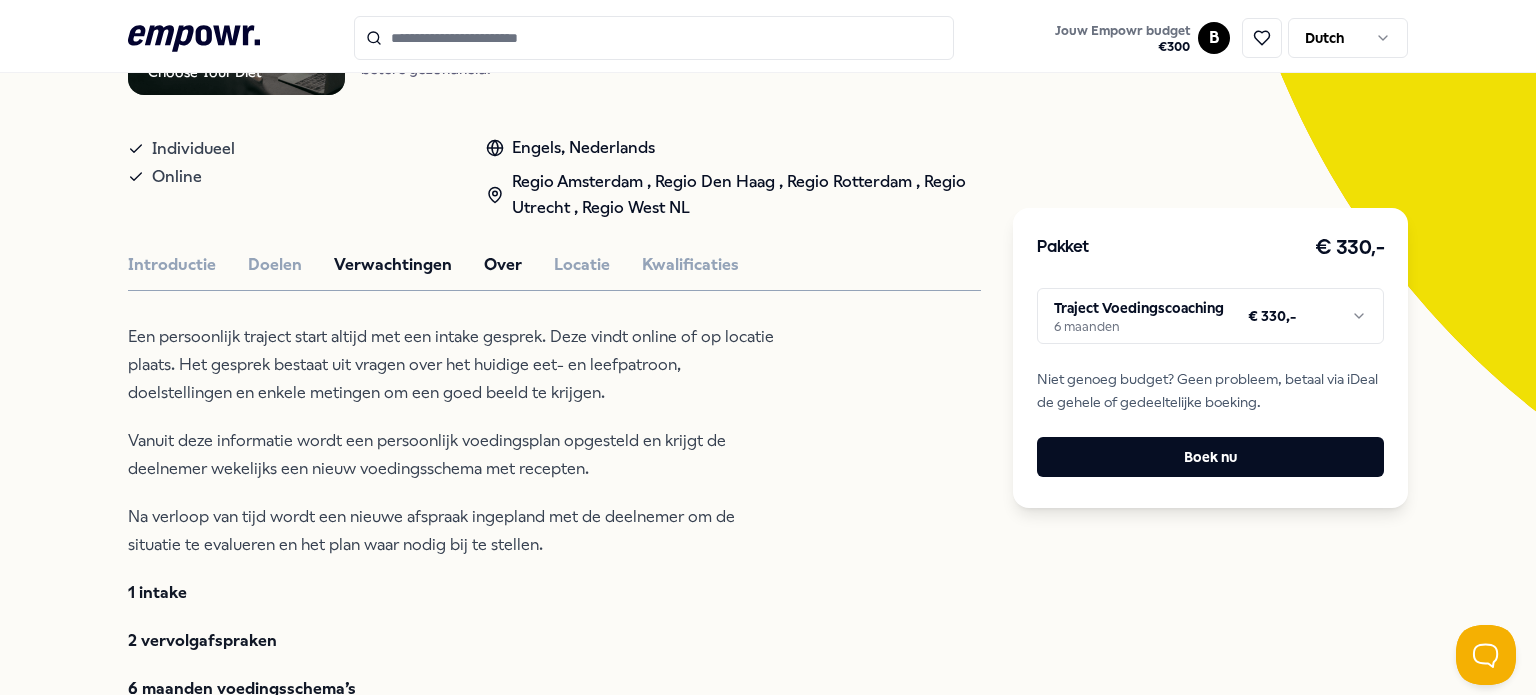click on "Over" at bounding box center (503, 265) 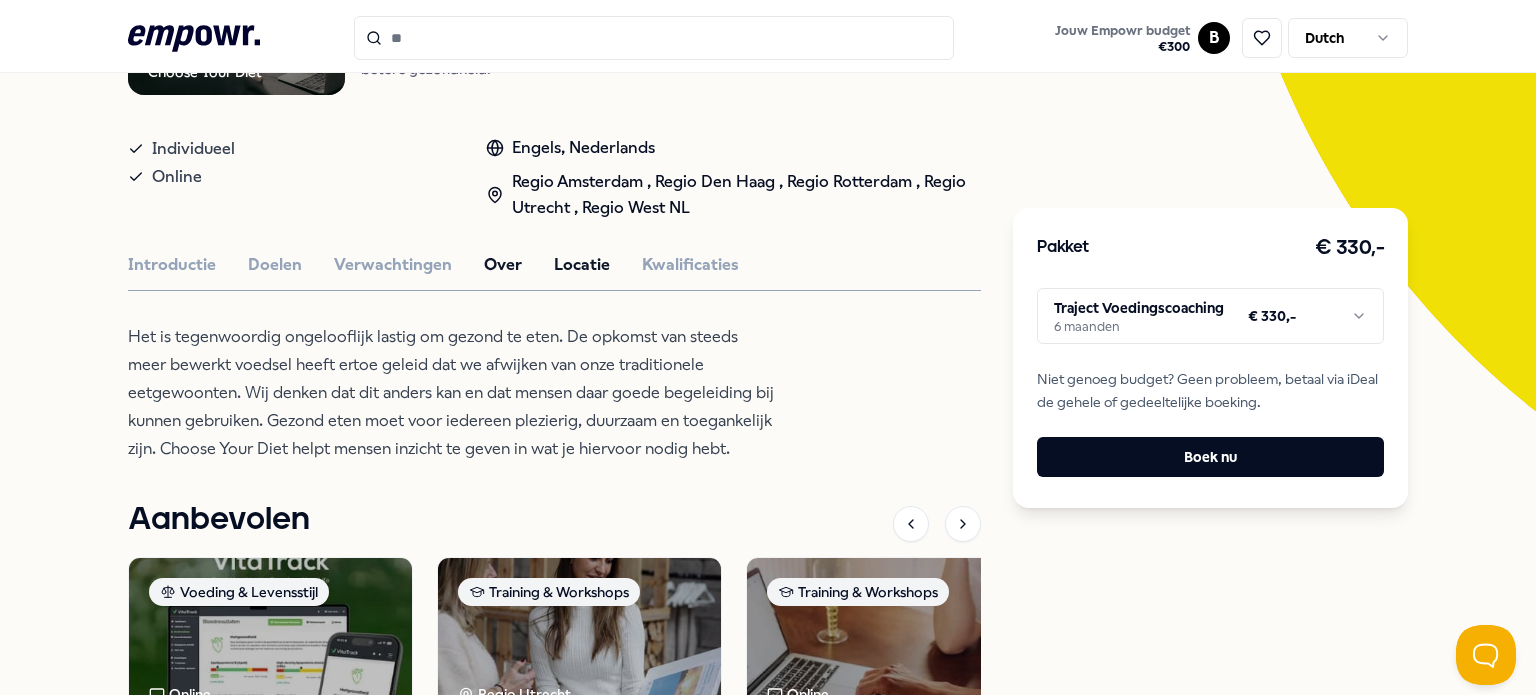 click on "Locatie" at bounding box center (582, 265) 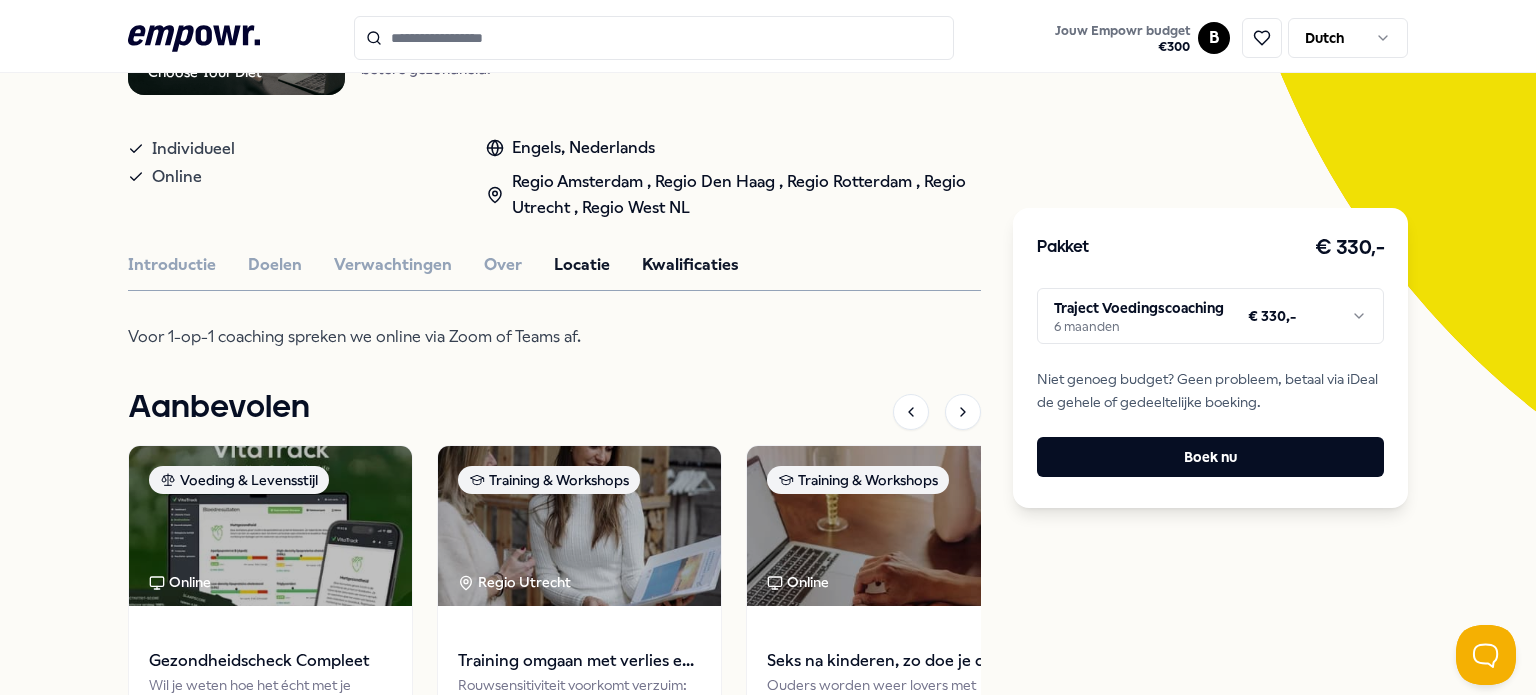 click on "Kwalificaties" at bounding box center [690, 265] 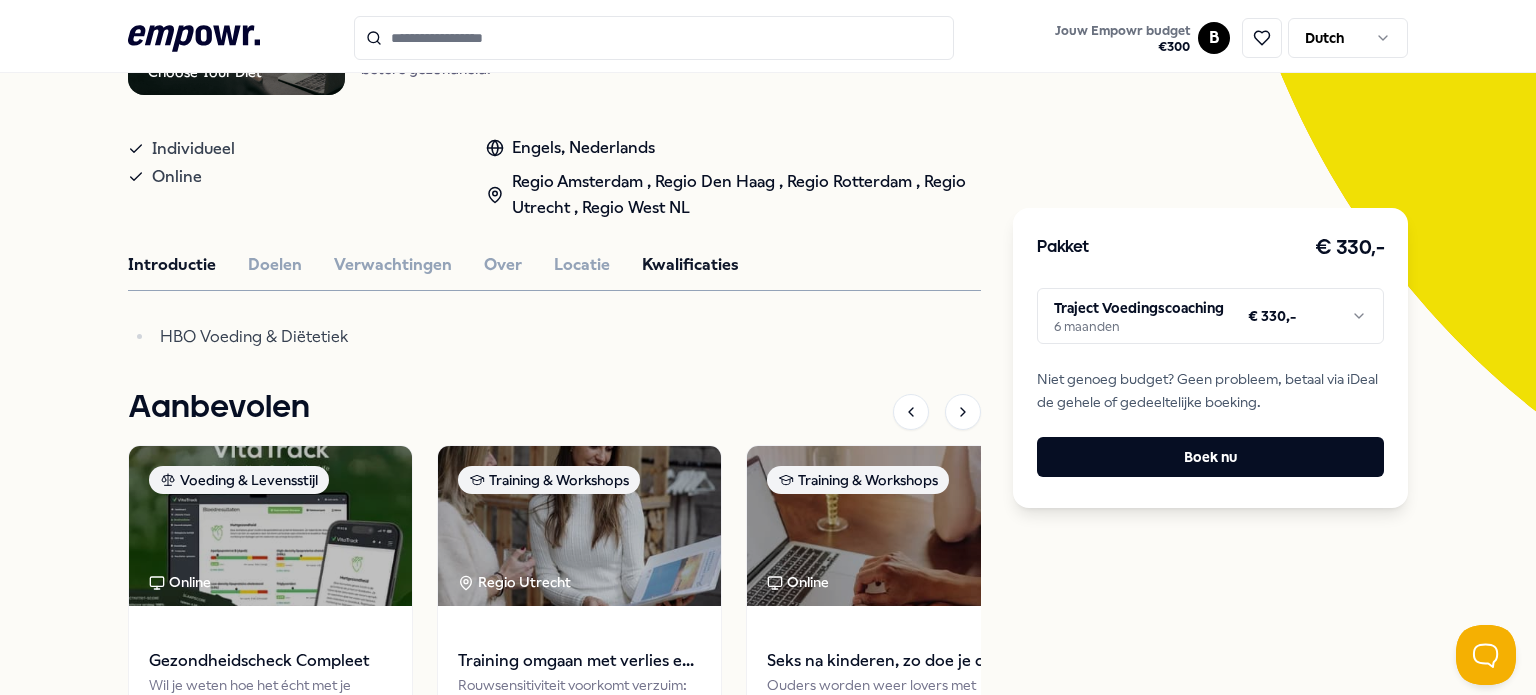 click on "Introductie" at bounding box center [172, 265] 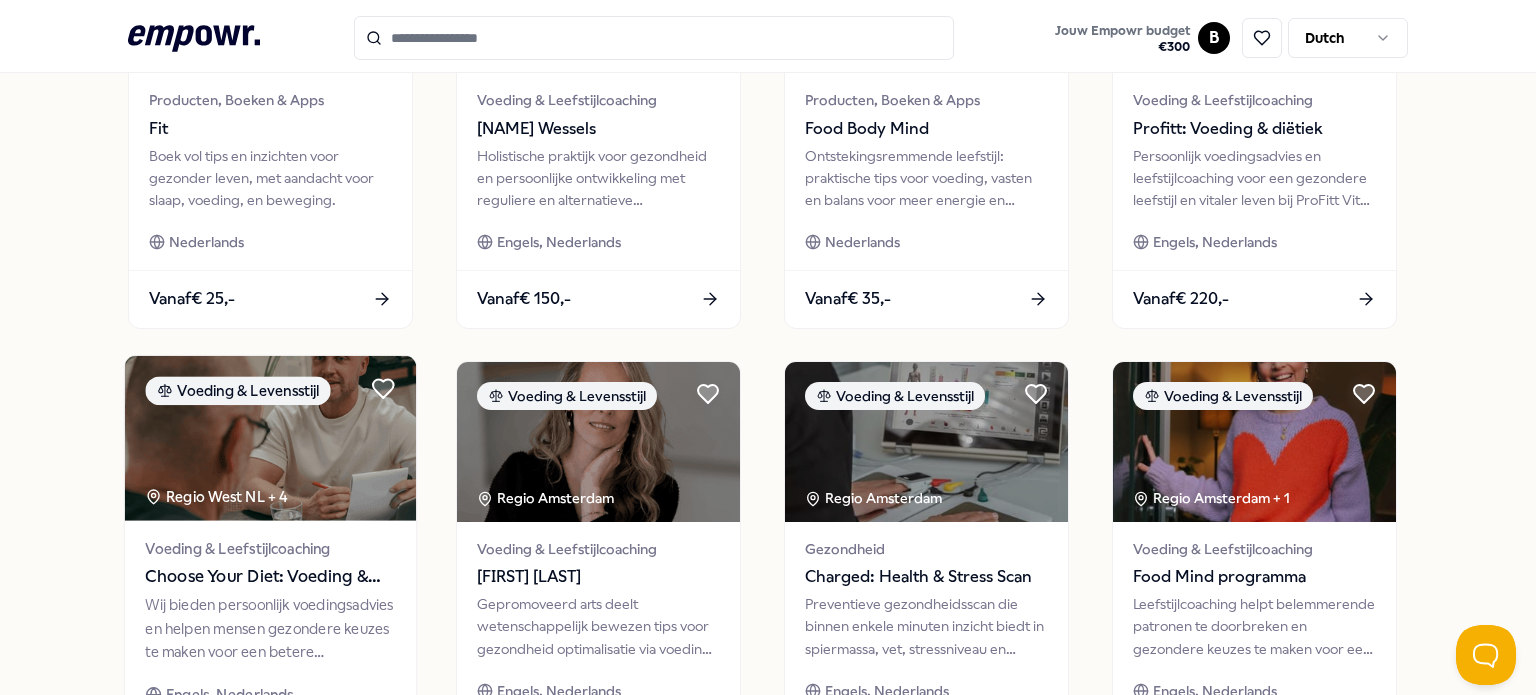 scroll, scrollTop: 1092, scrollLeft: 0, axis: vertical 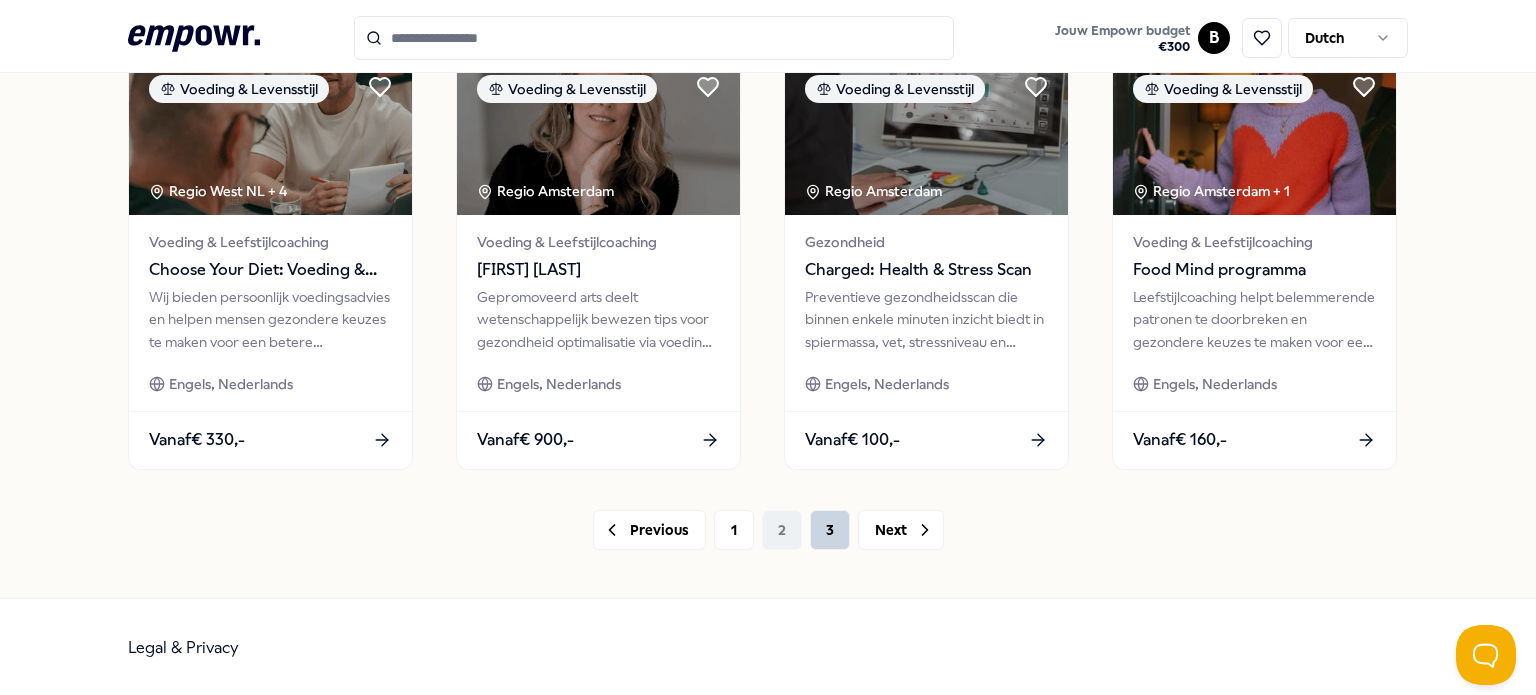 click on "3" at bounding box center (830, 530) 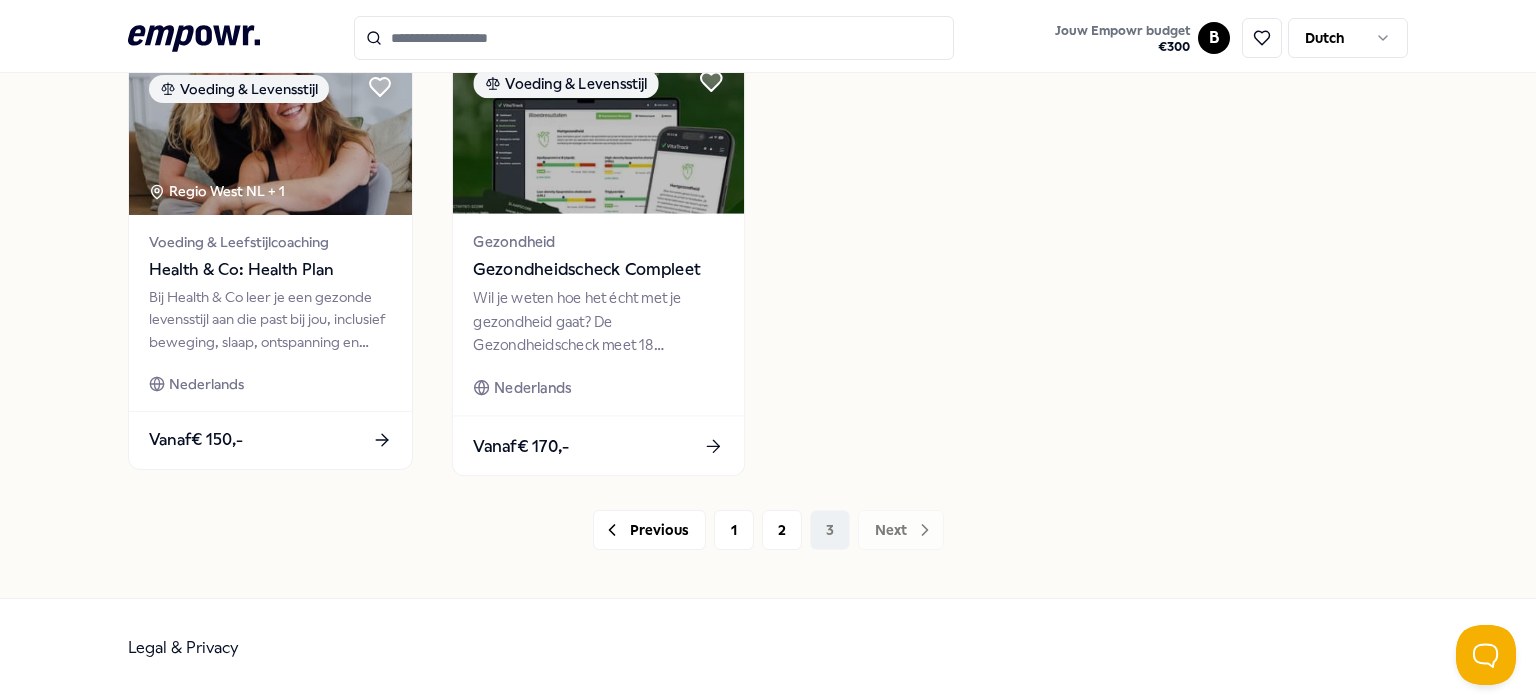 click on "Gezondheidscheck Compleet" at bounding box center (598, 270) 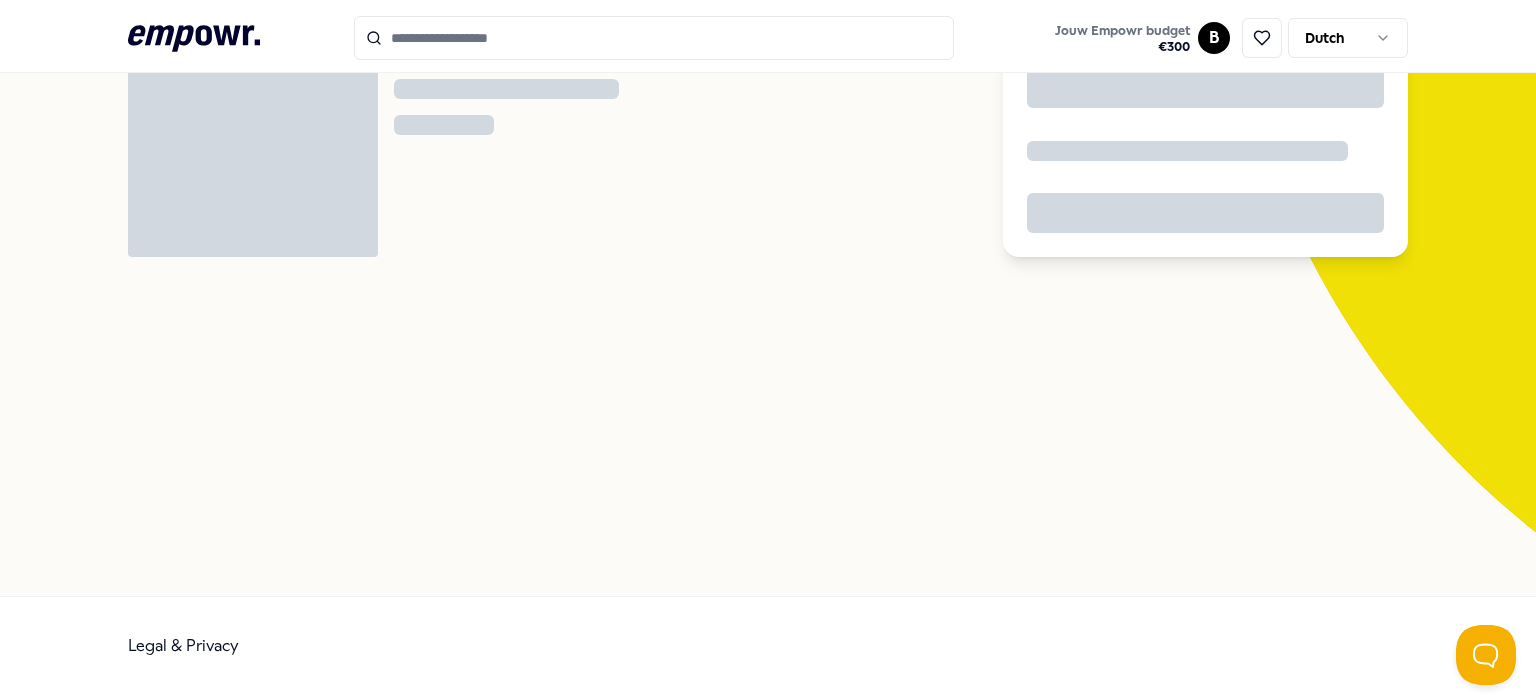 scroll, scrollTop: 128, scrollLeft: 0, axis: vertical 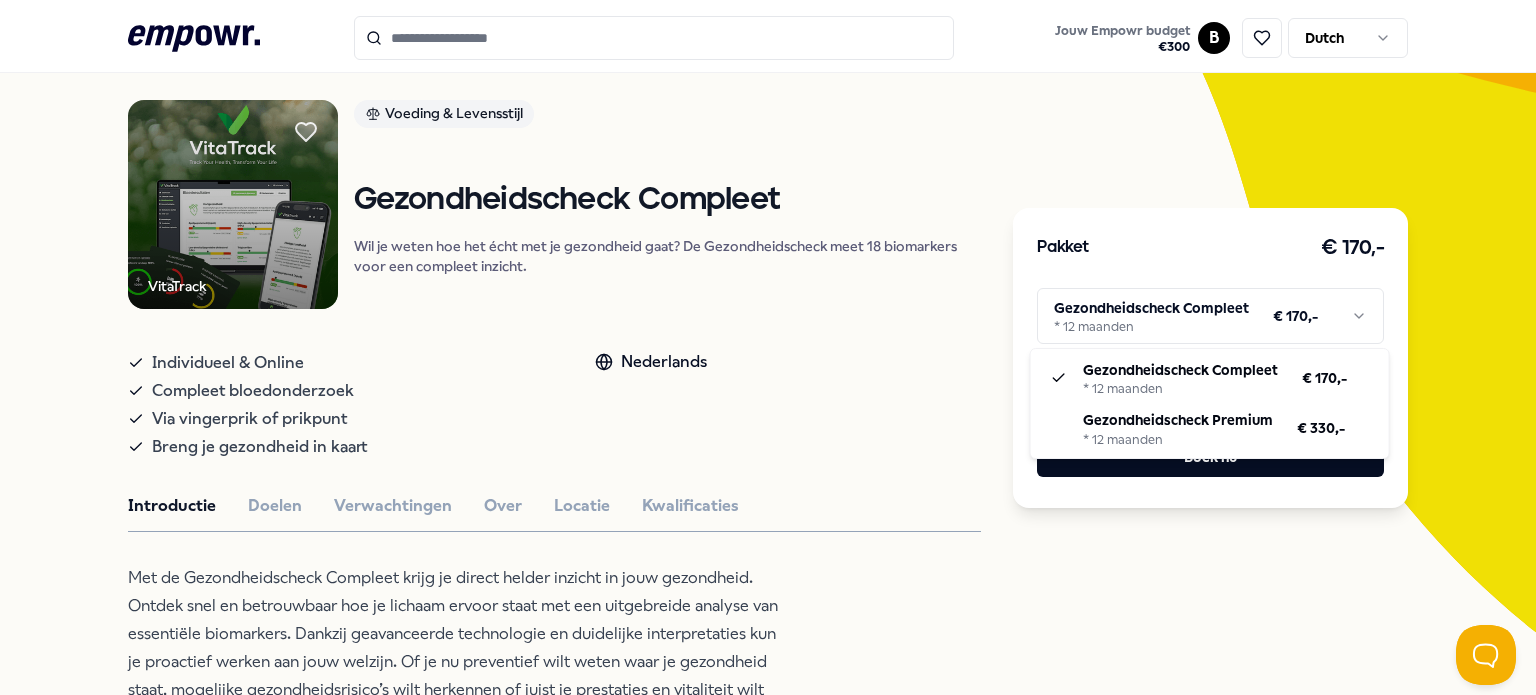 click on ".empowr-logo_svg__cls-1{fill:#03032f} Jouw Empowr budget € 300 B Dutch Alle categorieën Self-care library Terug VitaTrack Voeding & Levensstijl Gezondheidscheck Compleet Wil je weten hoe het écht met je gezondheid gaat? De Gezondheidscheck meet 18 biomarkers voor een compleet inzicht. Individueel & Online Compleet bloedonderzoek Via vingerprik of prikpunt Breng je gezondheid in kaart Nederlands Introductie Doelen Verwachtingen Over Locatie Kwalificaties Beoordelingen Ik wilde al een tijdje een compleet bloedonderzoek laten doen, maar wist niet waar ik moest beginnen. Via VitaTrack was het super makkelijk geregeld. De uitslagen waren overzichtelijk en ik kreeg duidelijke tips wat ik kon verbeteren. Ik voel me serieus fitter sinds ik wat dingen heb aangepast! [FIRST] [LAST] Deze check is echt een investering in jezelf. De analyses zijn gedetailleerd en je weet gelijk wat je kan doen om je waardes te verbeteren. Ik ga dit zeker elk jaar herhalen. [FIRST] Aanbevolen Coaching Regio [CITY] NL + 4 Vanaf + 2" at bounding box center (768, 347) 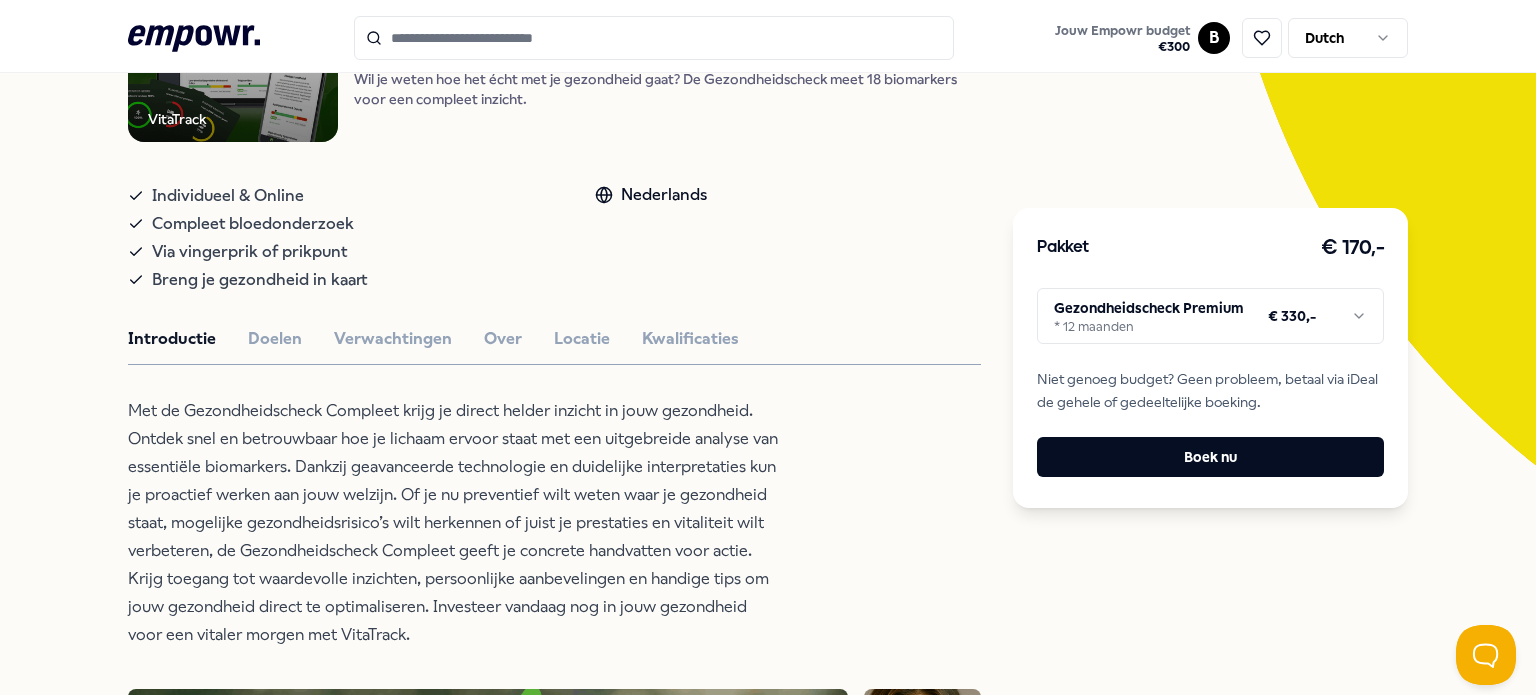 scroll, scrollTop: 296, scrollLeft: 0, axis: vertical 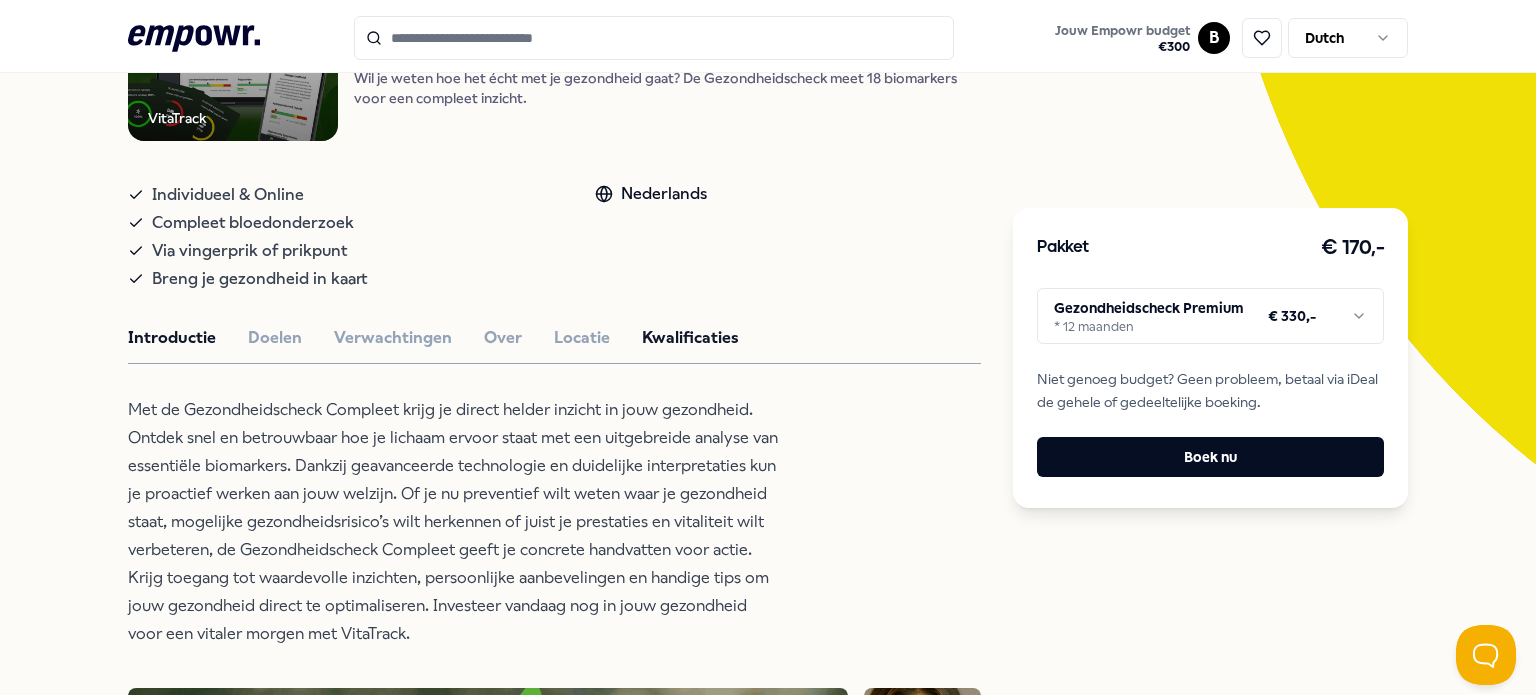 click on "Kwalificaties" at bounding box center (690, 338) 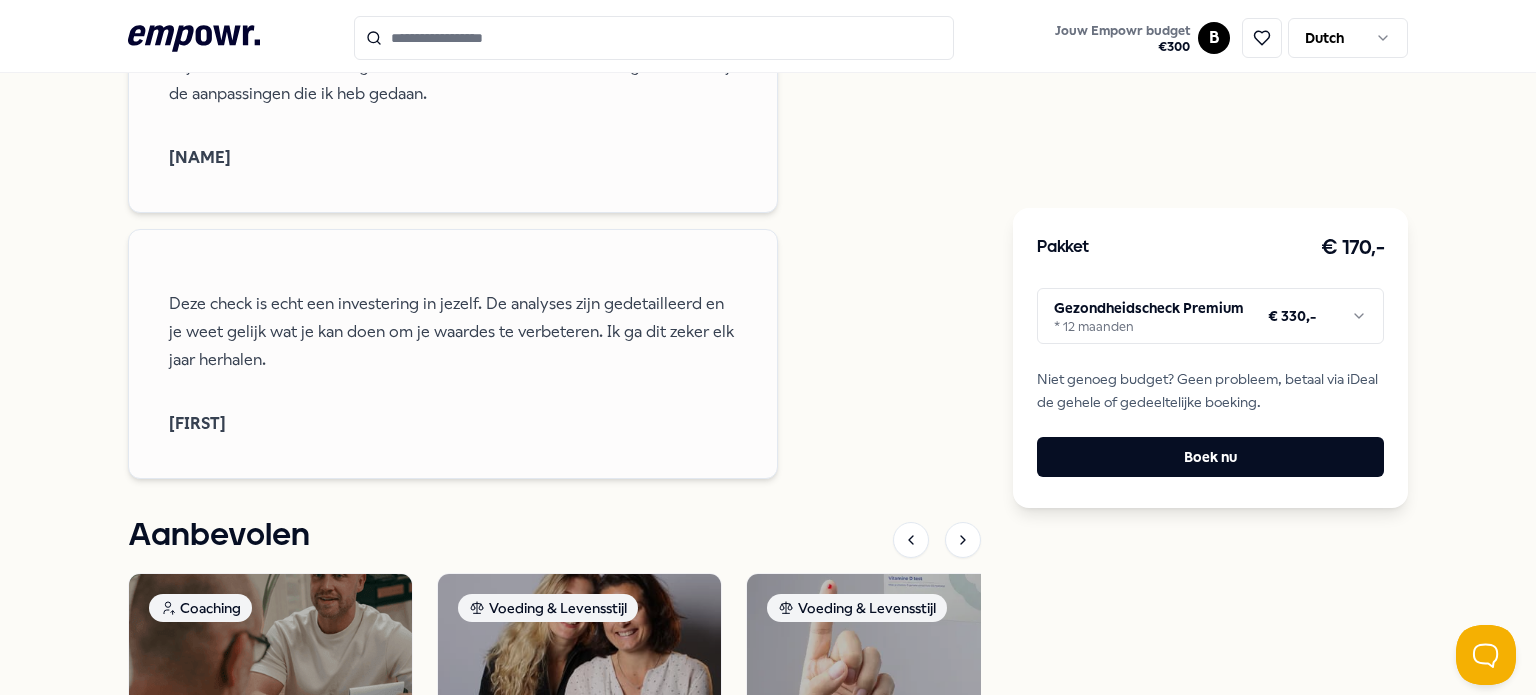 scroll, scrollTop: 1935, scrollLeft: 0, axis: vertical 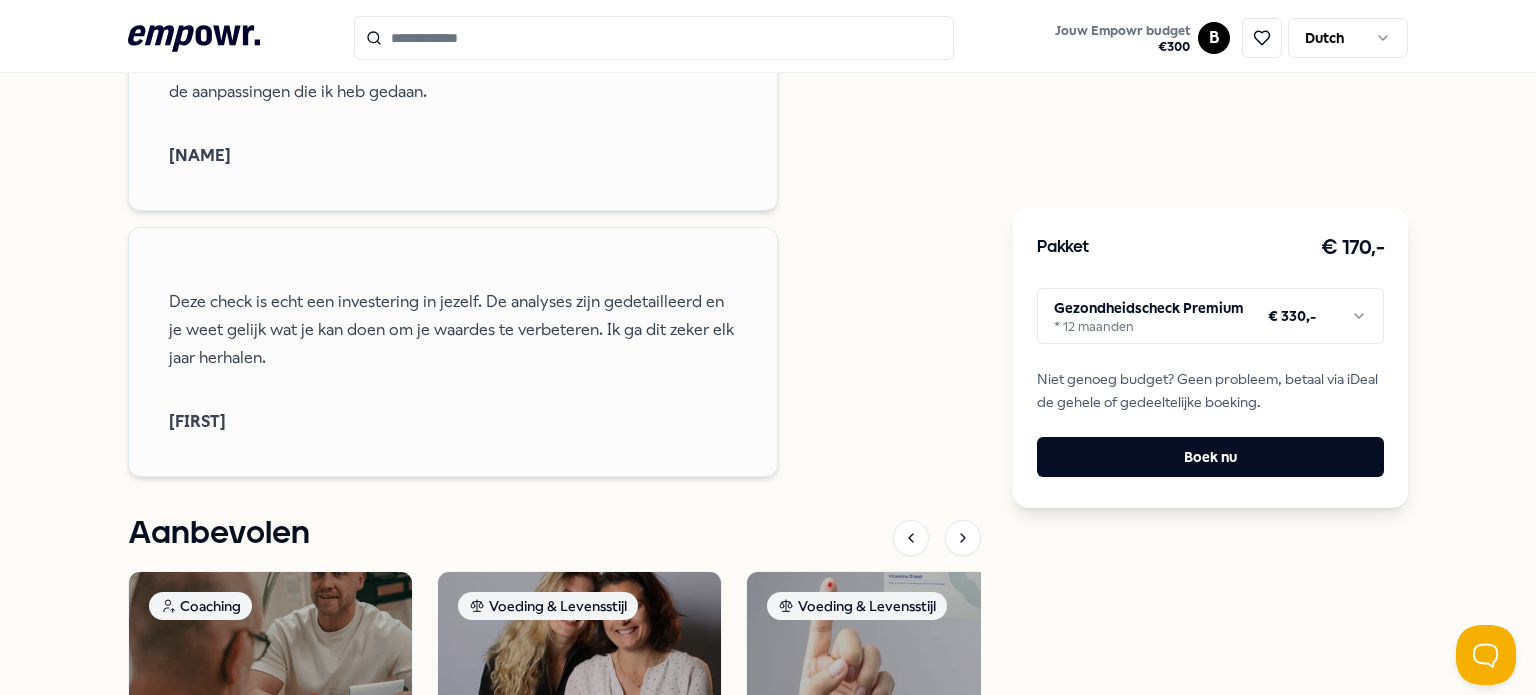 click on "Deze check is echt een investering in jezelf. De analyses zijn gedetailleerd en je weet gelijk wat je kan doen om je waardes te verbeteren.  Ik ga dit zeker elk jaar herhalen." at bounding box center [453, 330] 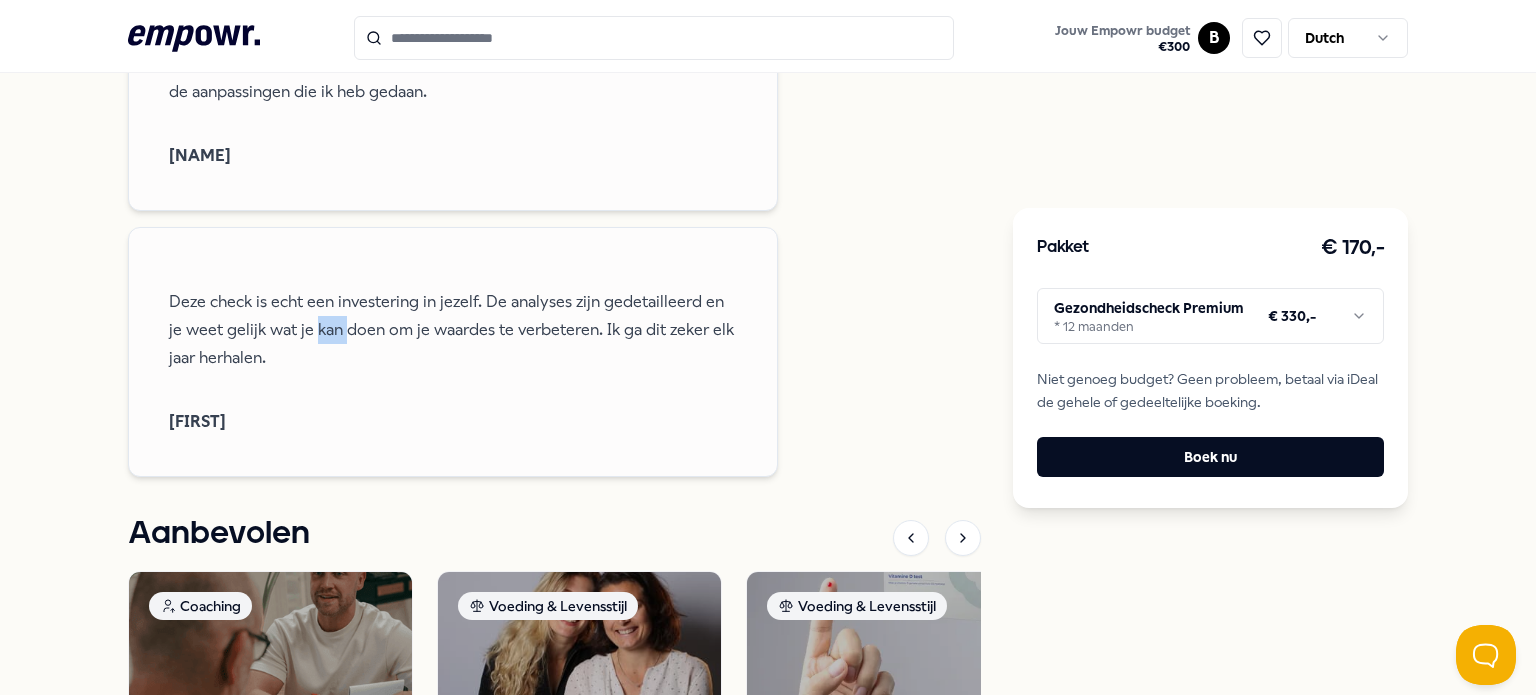 click on "Deze check is echt een investering in jezelf. De analyses zijn gedetailleerd en je weet gelijk wat je kan doen om je waardes te verbeteren.  Ik ga dit zeker elk jaar herhalen." at bounding box center (453, 330) 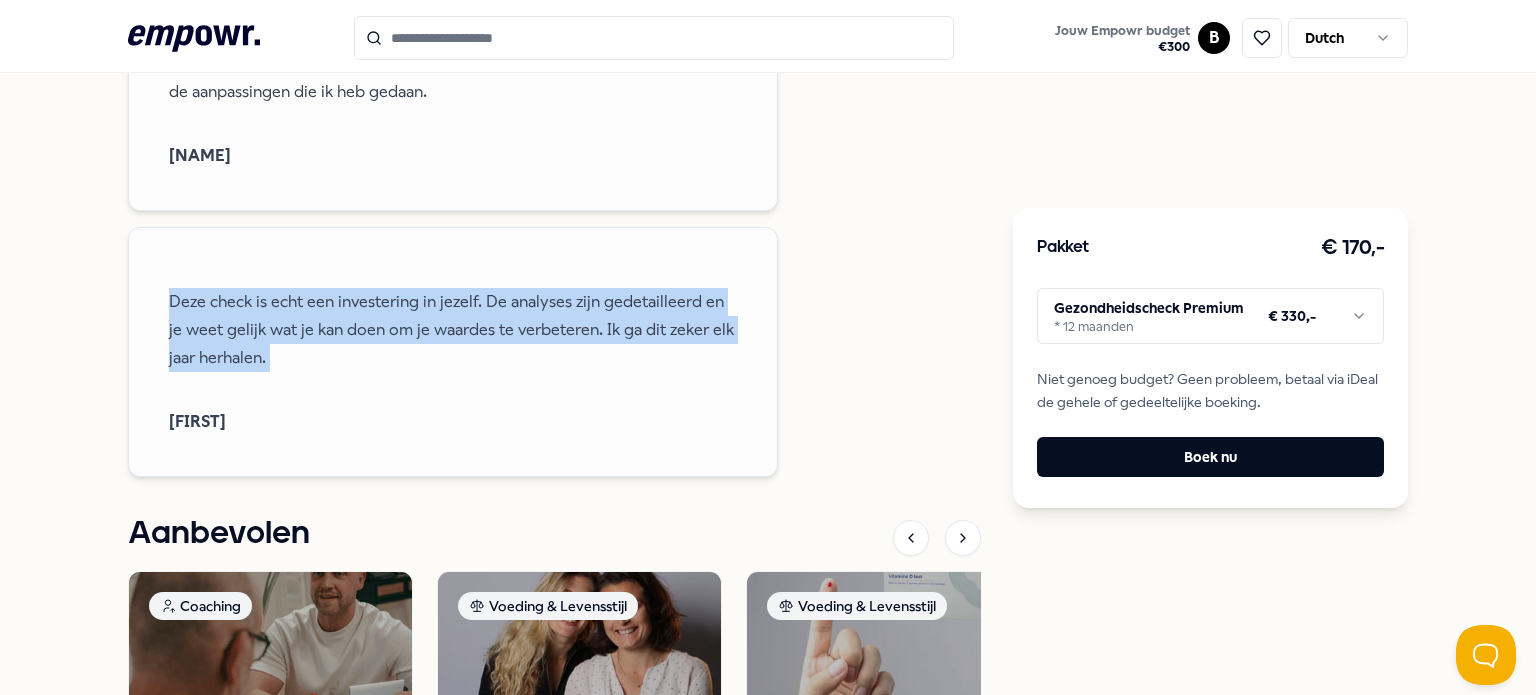 click on "Deze check is echt een investering in jezelf. De analyses zijn gedetailleerd en je weet gelijk wat je kan doen om je waardes te verbeteren.  Ik ga dit zeker elk jaar herhalen." at bounding box center [453, 330] 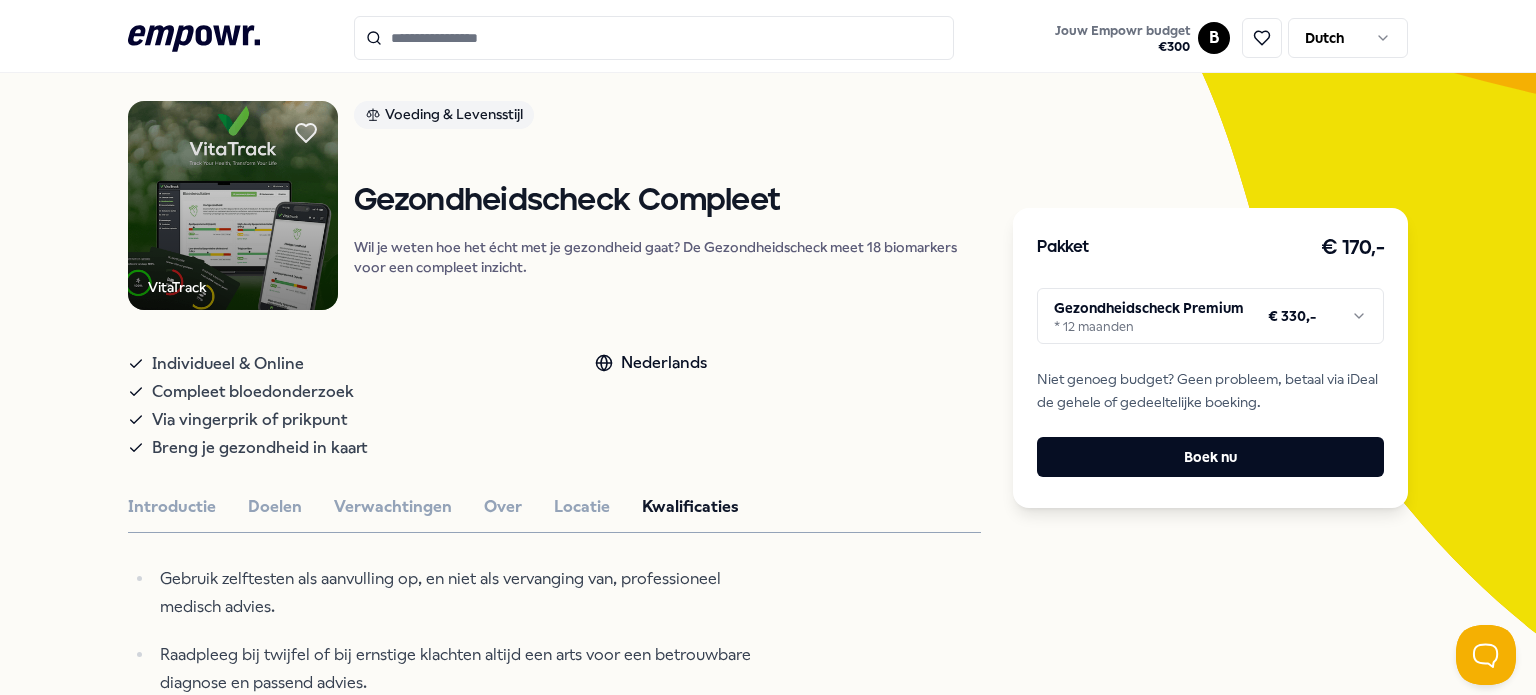 scroll, scrollTop: 0, scrollLeft: 0, axis: both 